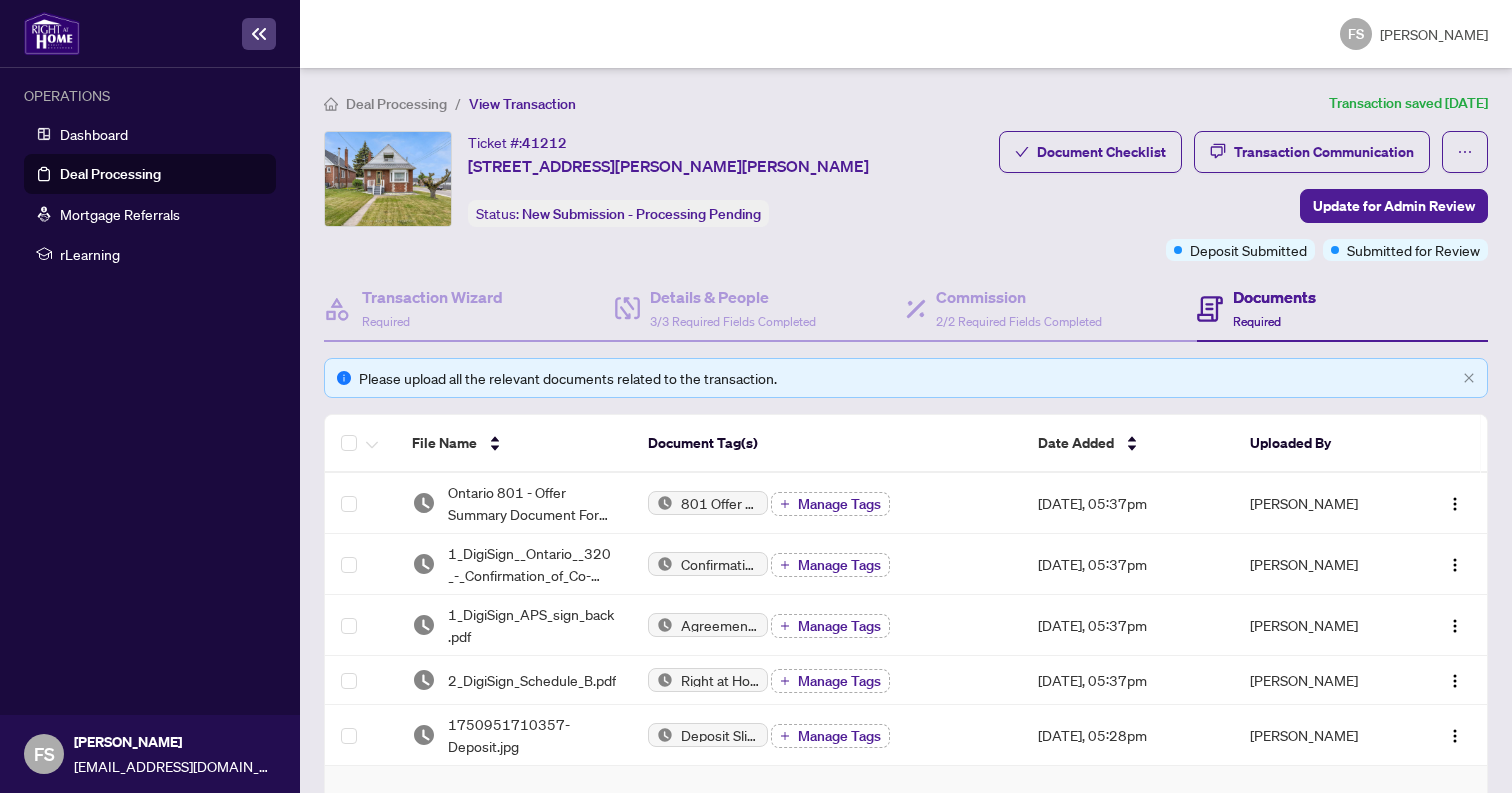 scroll, scrollTop: 0, scrollLeft: 0, axis: both 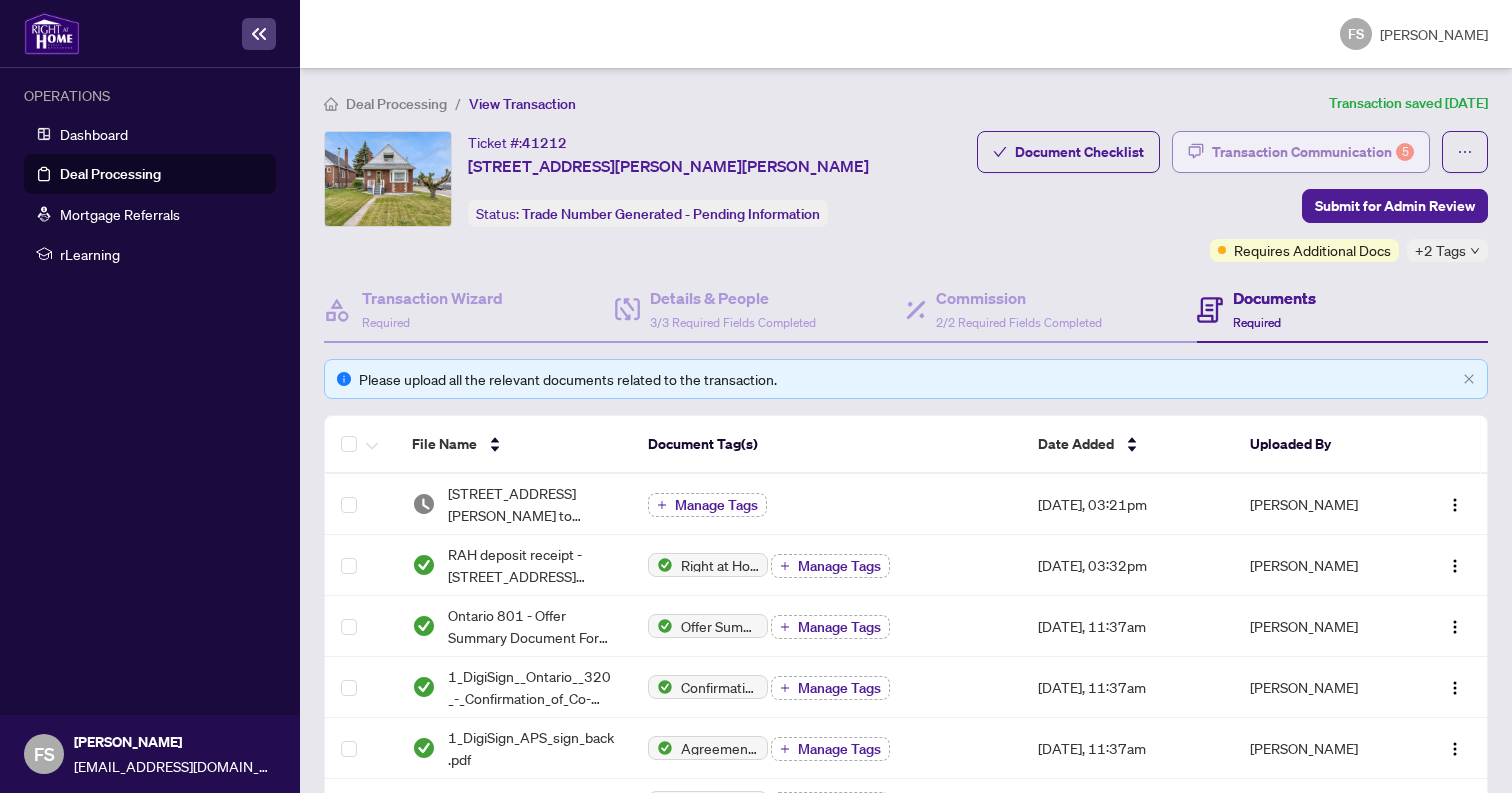 click on "Transaction Communication 5" at bounding box center (1313, 152) 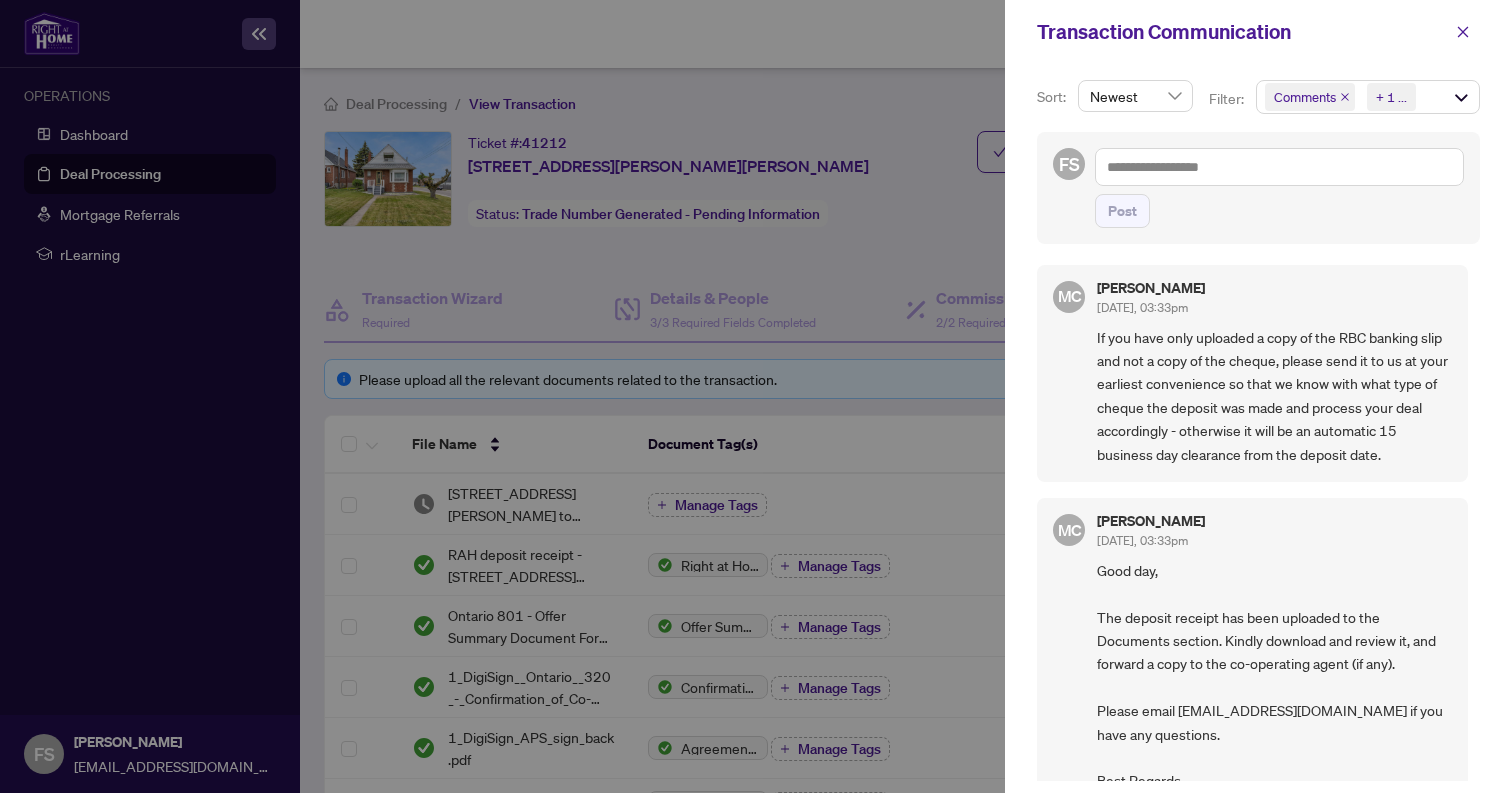 scroll, scrollTop: 863, scrollLeft: 0, axis: vertical 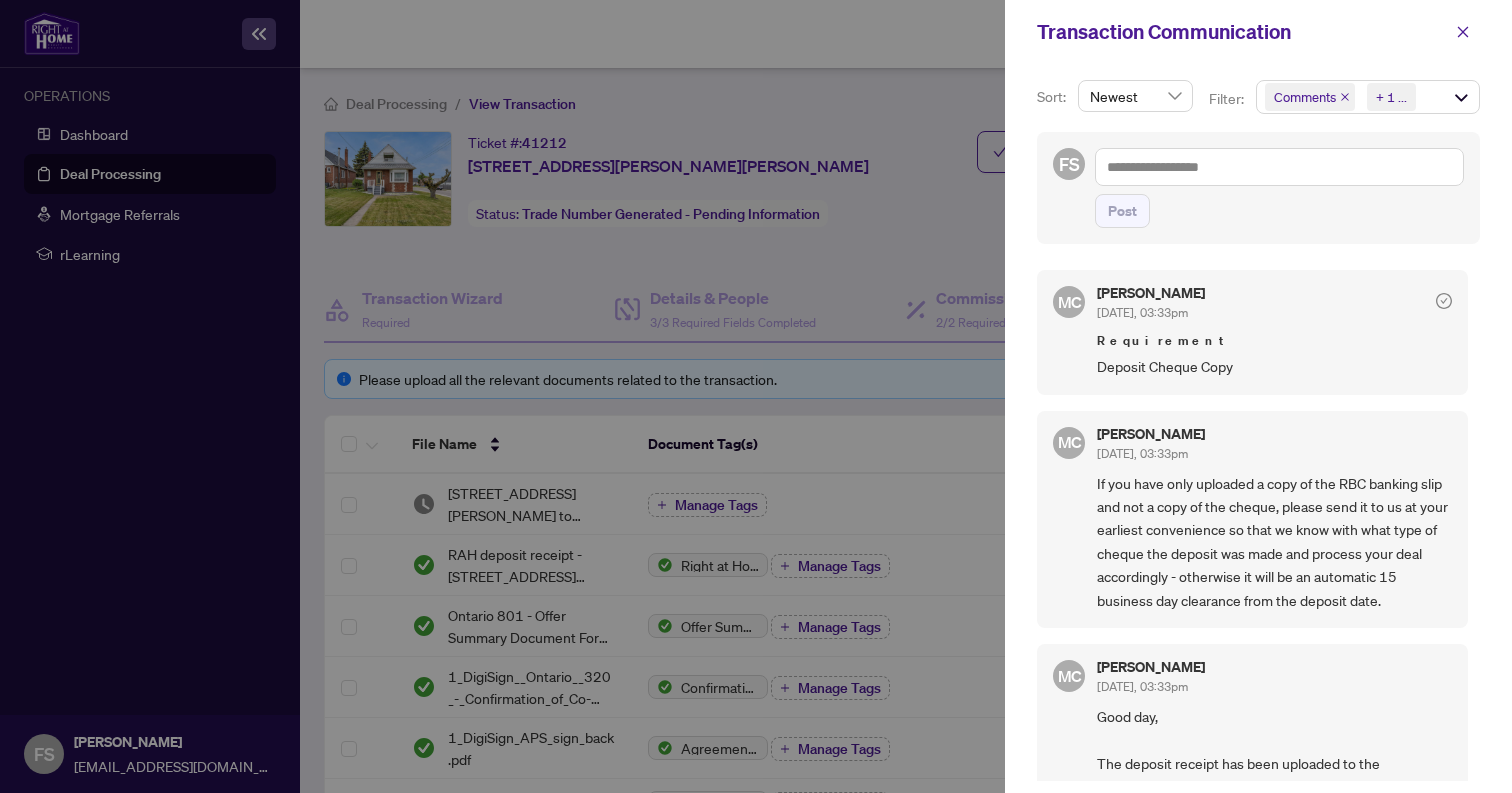 click at bounding box center (756, 396) 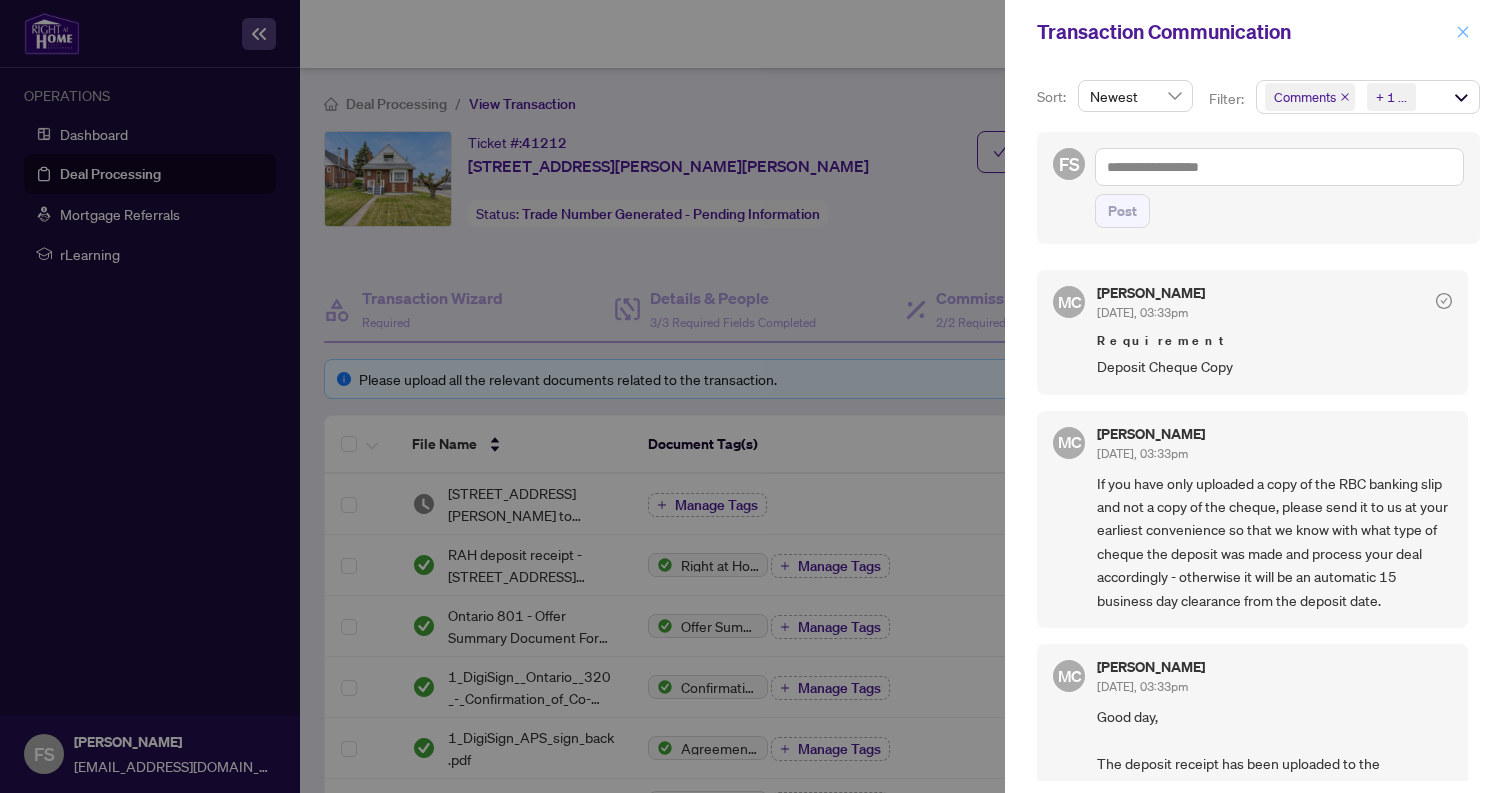 click 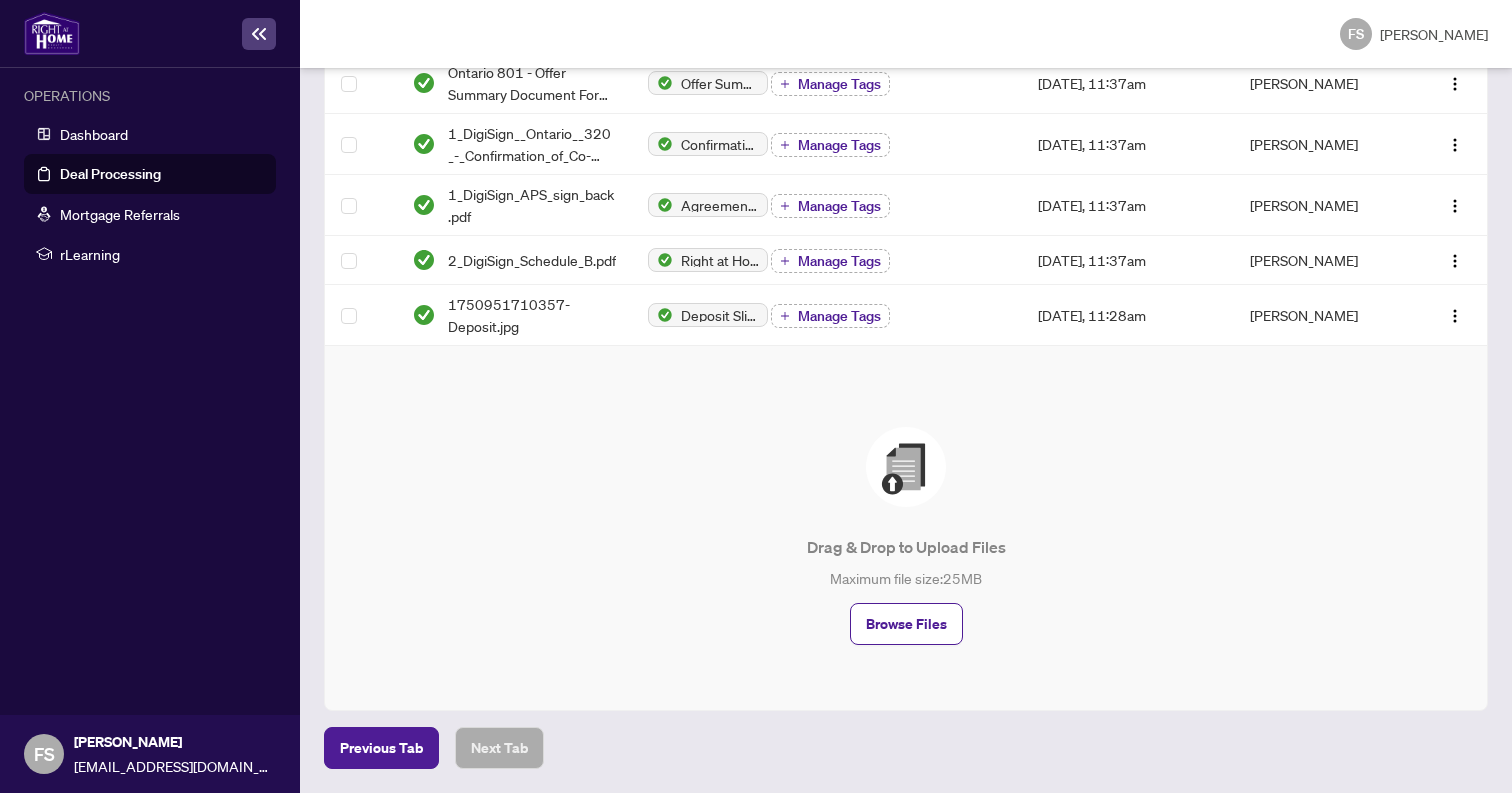 scroll, scrollTop: 554, scrollLeft: 0, axis: vertical 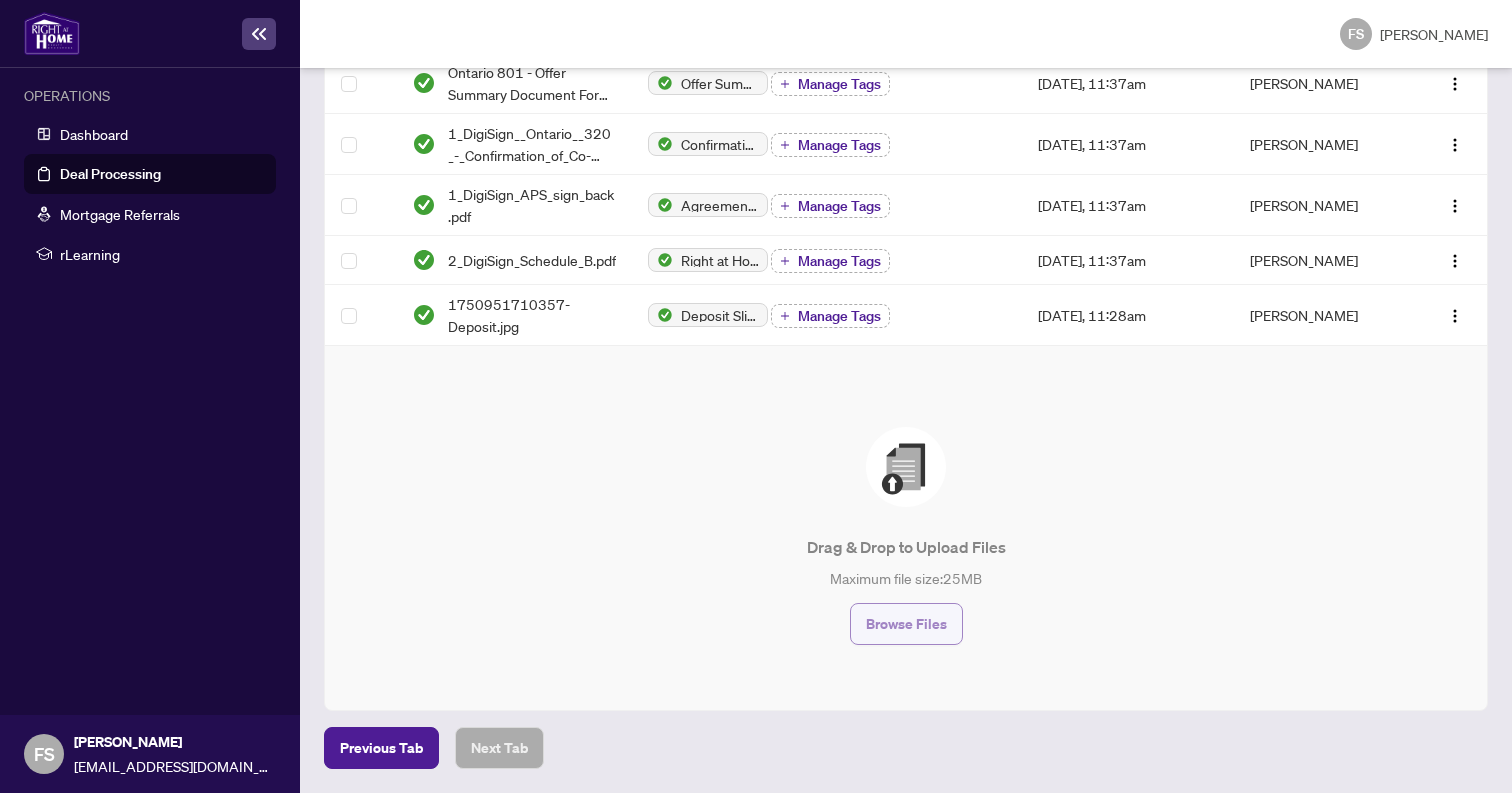click on "Browse Files" at bounding box center (906, 624) 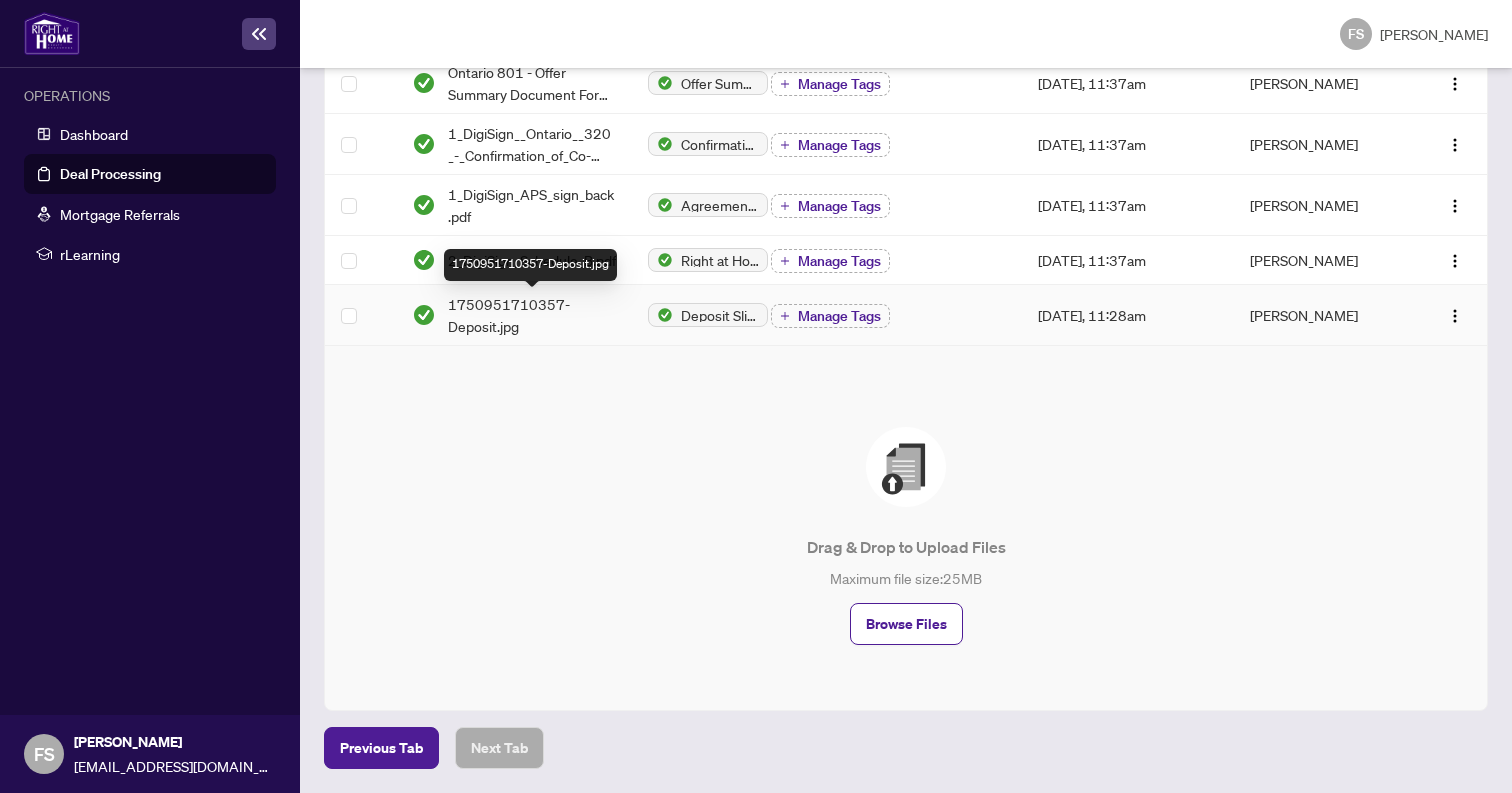 click on "1750951710357-Deposit.jpg" at bounding box center [532, 315] 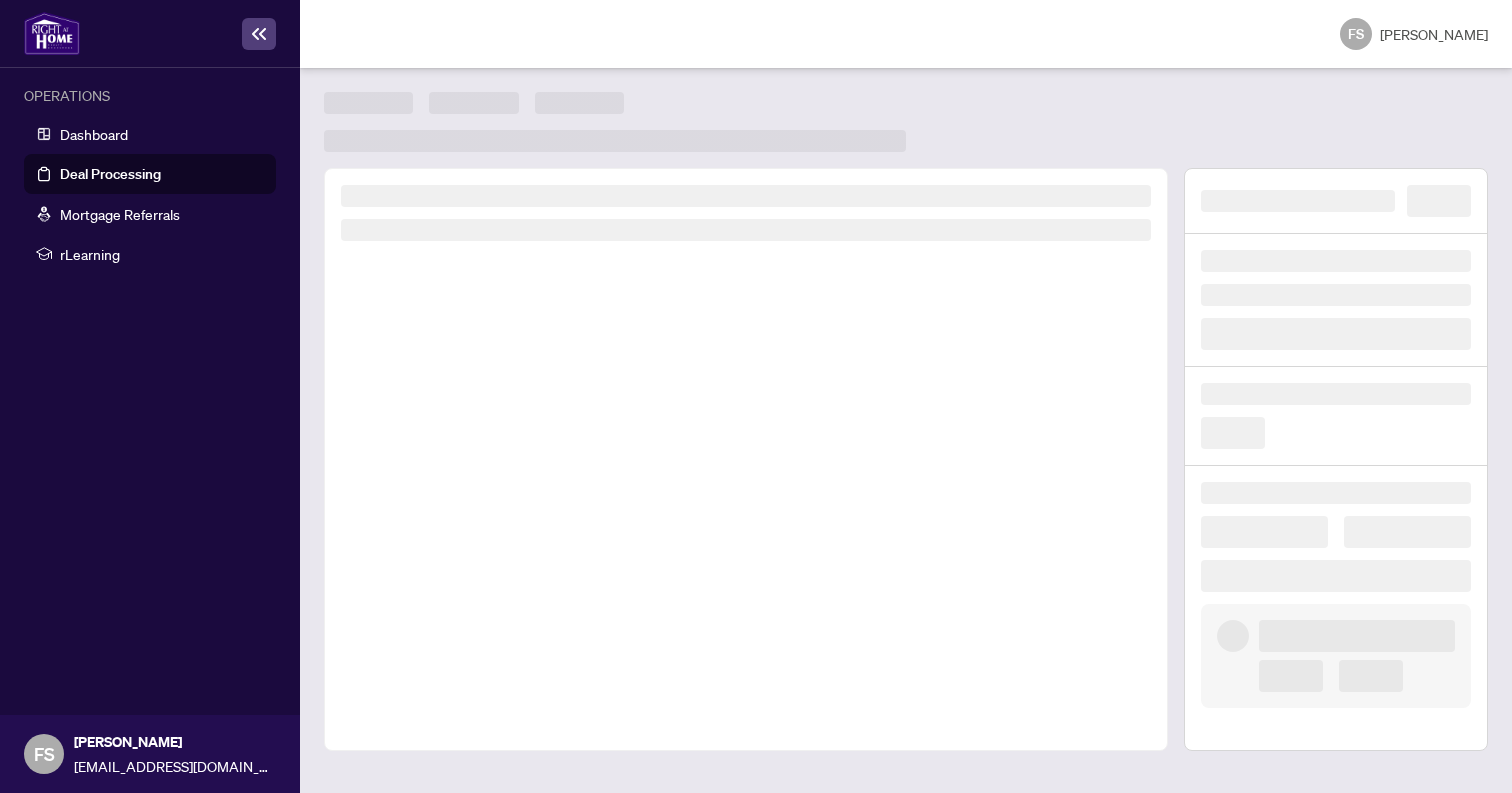 scroll, scrollTop: 0, scrollLeft: 0, axis: both 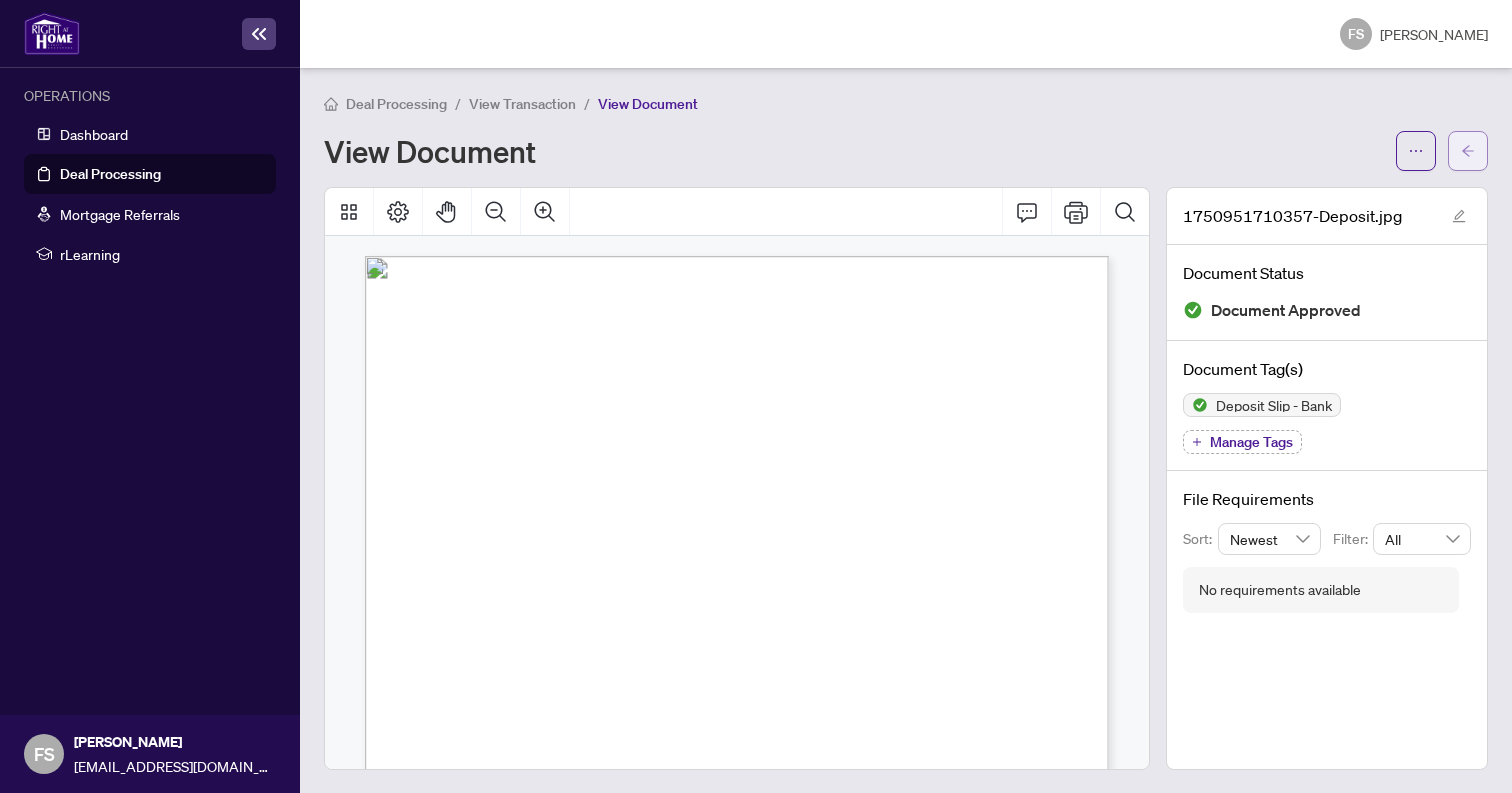 click at bounding box center (1468, 151) 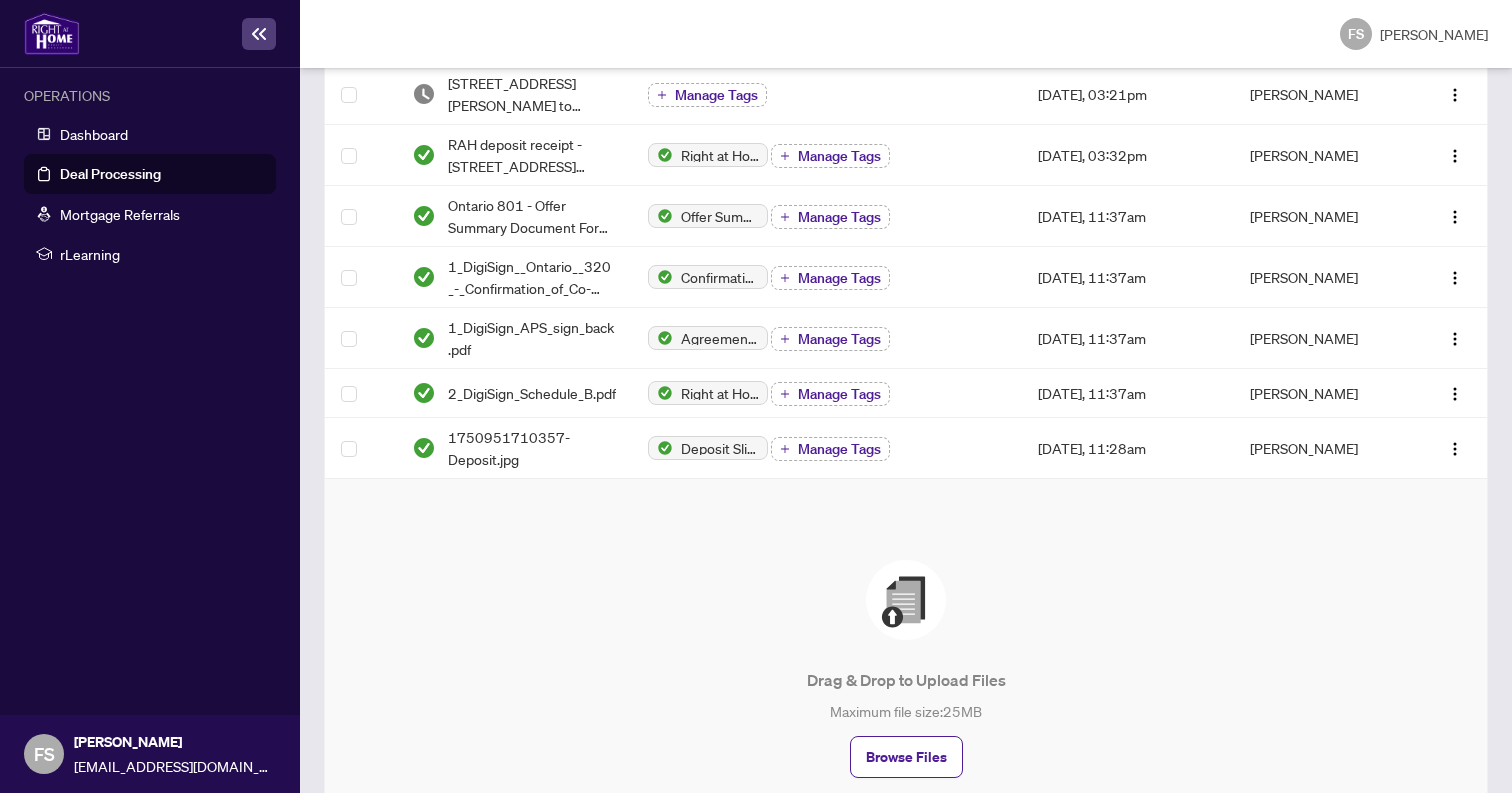 scroll, scrollTop: 424, scrollLeft: 0, axis: vertical 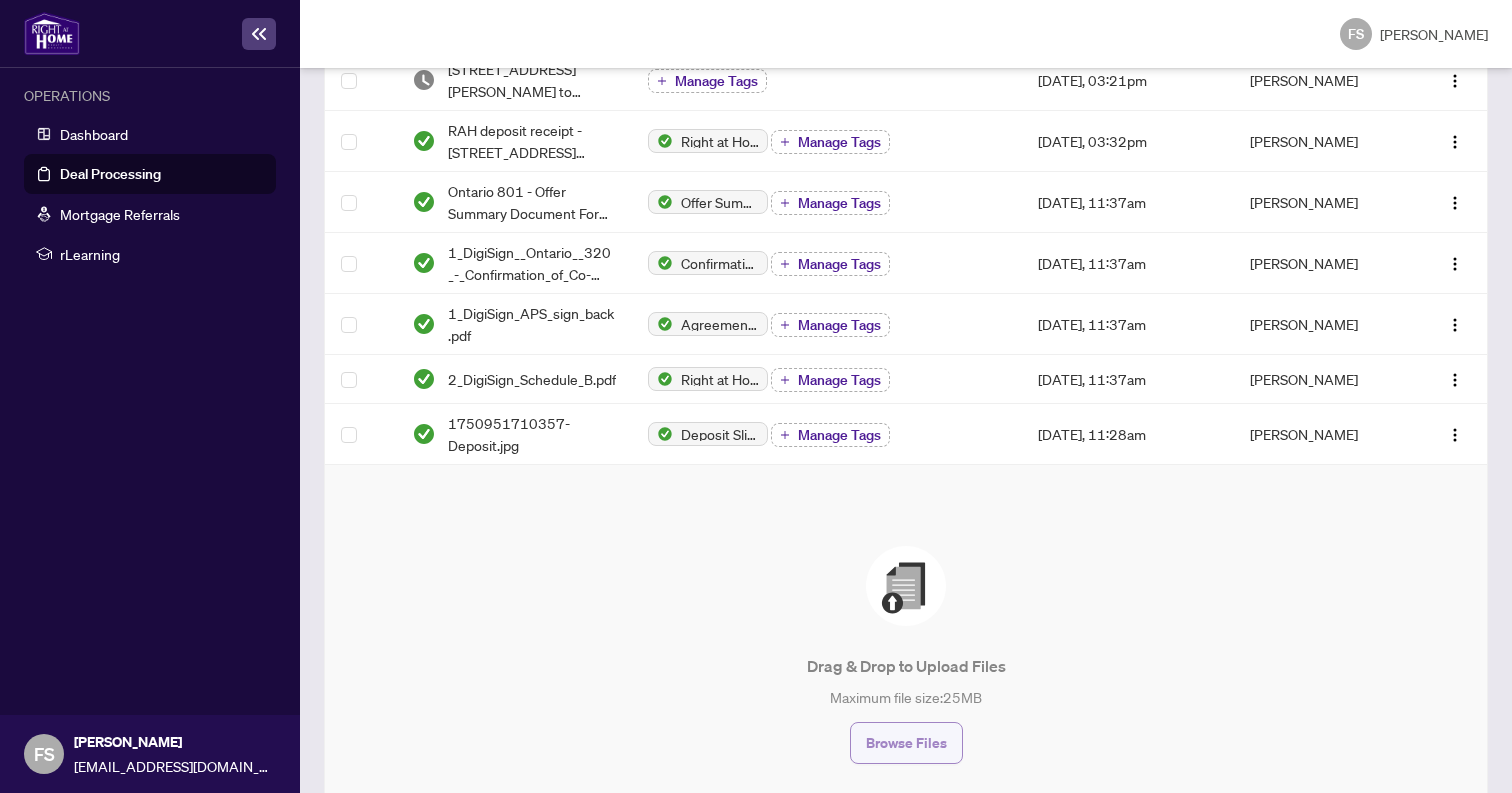 click on "Browse Files" at bounding box center [906, 743] 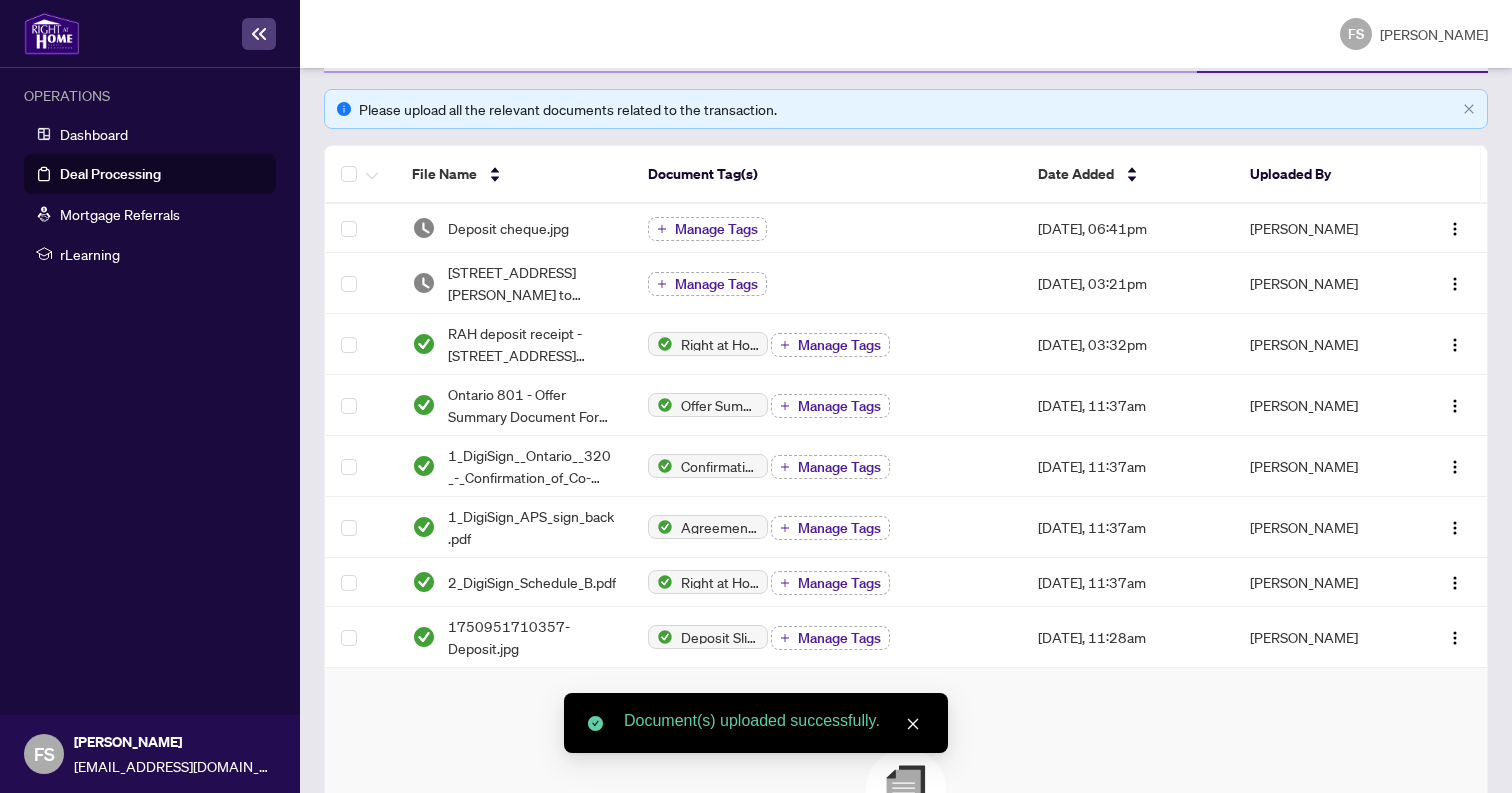 scroll, scrollTop: 248, scrollLeft: 0, axis: vertical 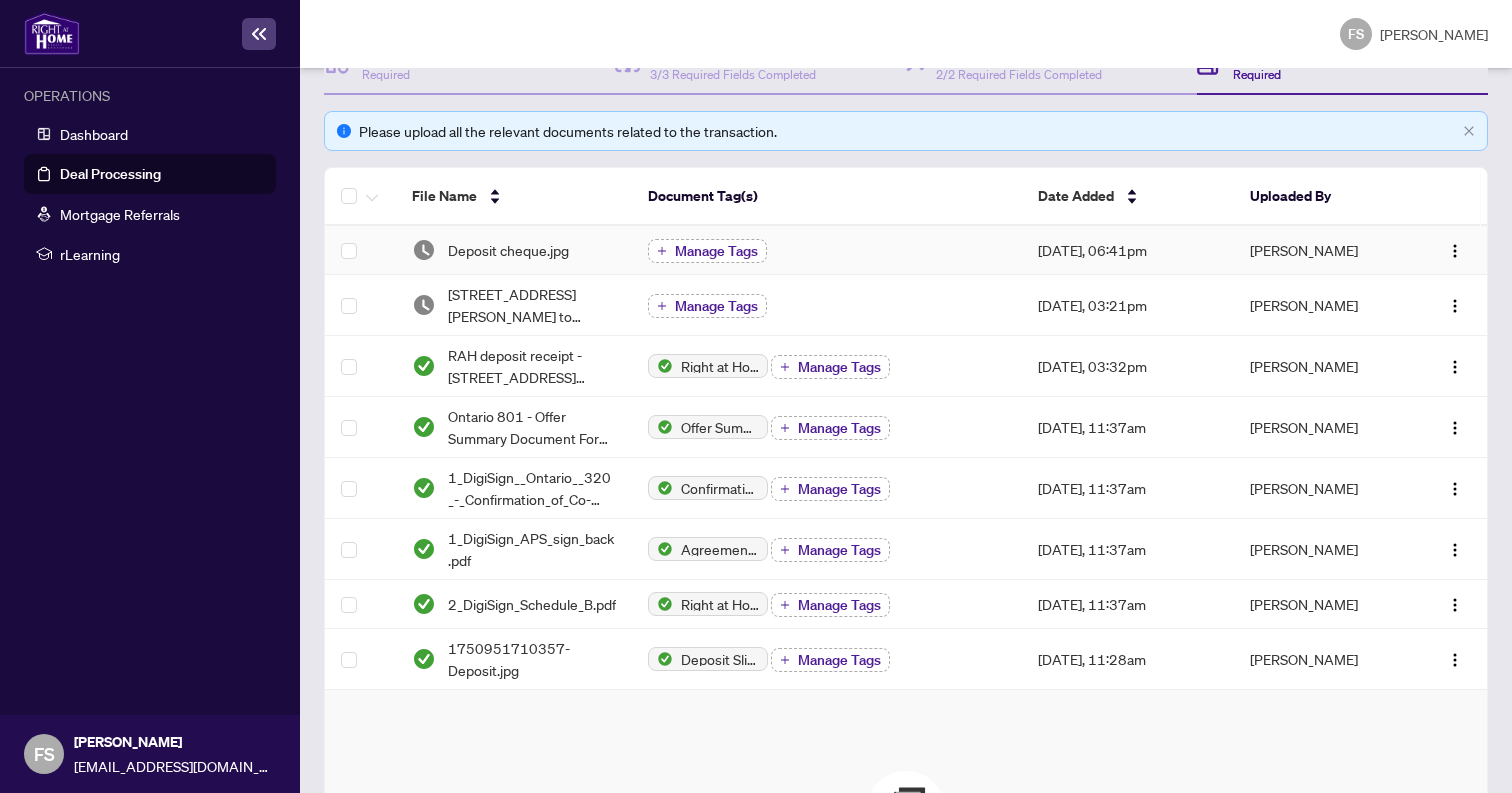 click on "Manage Tags" at bounding box center [716, 251] 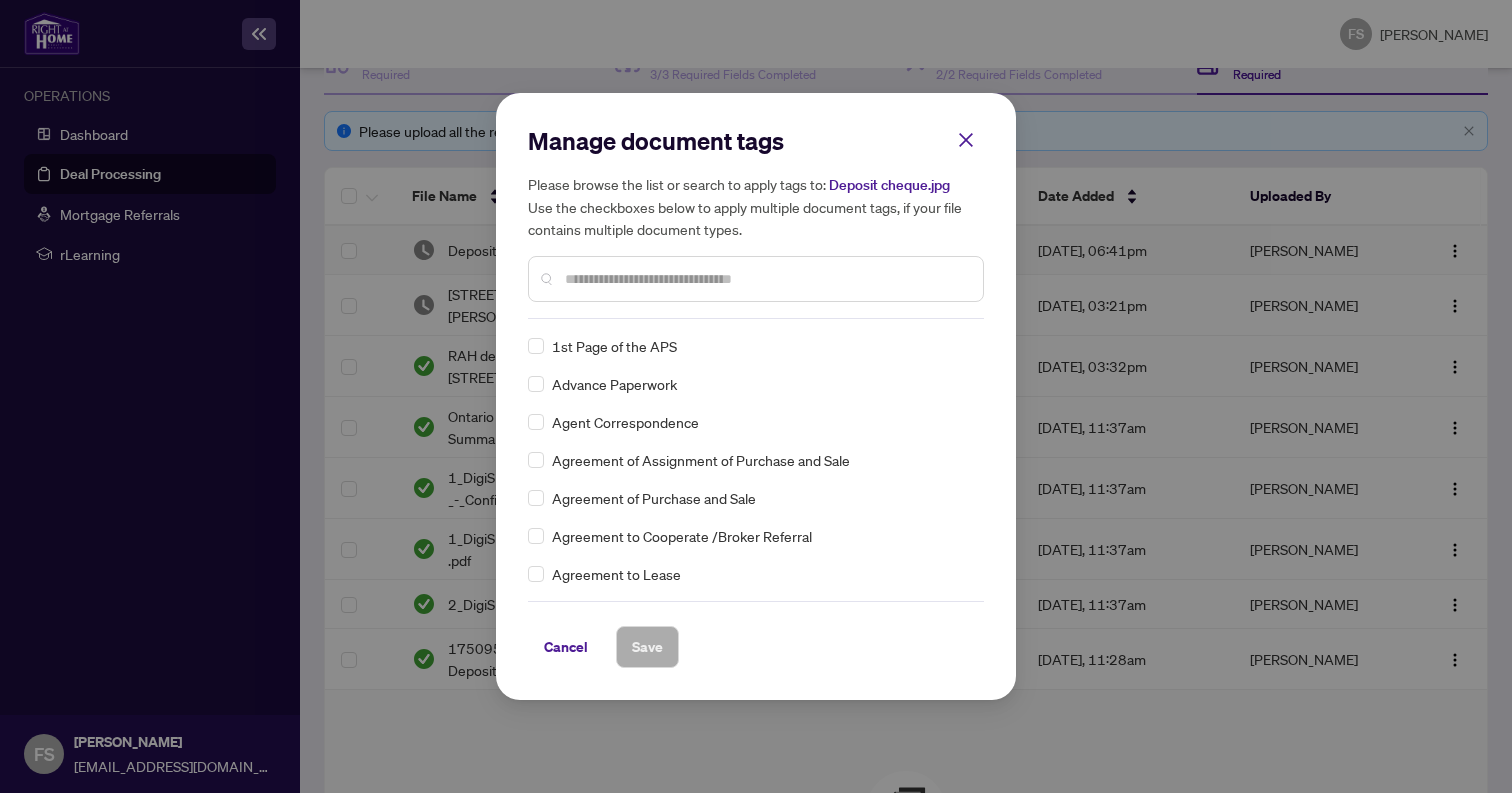 click at bounding box center [756, 279] 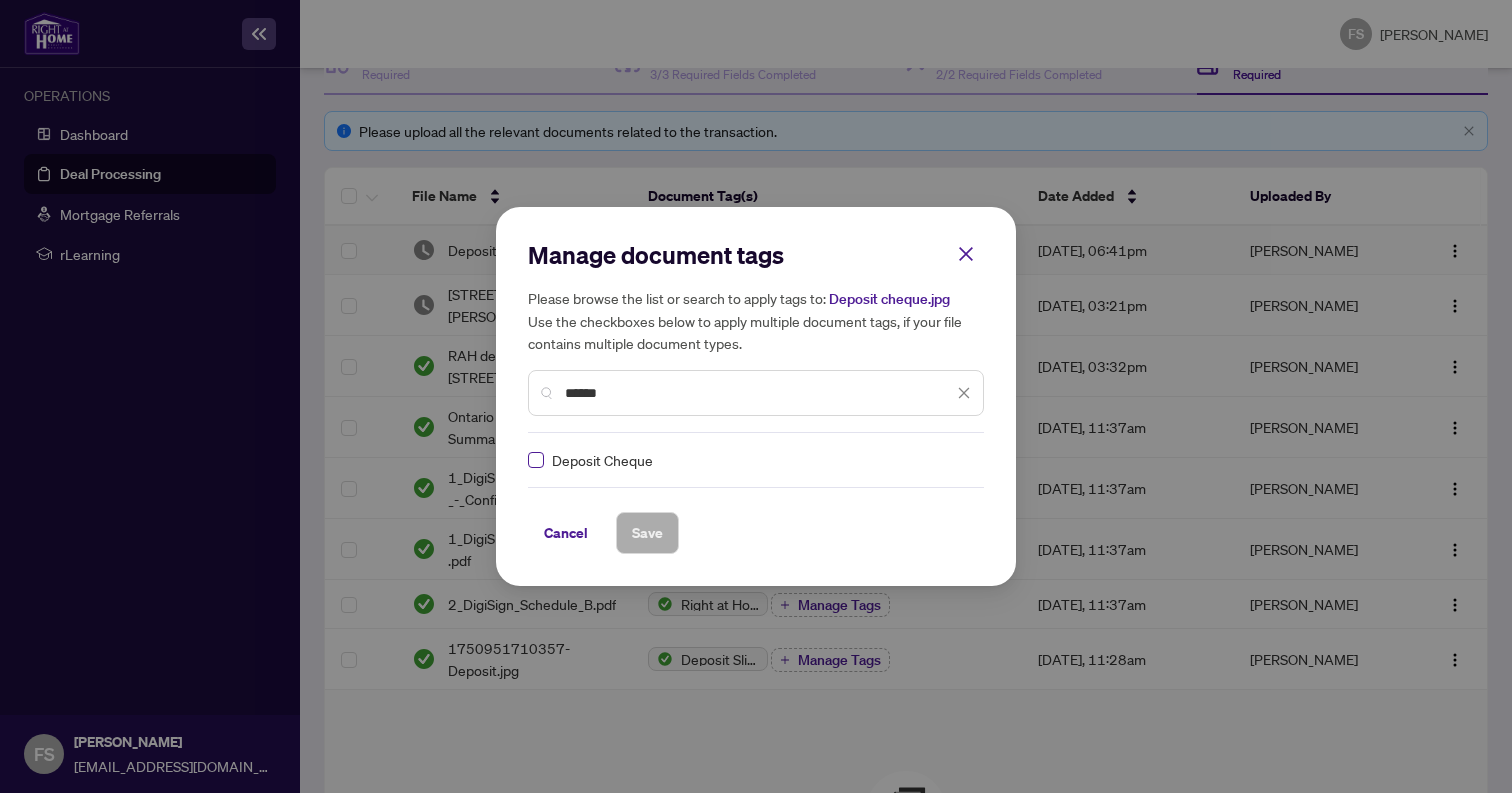 type on "******" 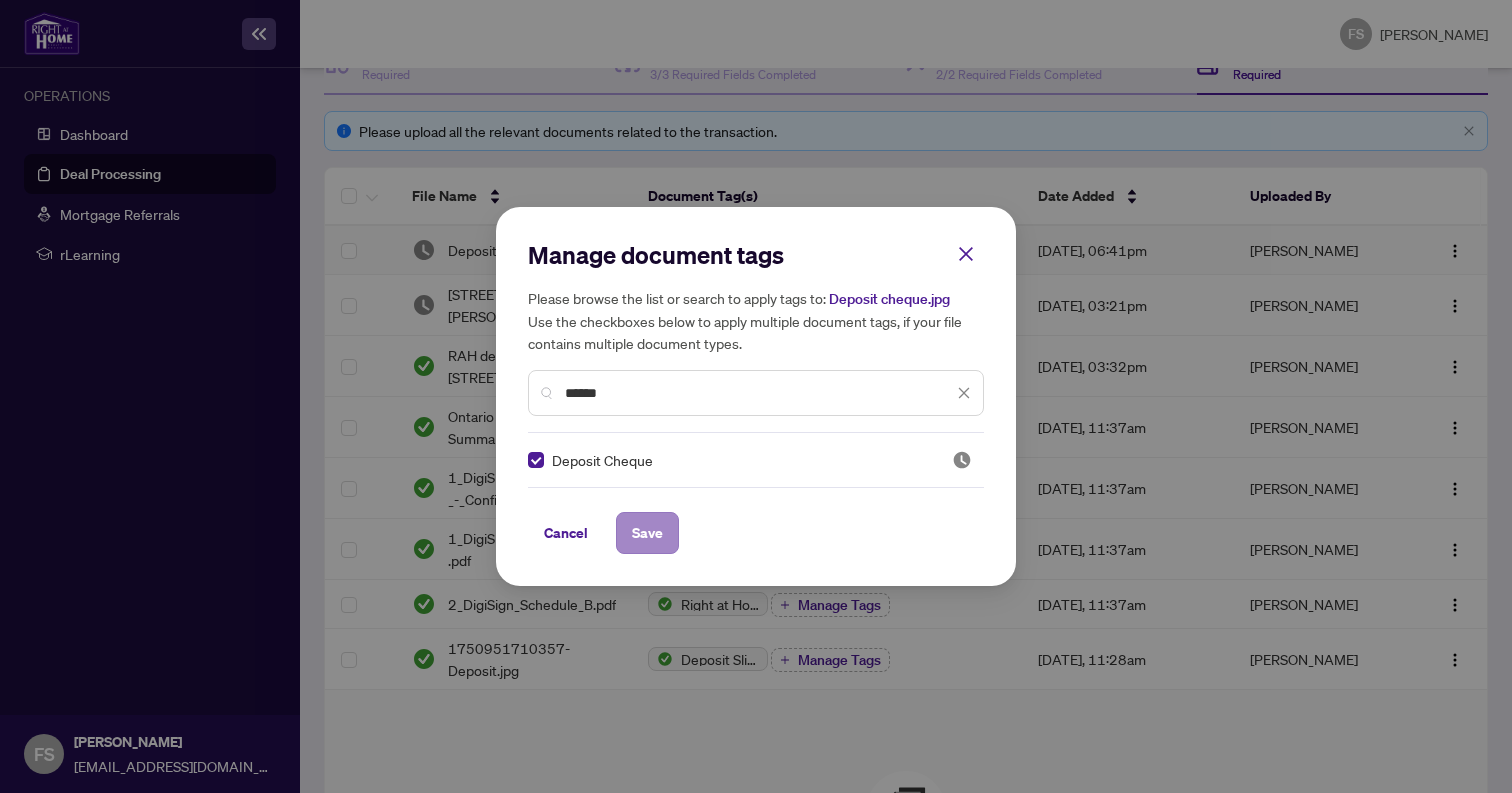 click on "Save" at bounding box center (647, 533) 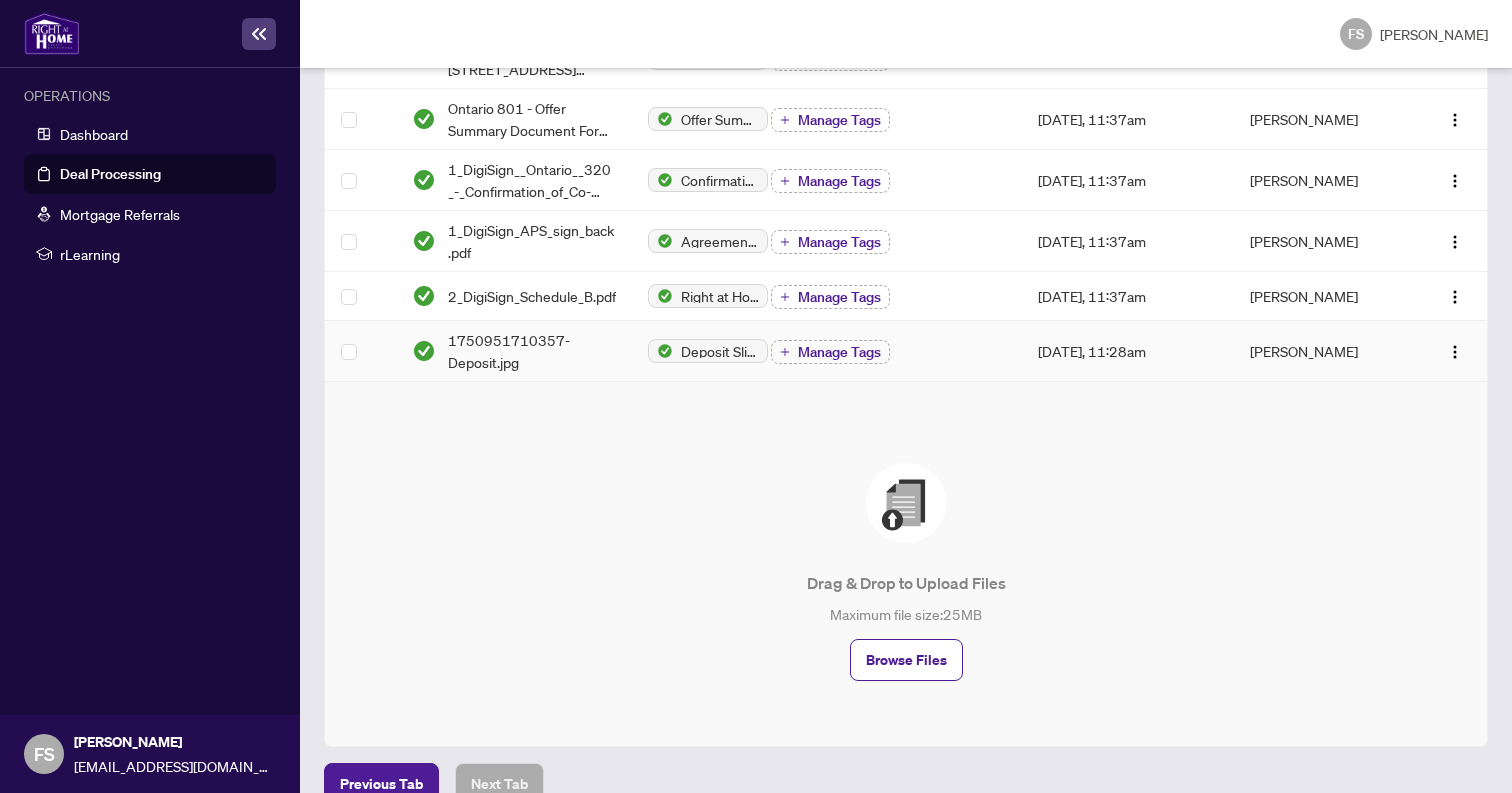 scroll, scrollTop: 558, scrollLeft: 0, axis: vertical 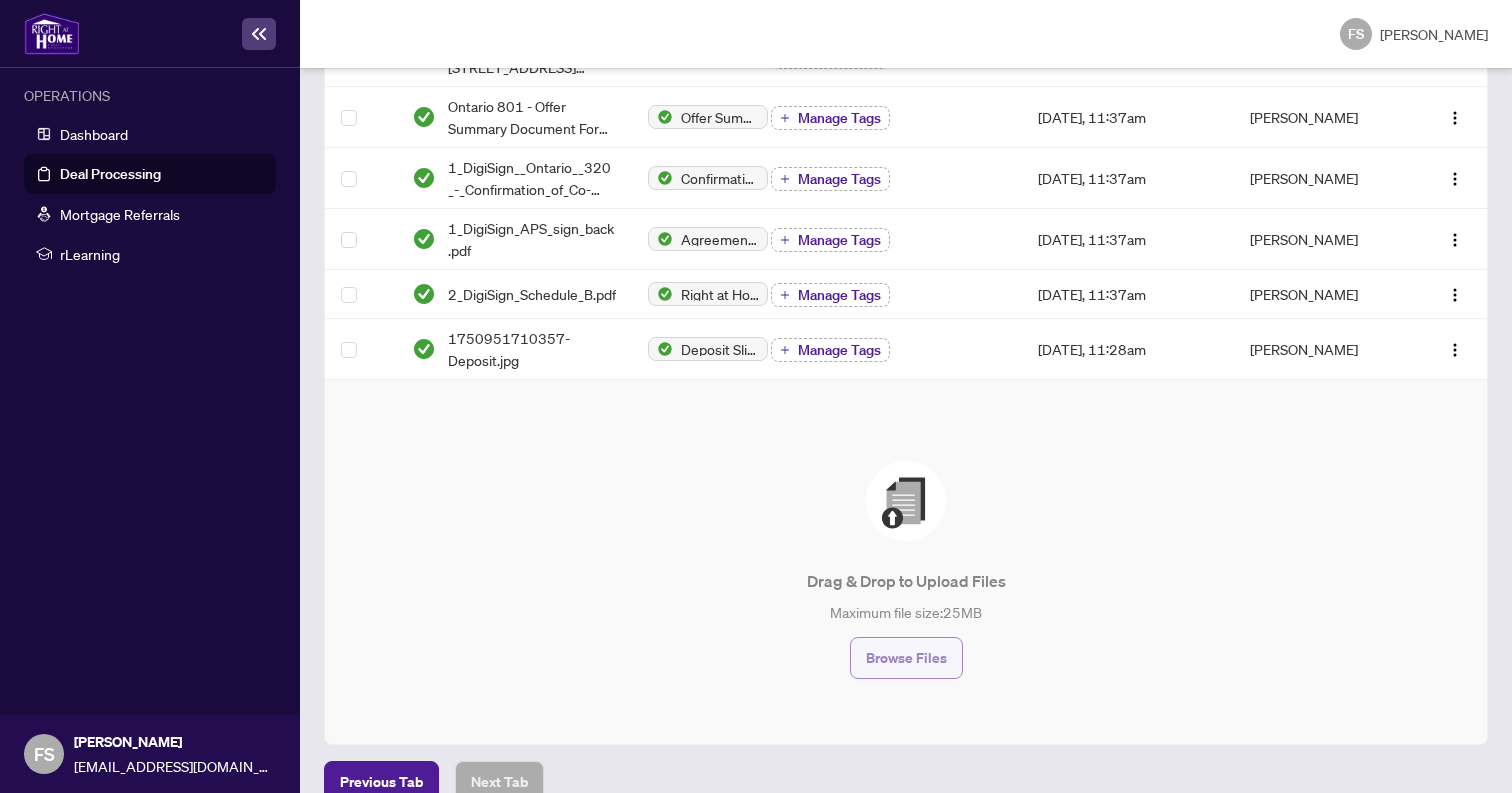 click on "Browse Files" at bounding box center (906, 658) 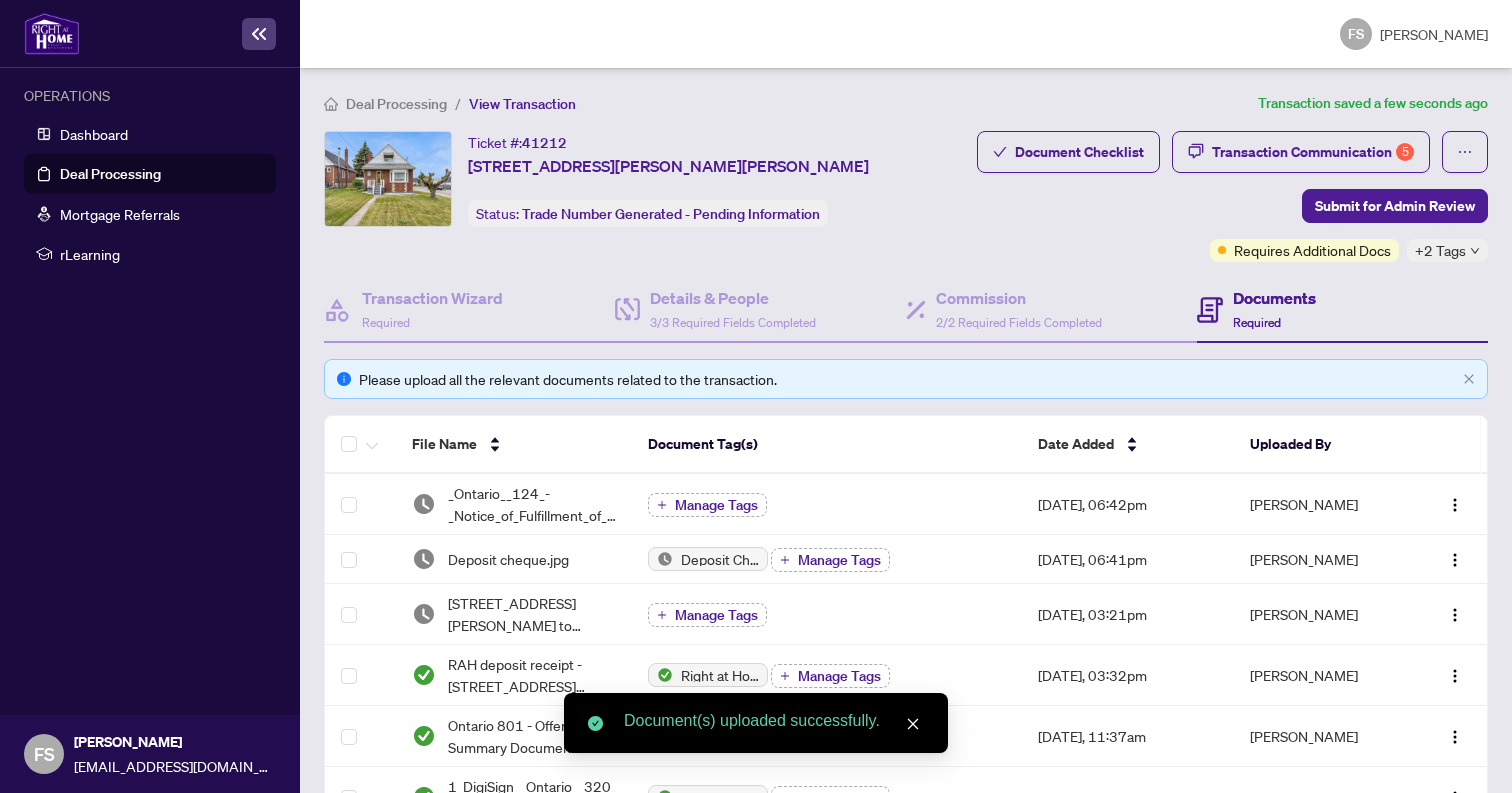 scroll, scrollTop: 0, scrollLeft: 0, axis: both 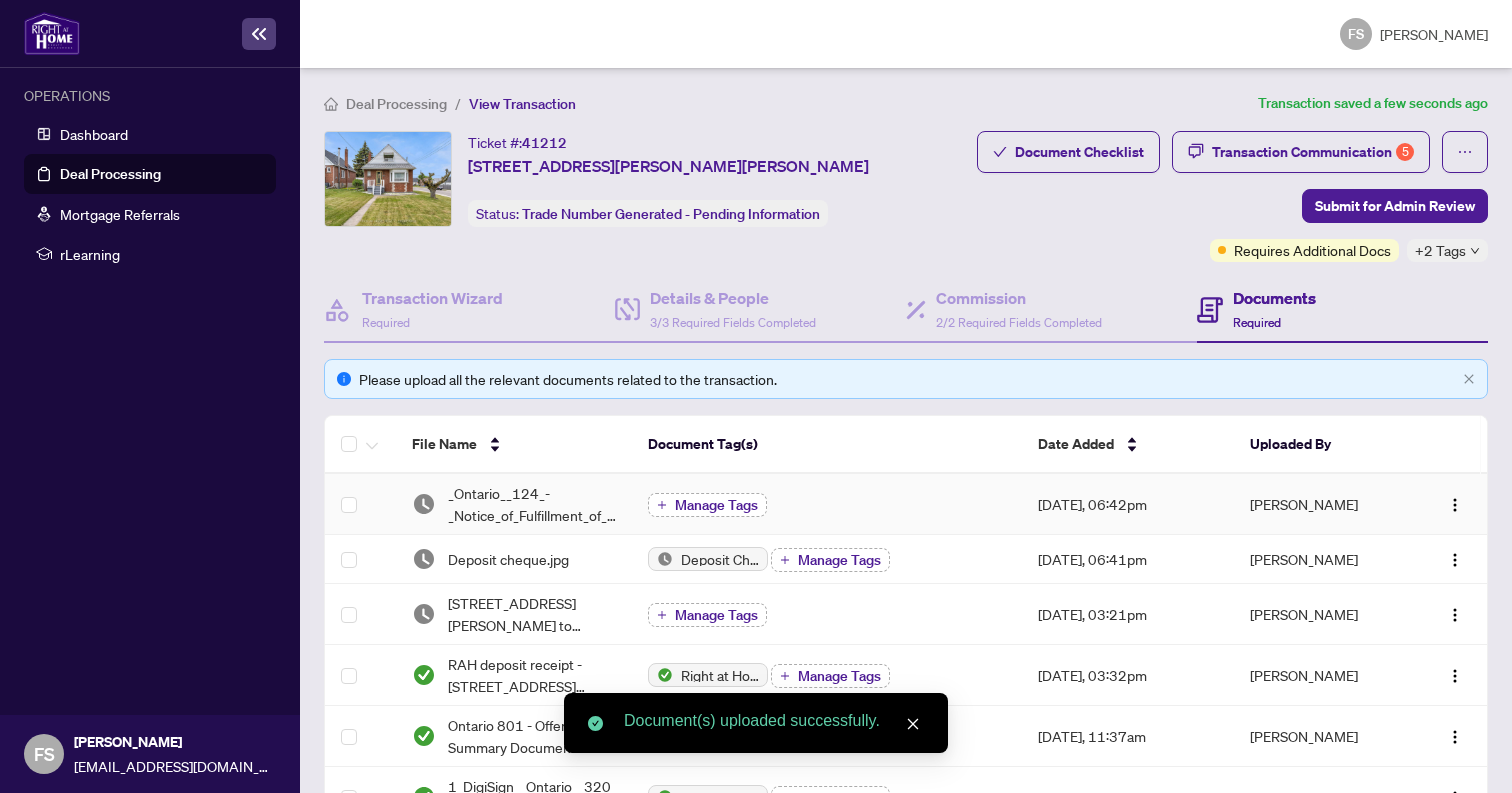 click on "Manage Tags" at bounding box center (716, 505) 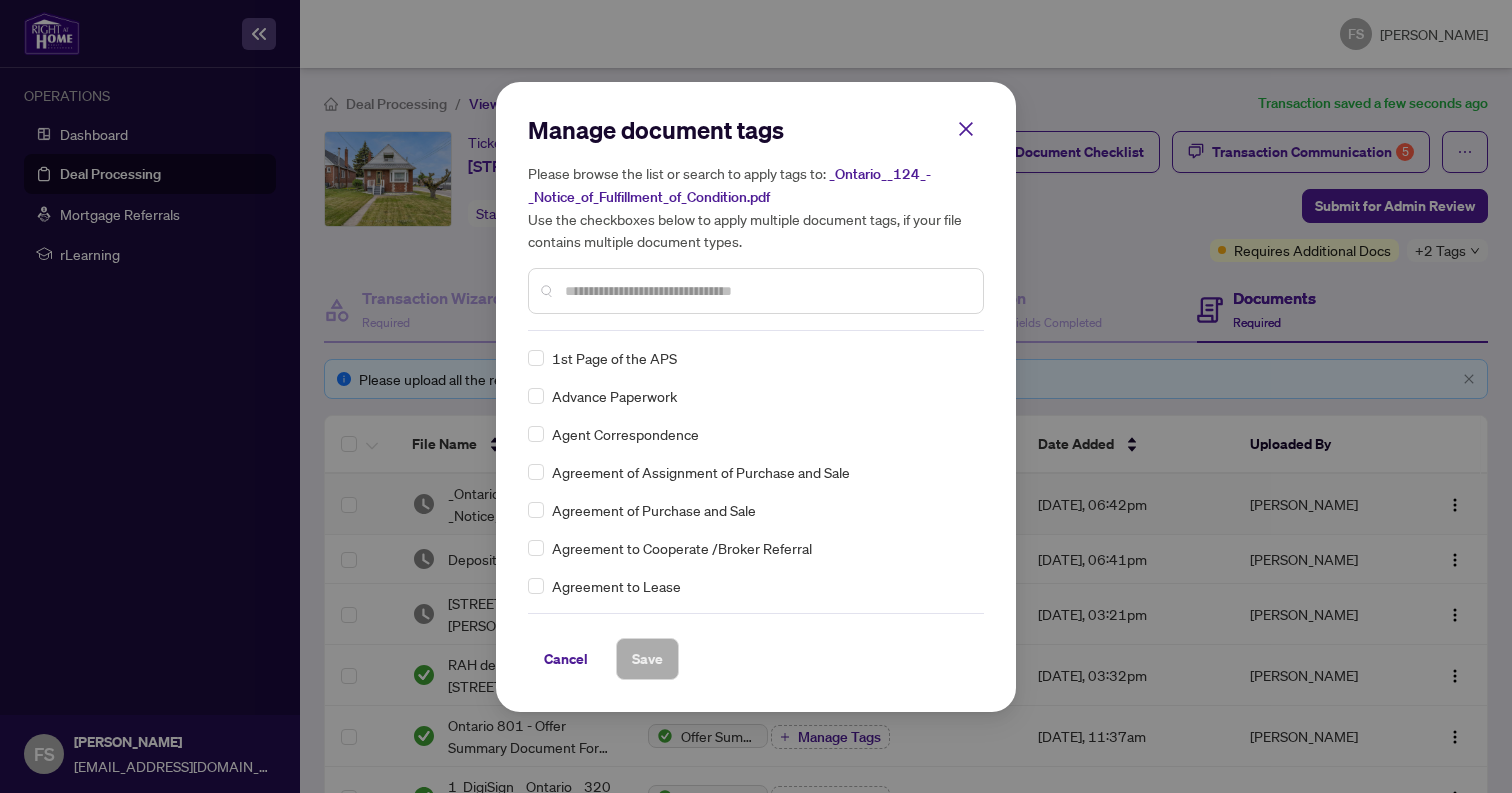 click at bounding box center [766, 291] 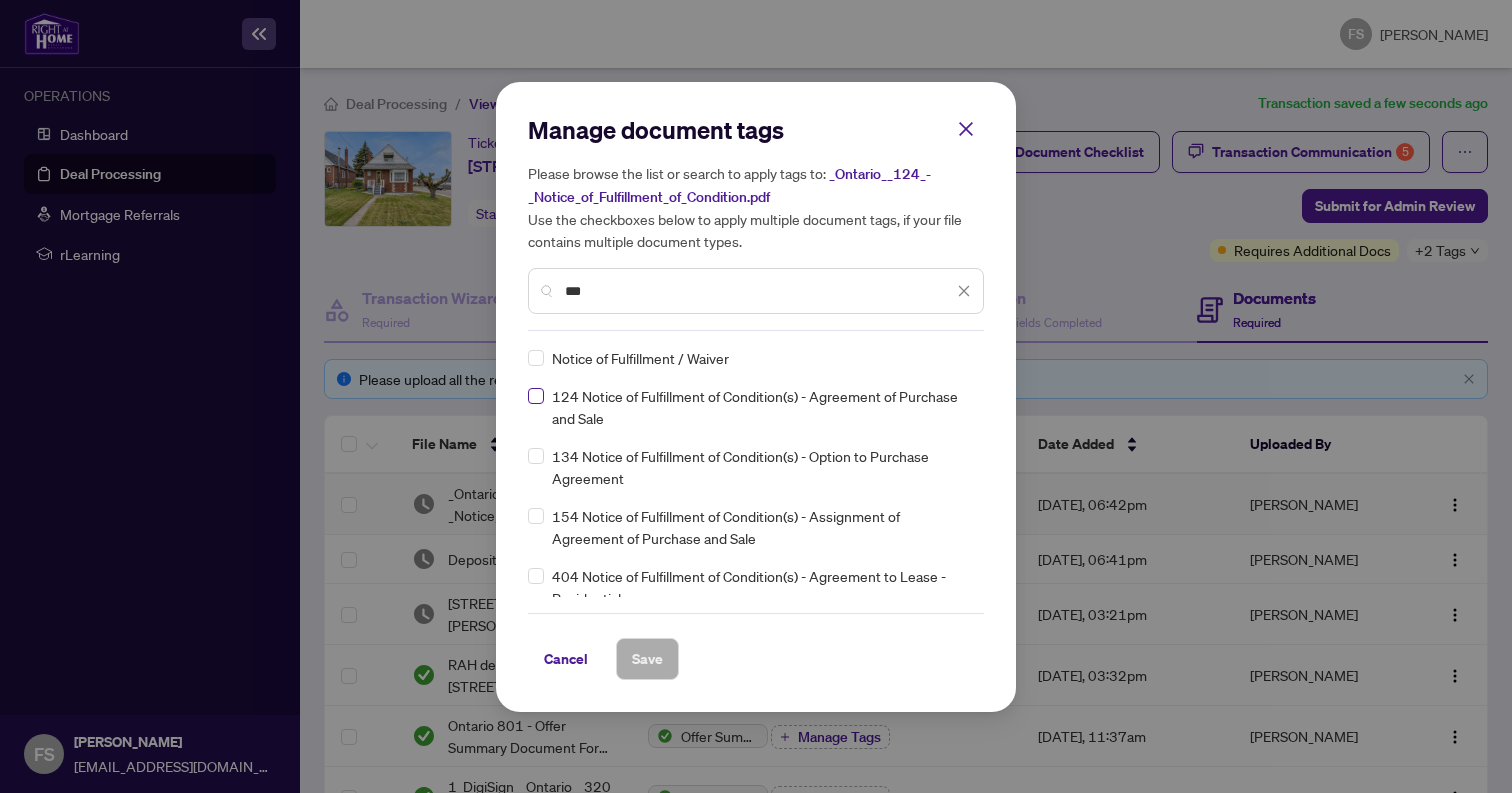 type on "***" 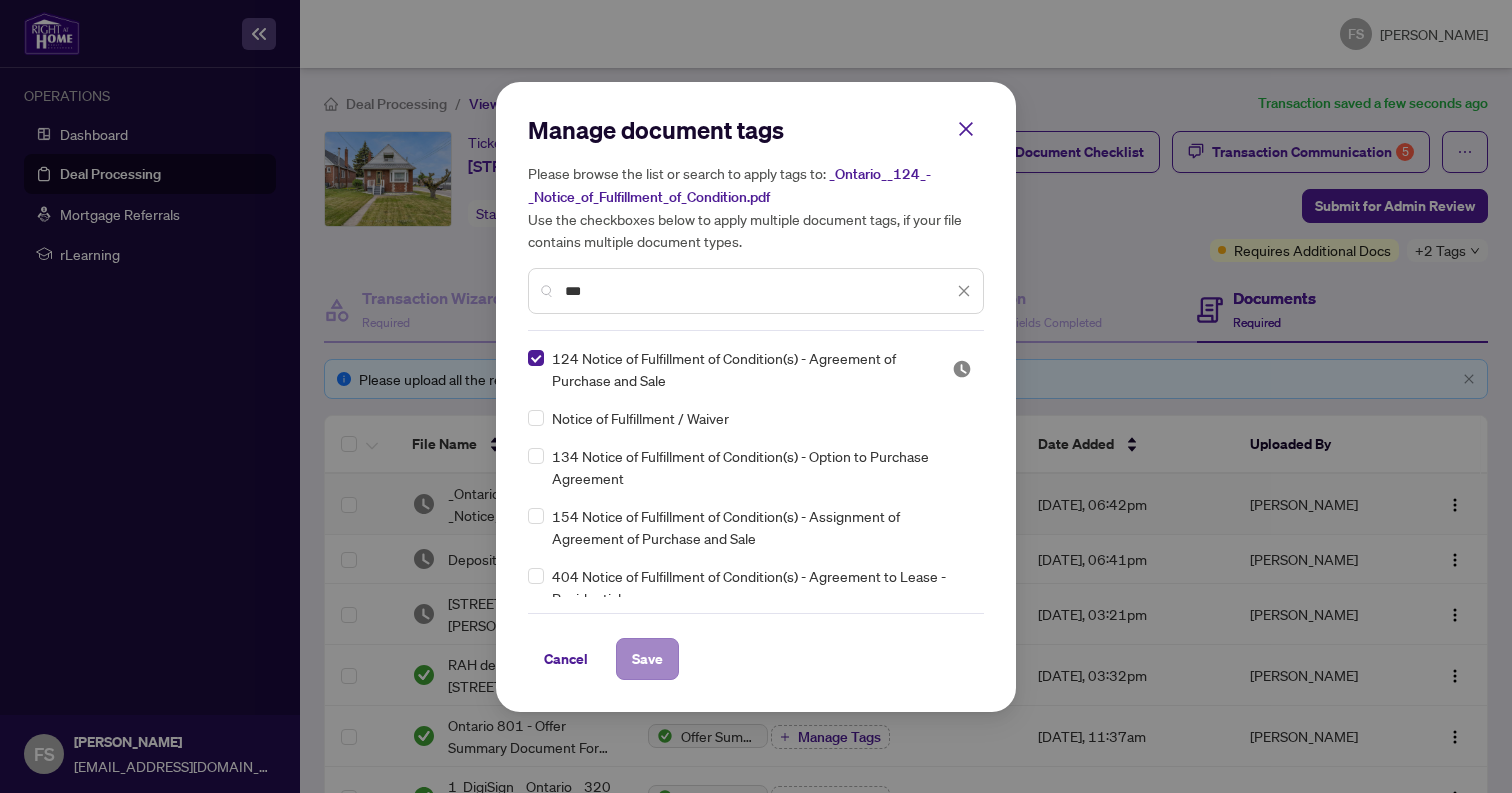 click on "Save" at bounding box center [647, 659] 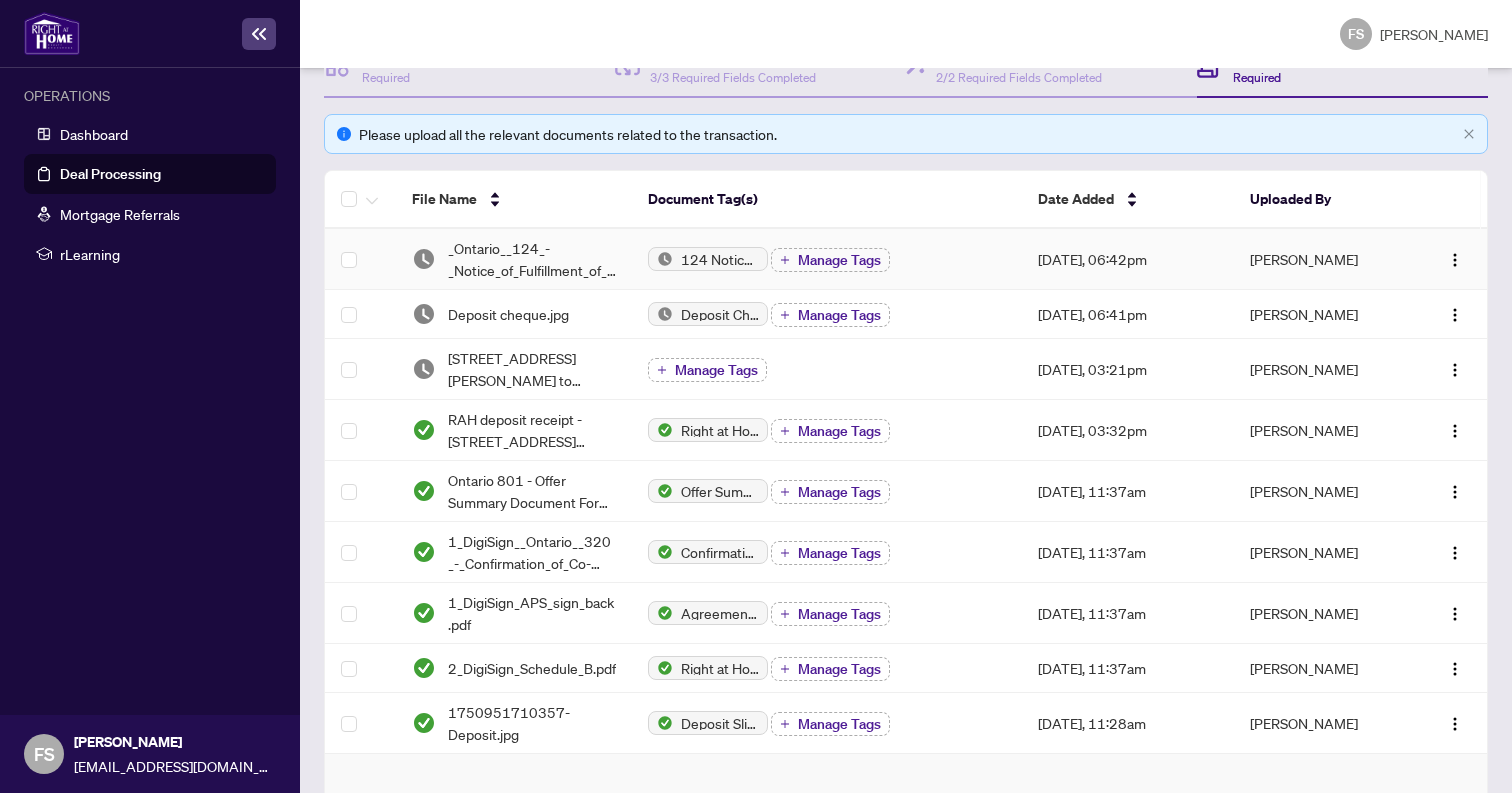 scroll, scrollTop: 258, scrollLeft: 0, axis: vertical 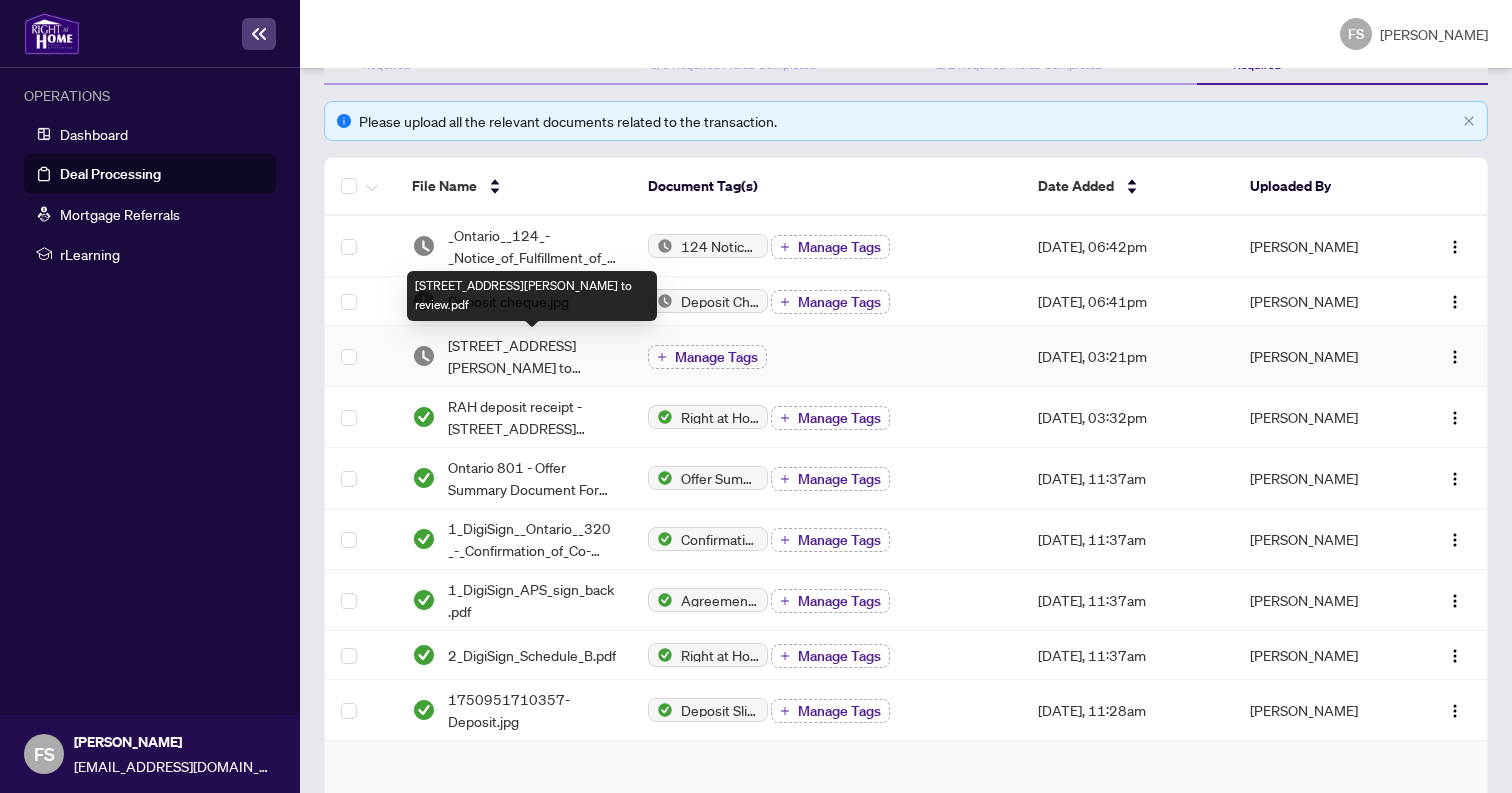 click on "220 Rodgers Rd-Trade sheet-Ferdows to review.pdf" at bounding box center (532, 356) 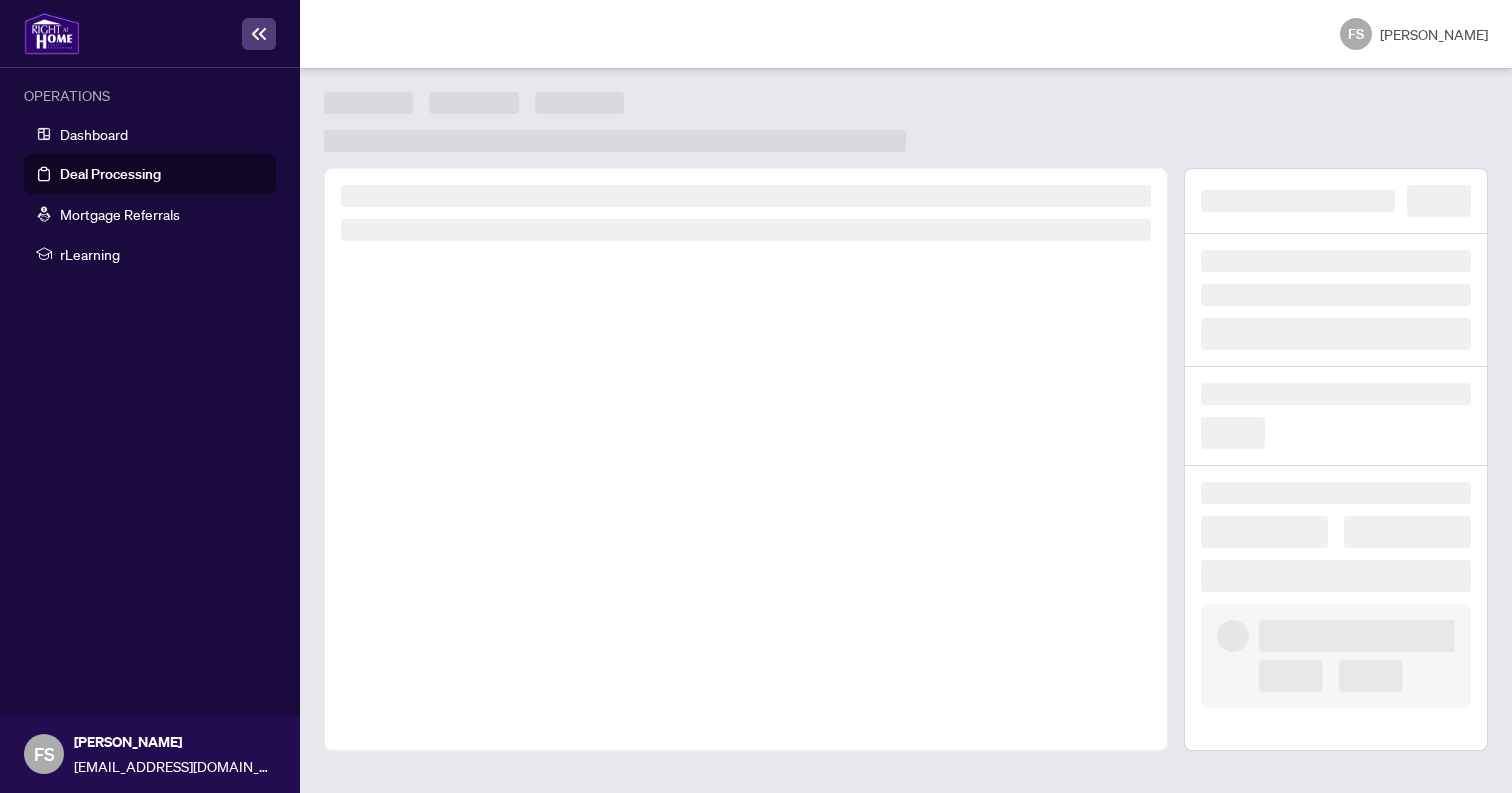 scroll, scrollTop: 0, scrollLeft: 0, axis: both 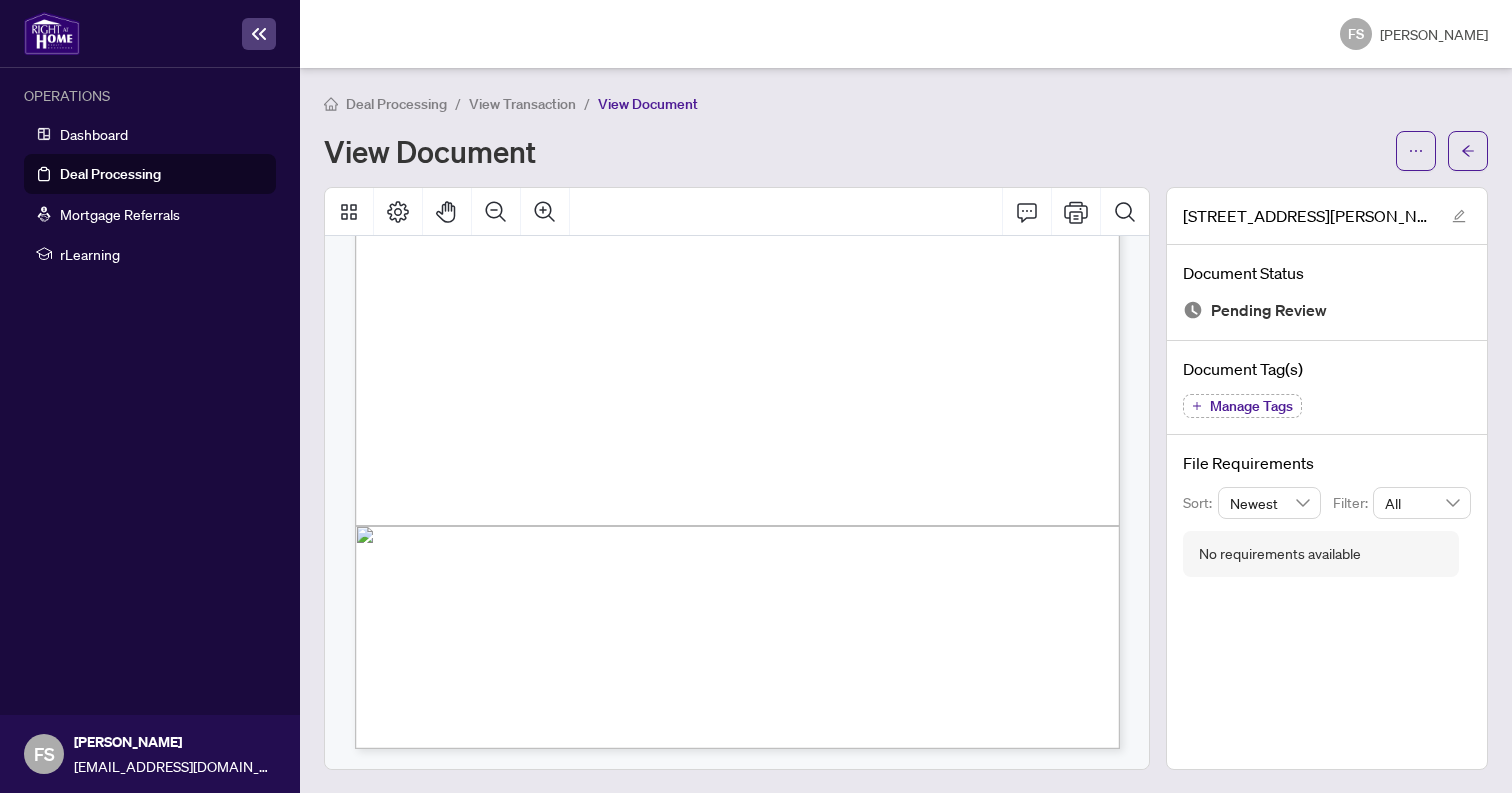 click at bounding box center [1668, 911] 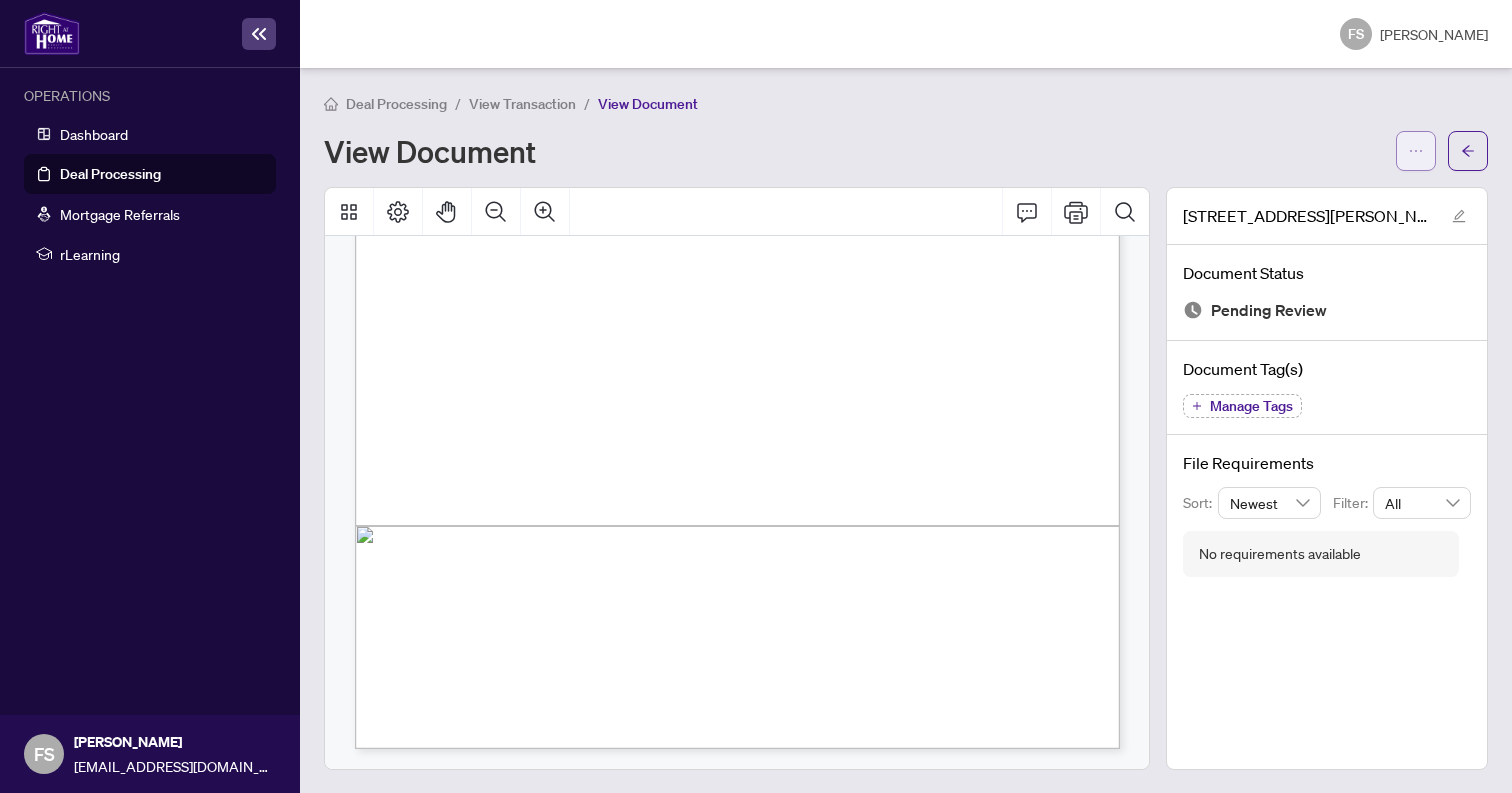 click at bounding box center [1416, 151] 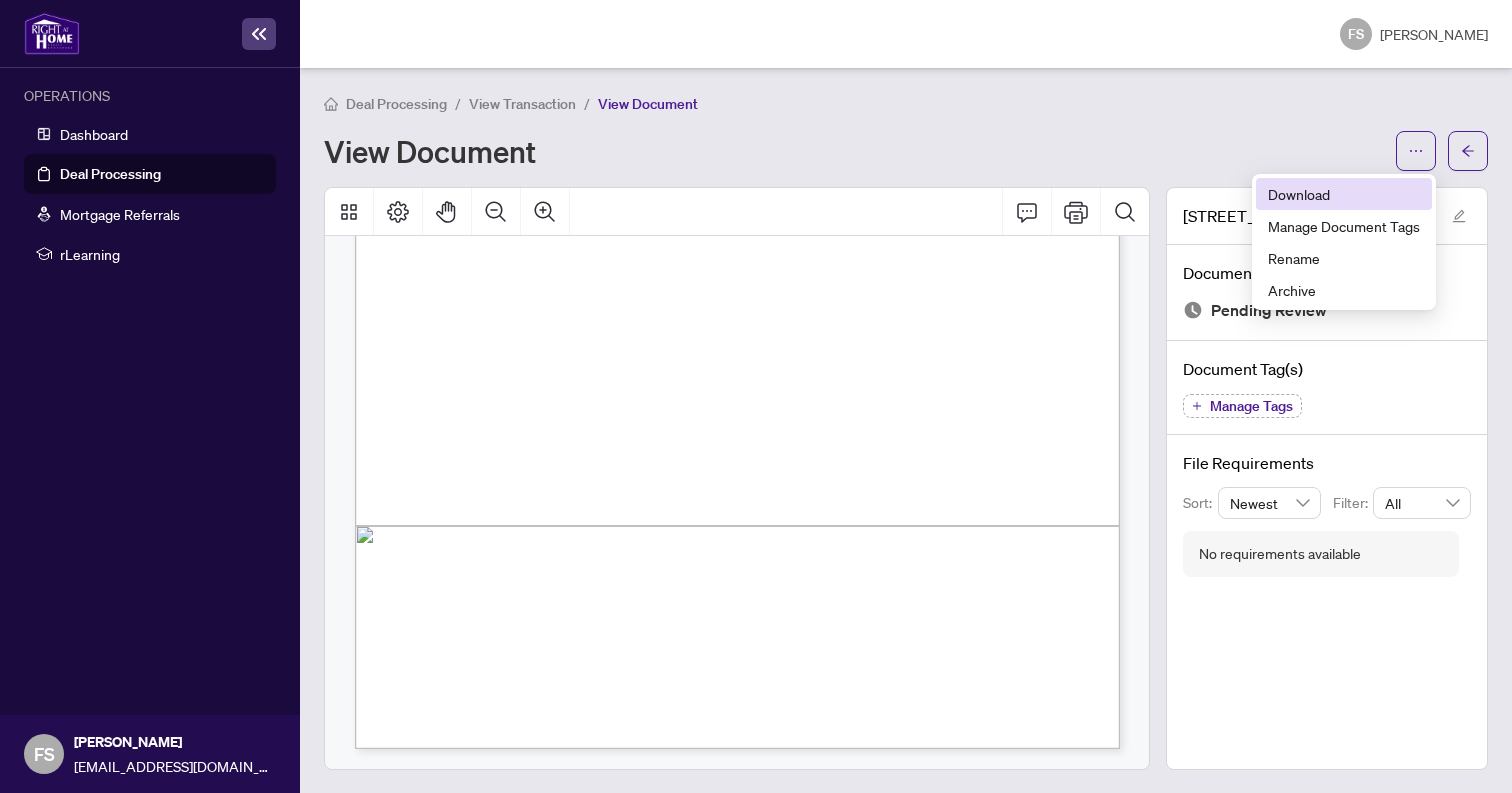 click on "Download" at bounding box center [1344, 194] 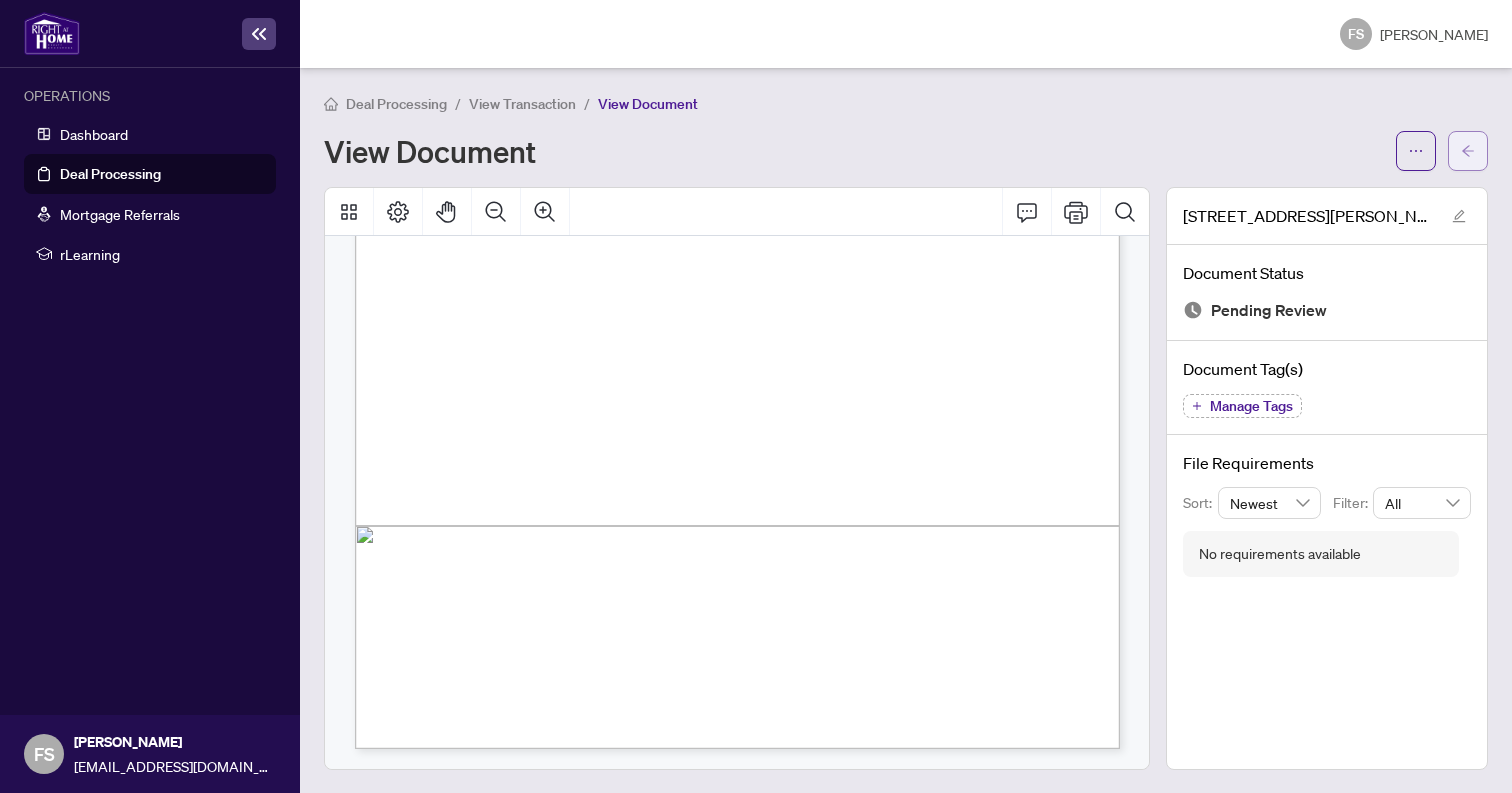 click 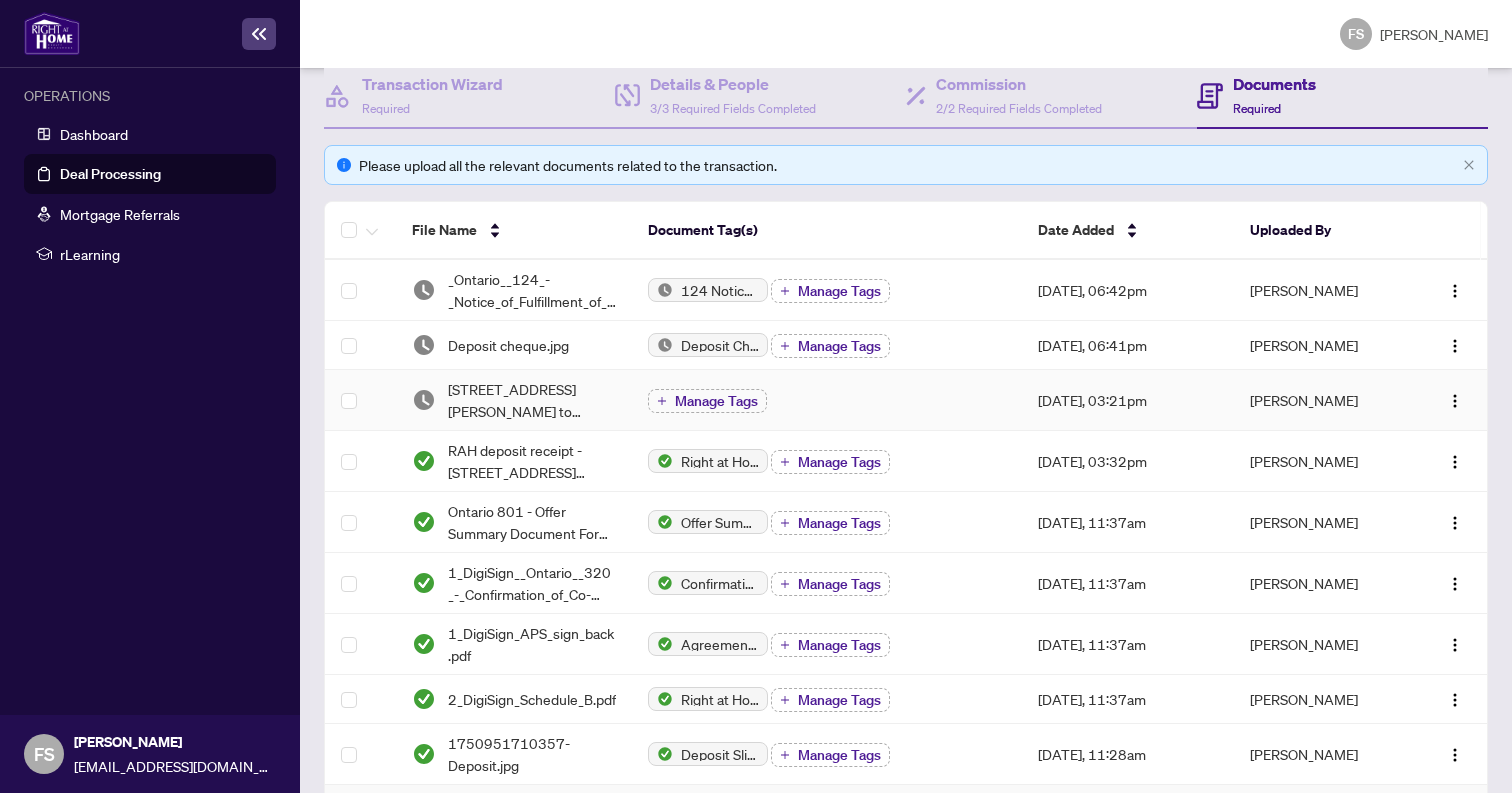 scroll, scrollTop: 225, scrollLeft: 0, axis: vertical 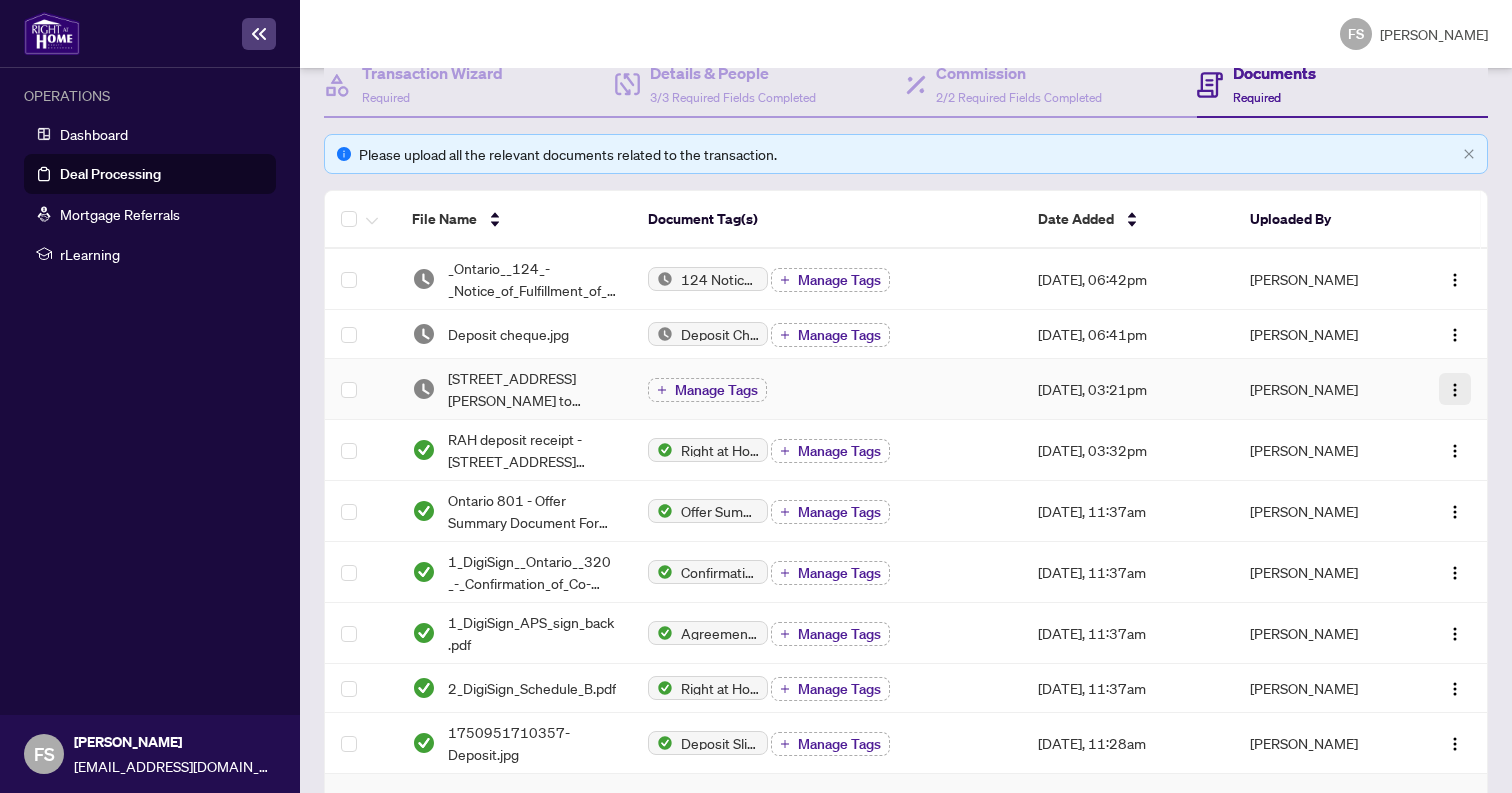 click at bounding box center [1455, 390] 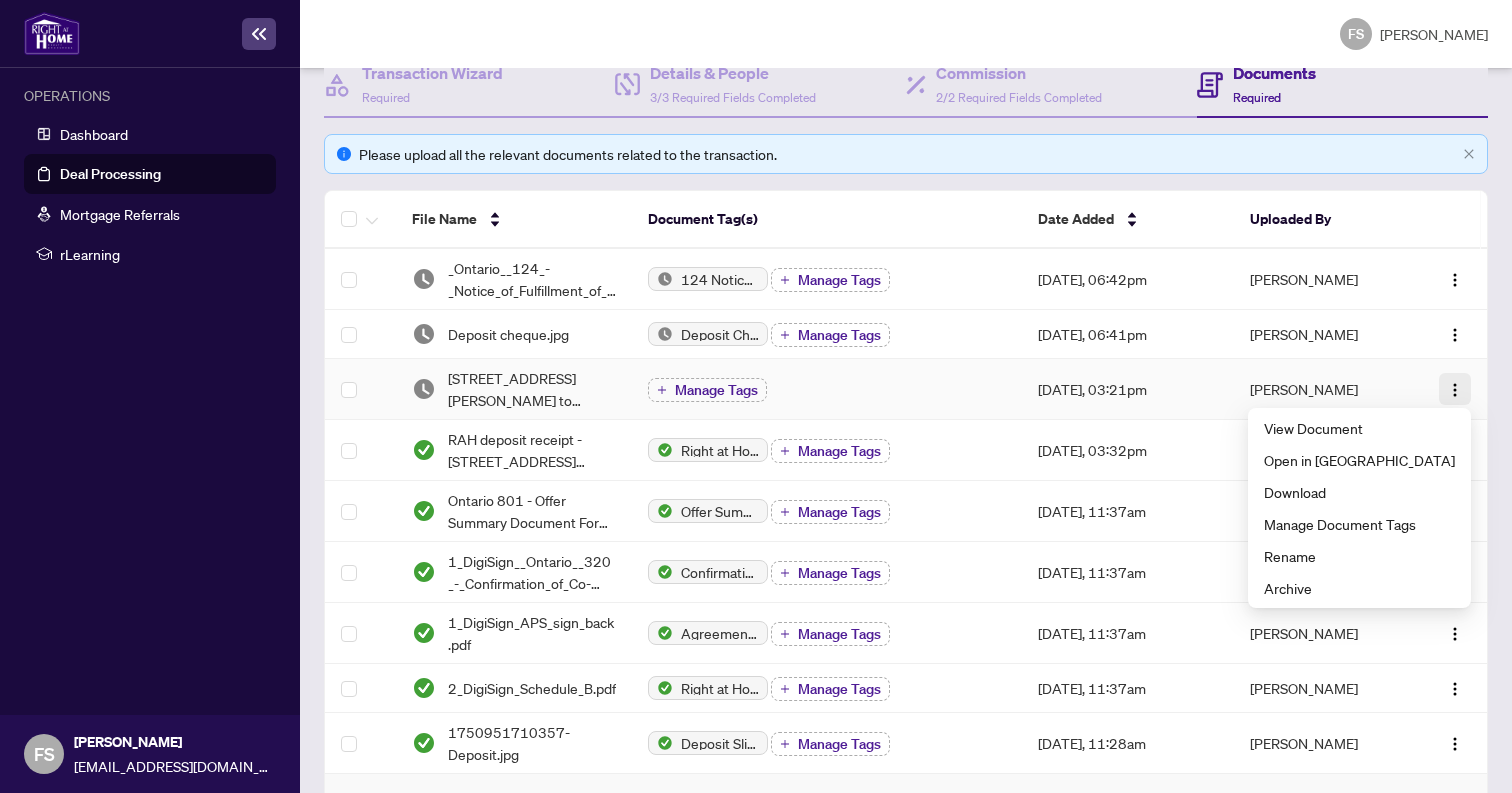 click at bounding box center [1455, 390] 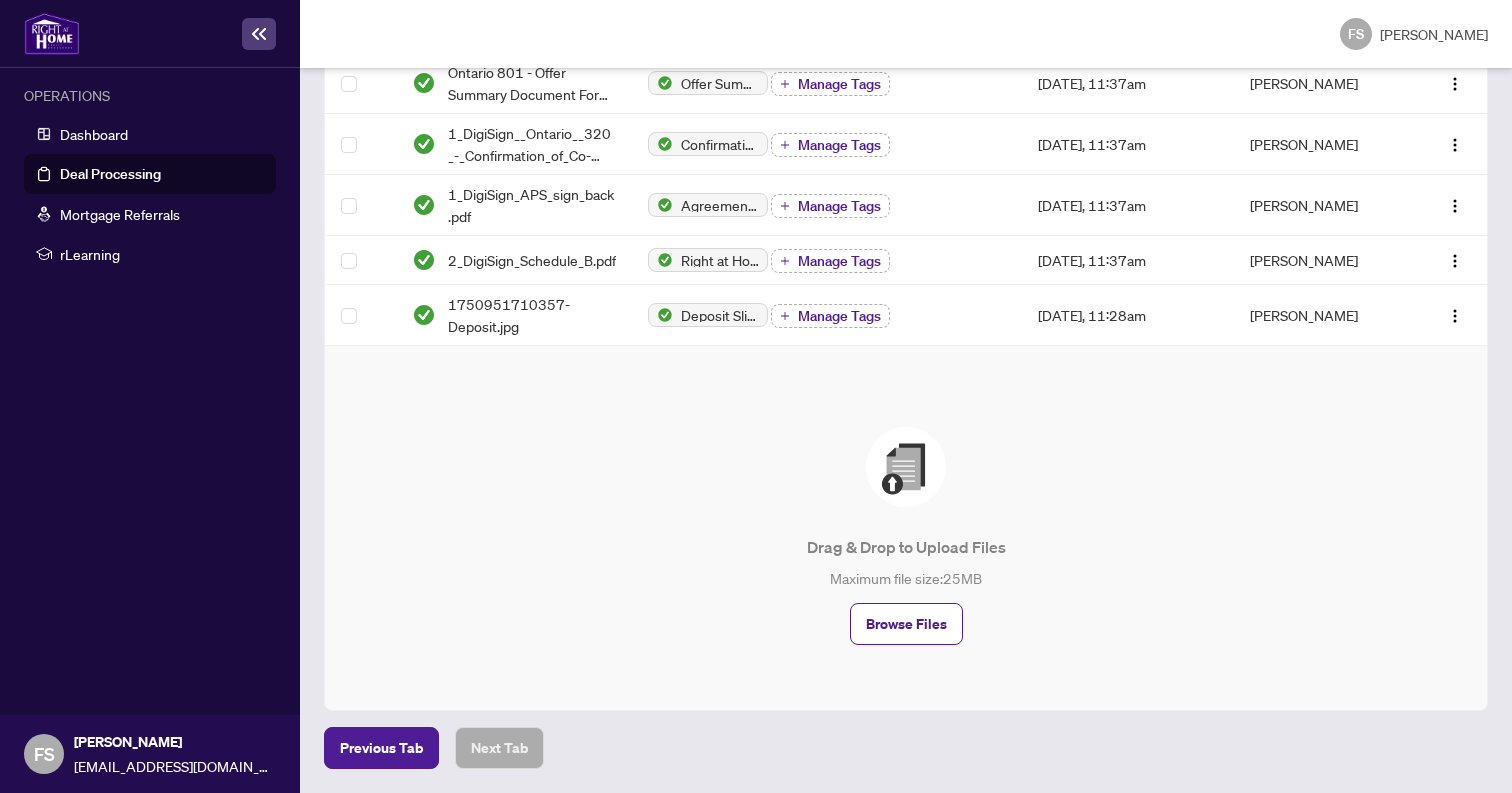 scroll, scrollTop: 664, scrollLeft: 0, axis: vertical 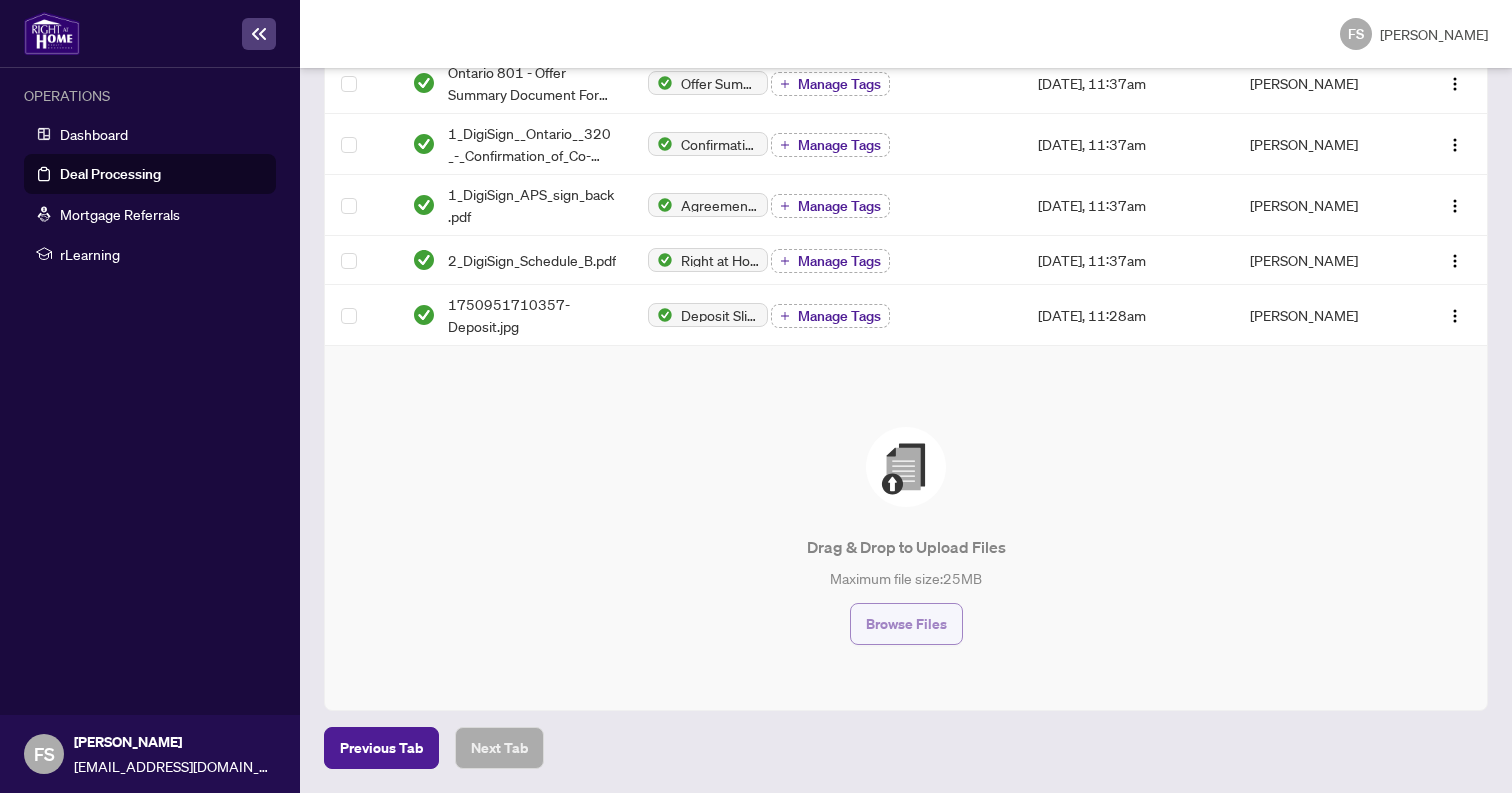click on "Browse Files" at bounding box center [906, 624] 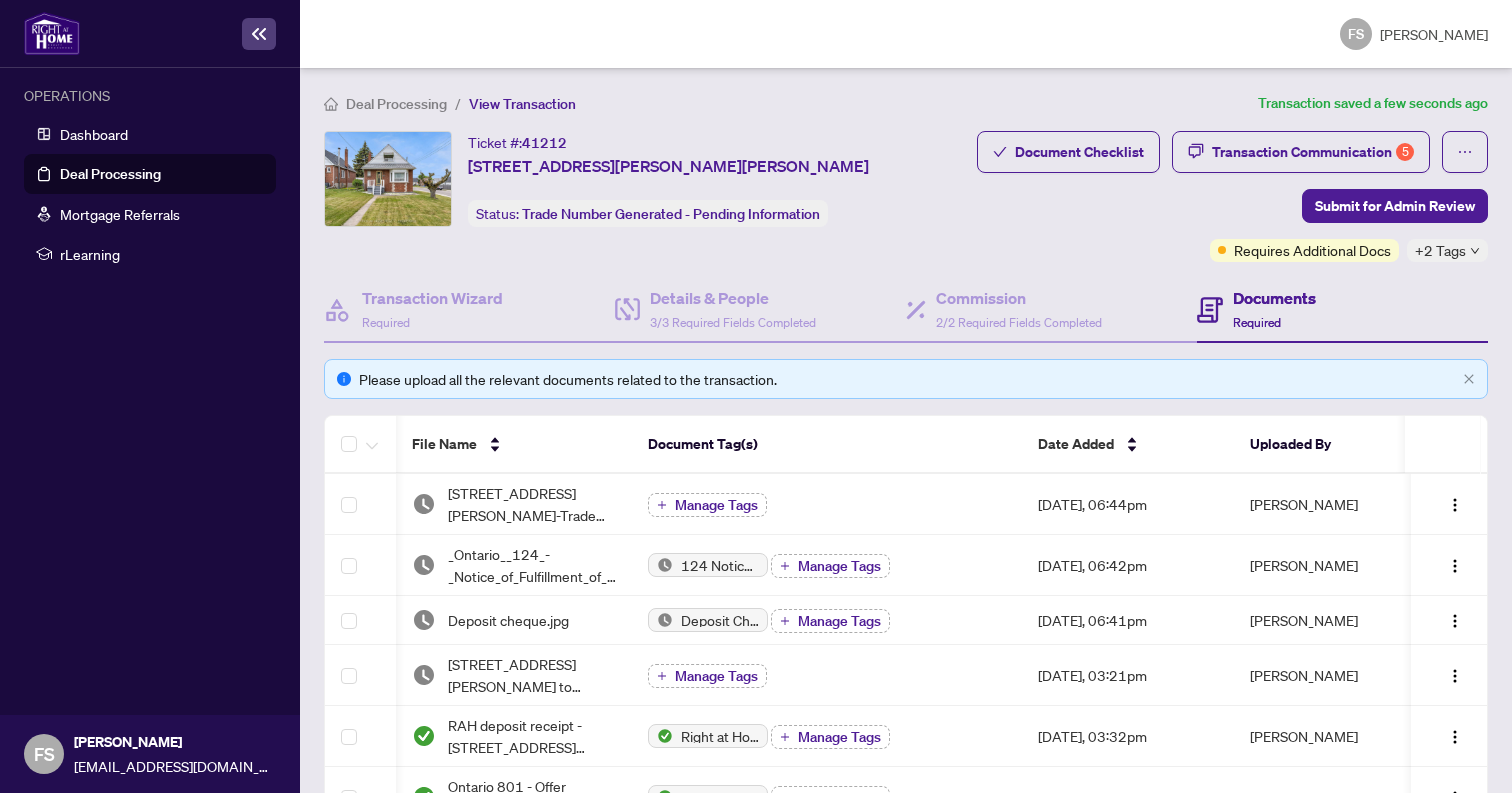 scroll, scrollTop: -3, scrollLeft: 0, axis: vertical 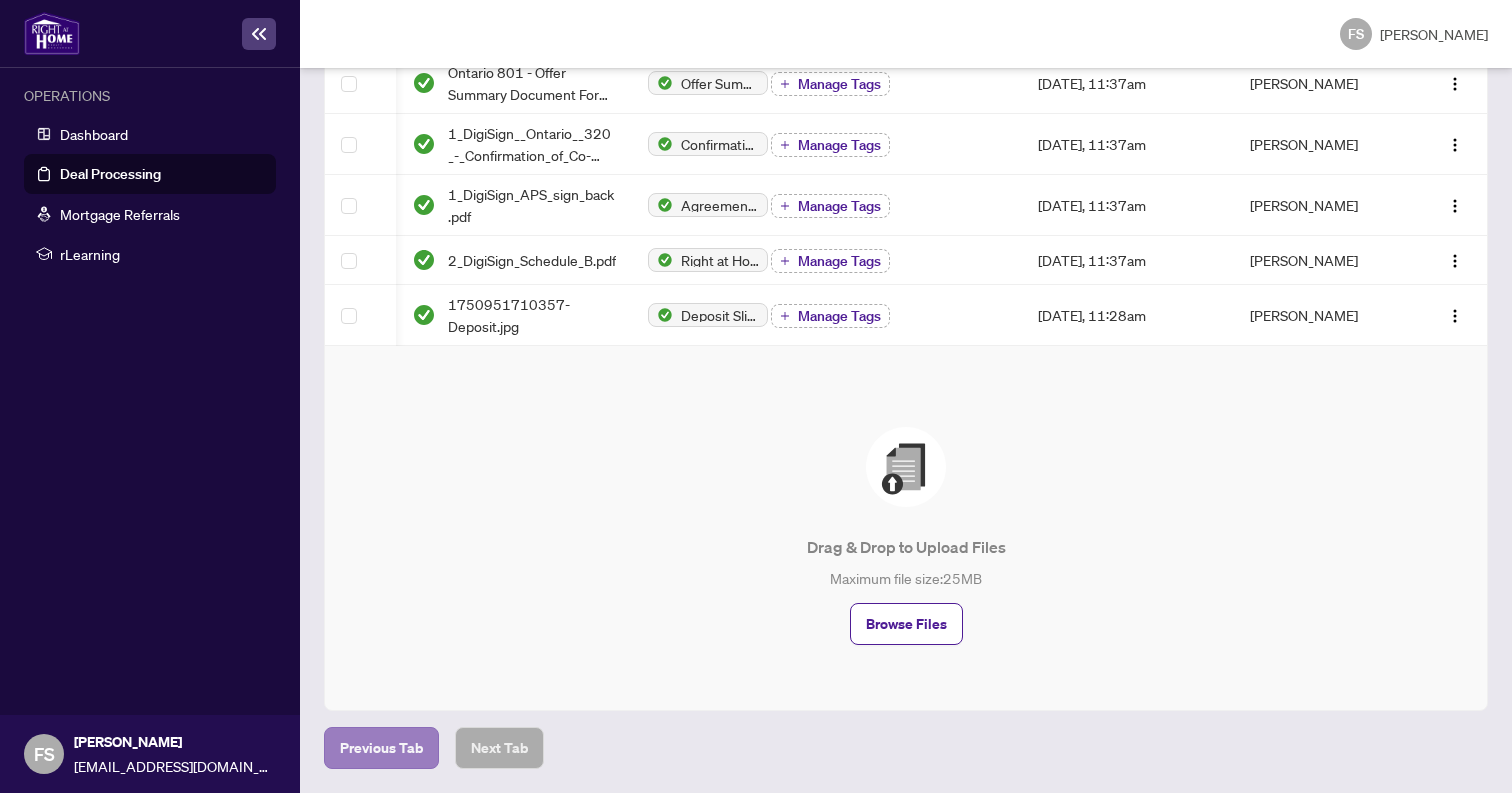 click on "Previous Tab" at bounding box center [381, 748] 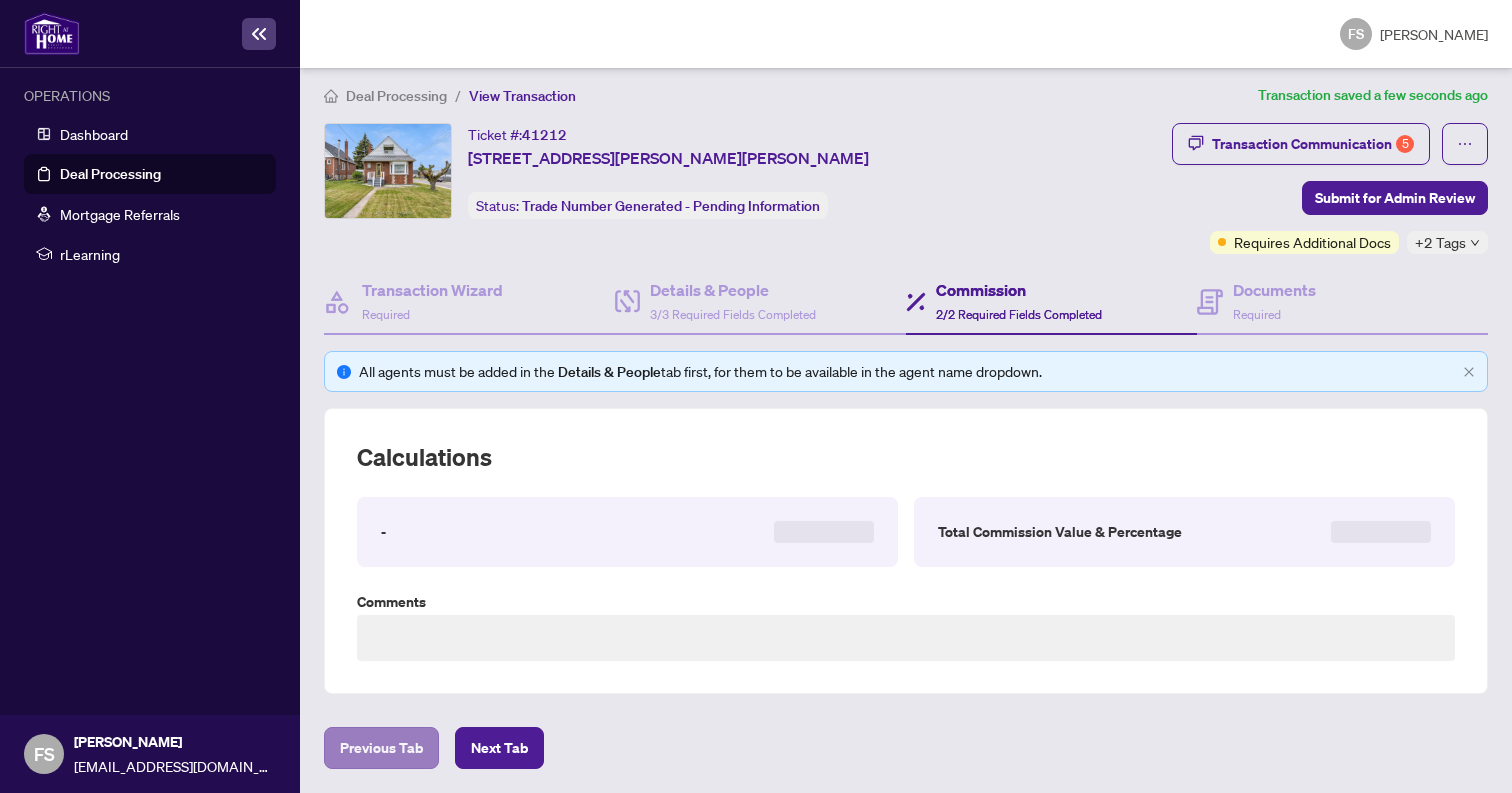 type on "**********" 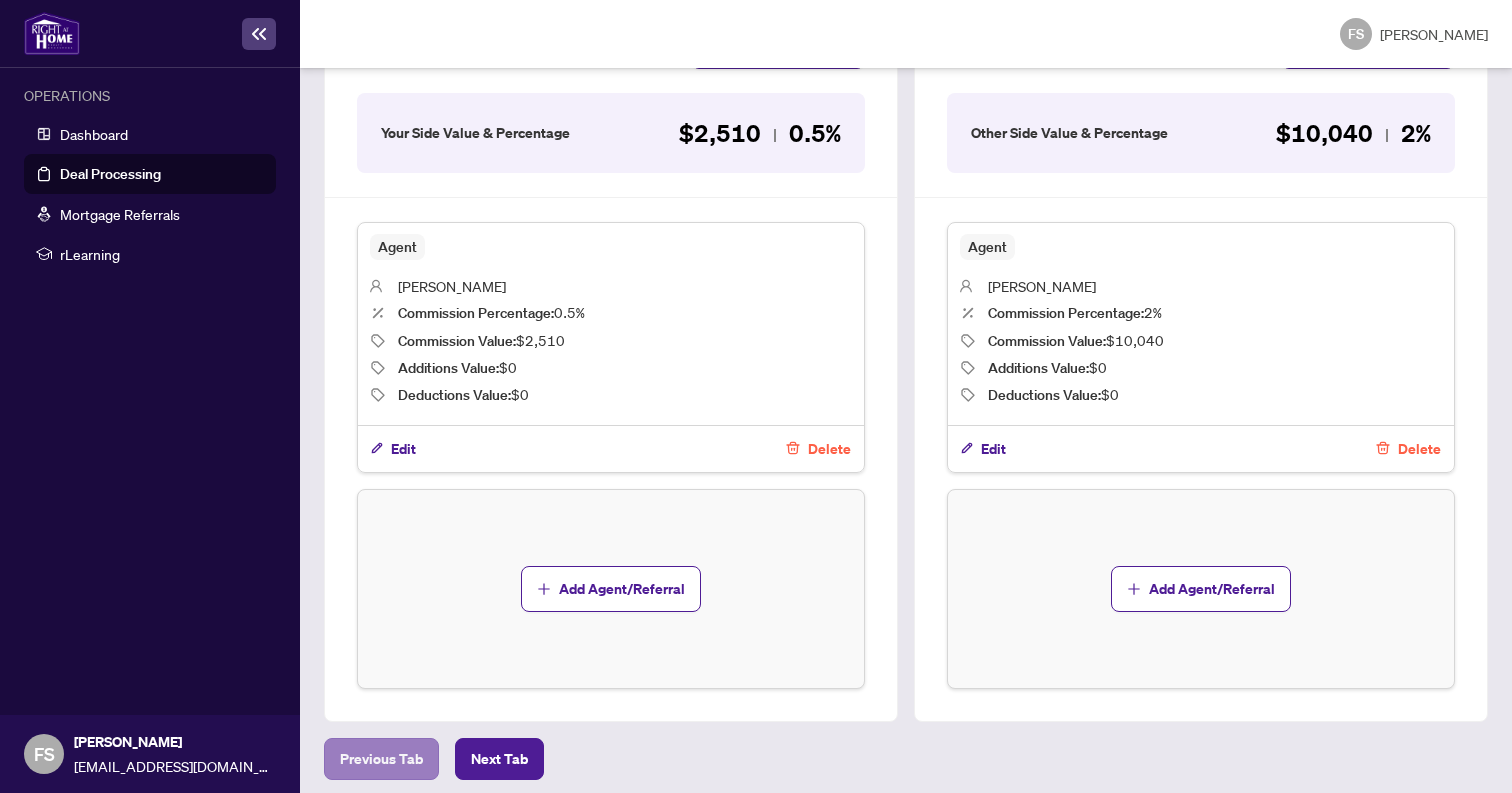 click on "Previous Tab" at bounding box center [381, 759] 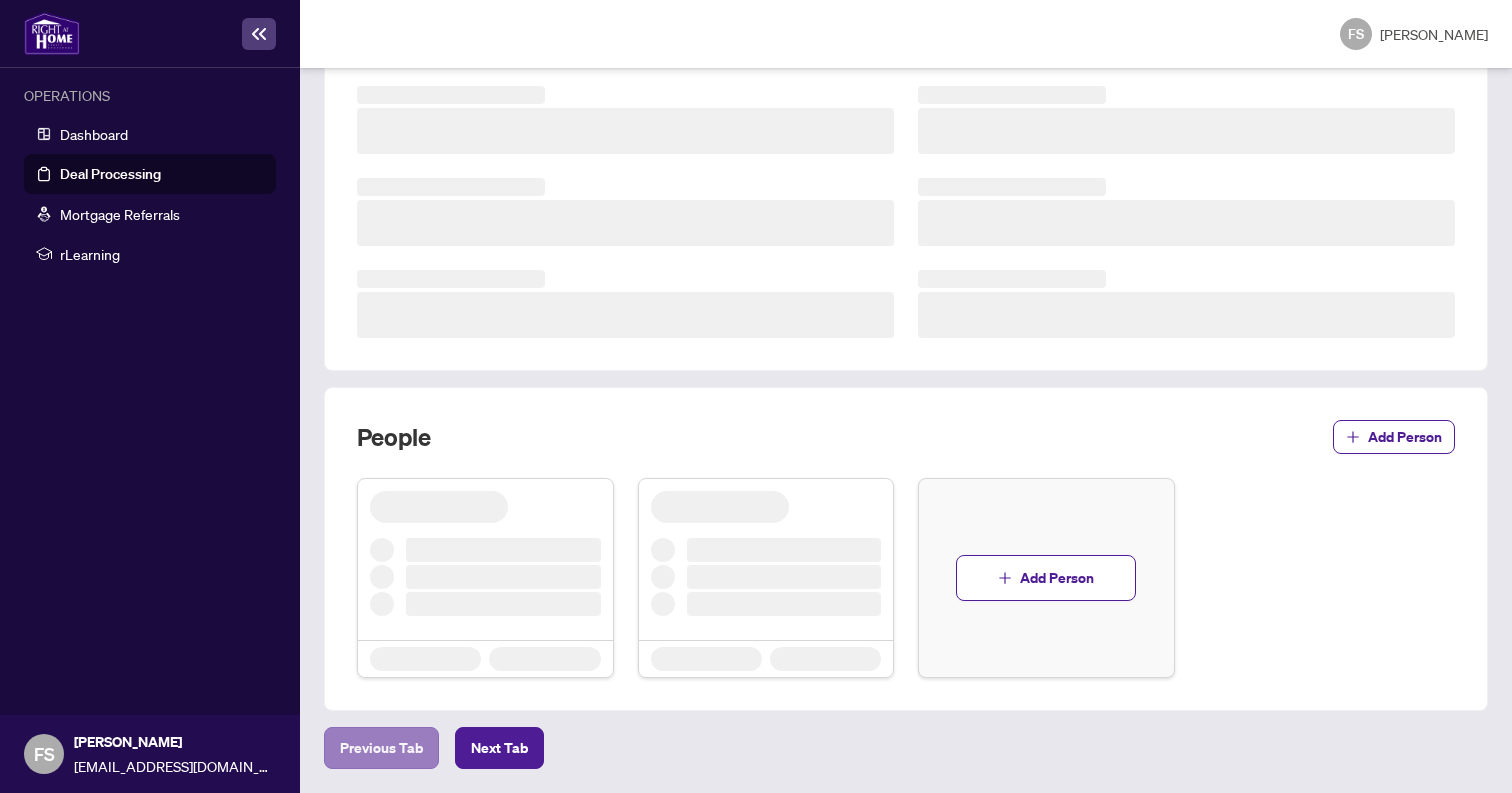 scroll, scrollTop: 509, scrollLeft: 0, axis: vertical 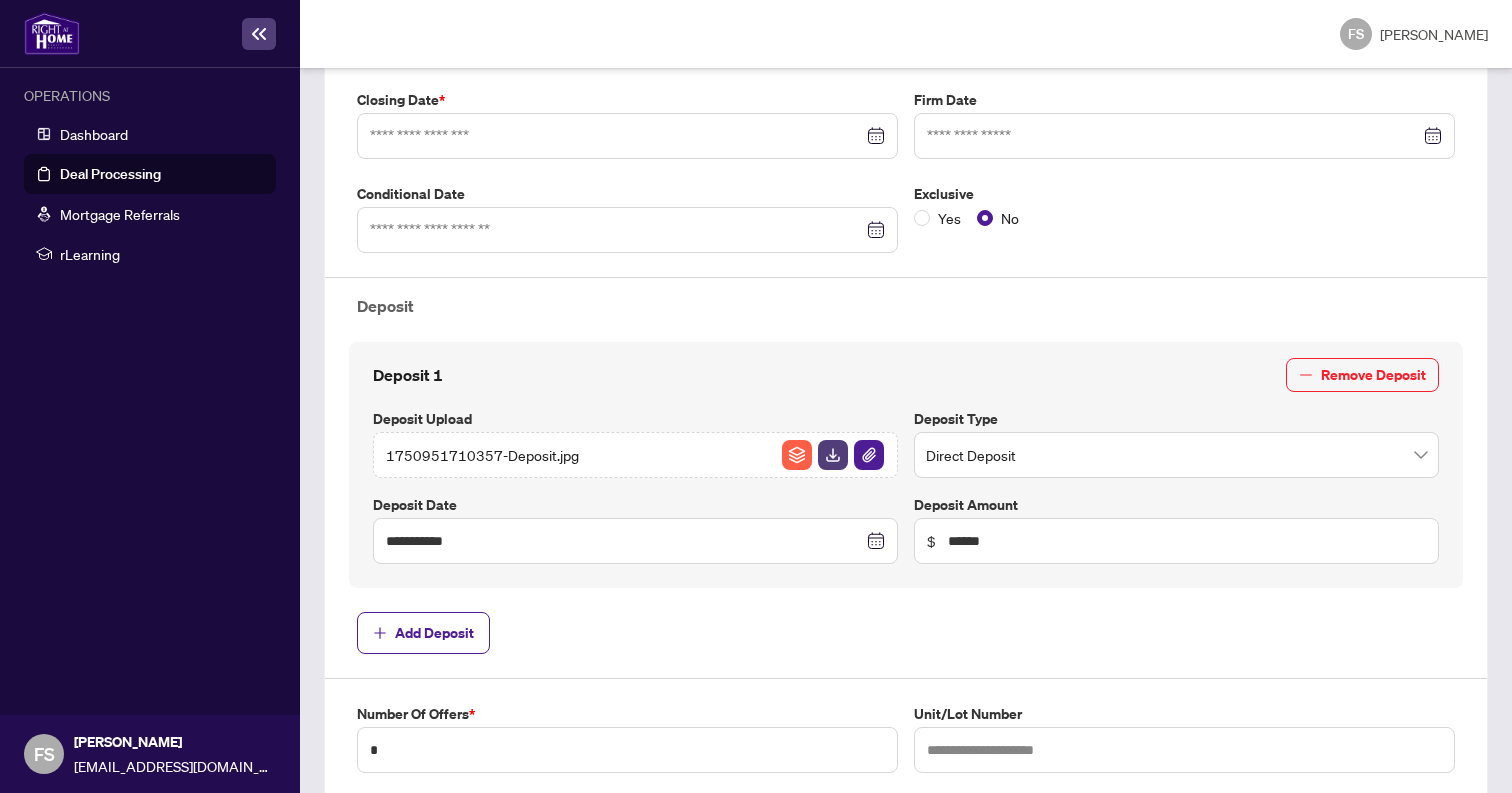 type on "**********" 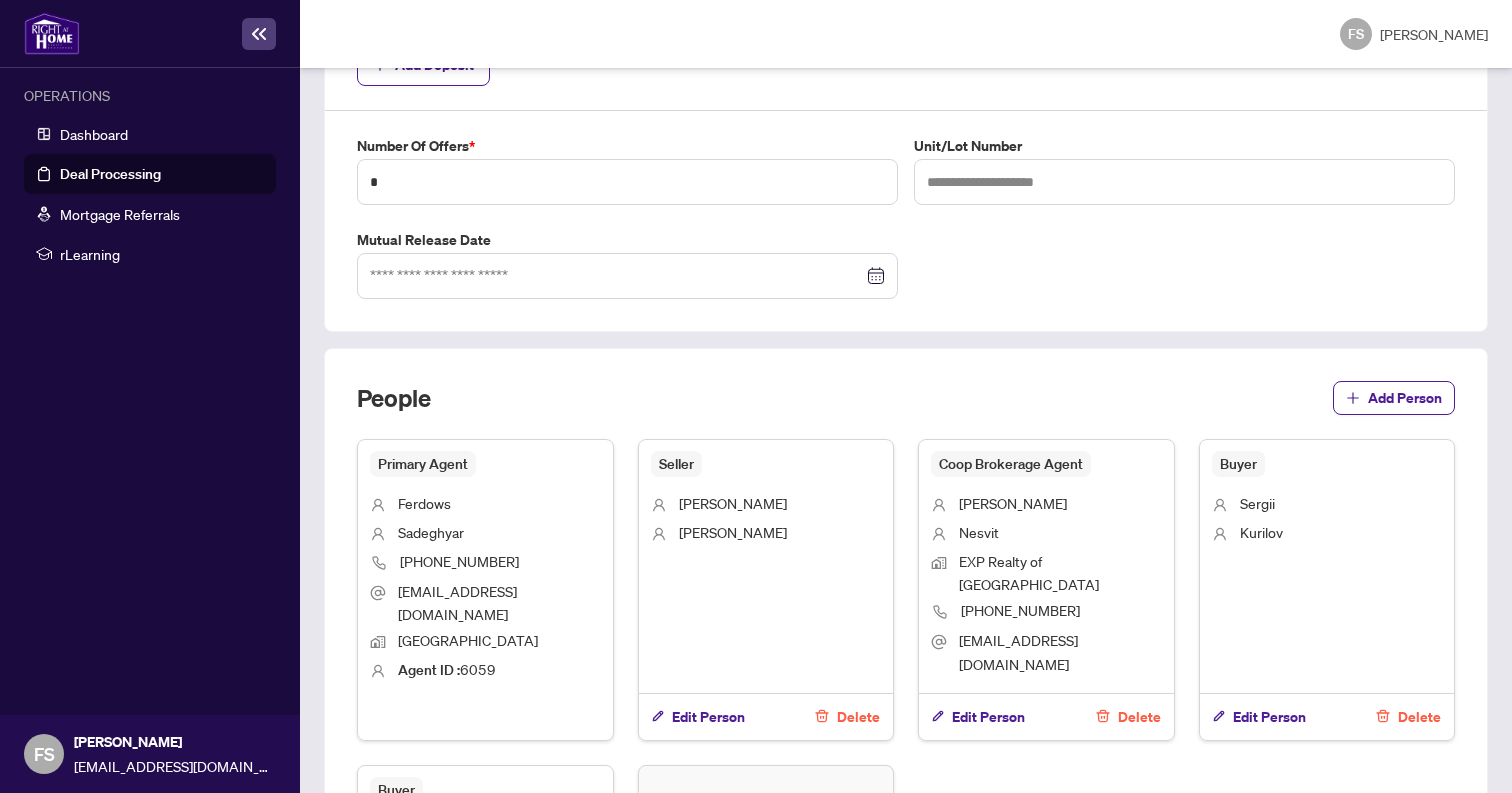 scroll, scrollTop: 1328, scrollLeft: 0, axis: vertical 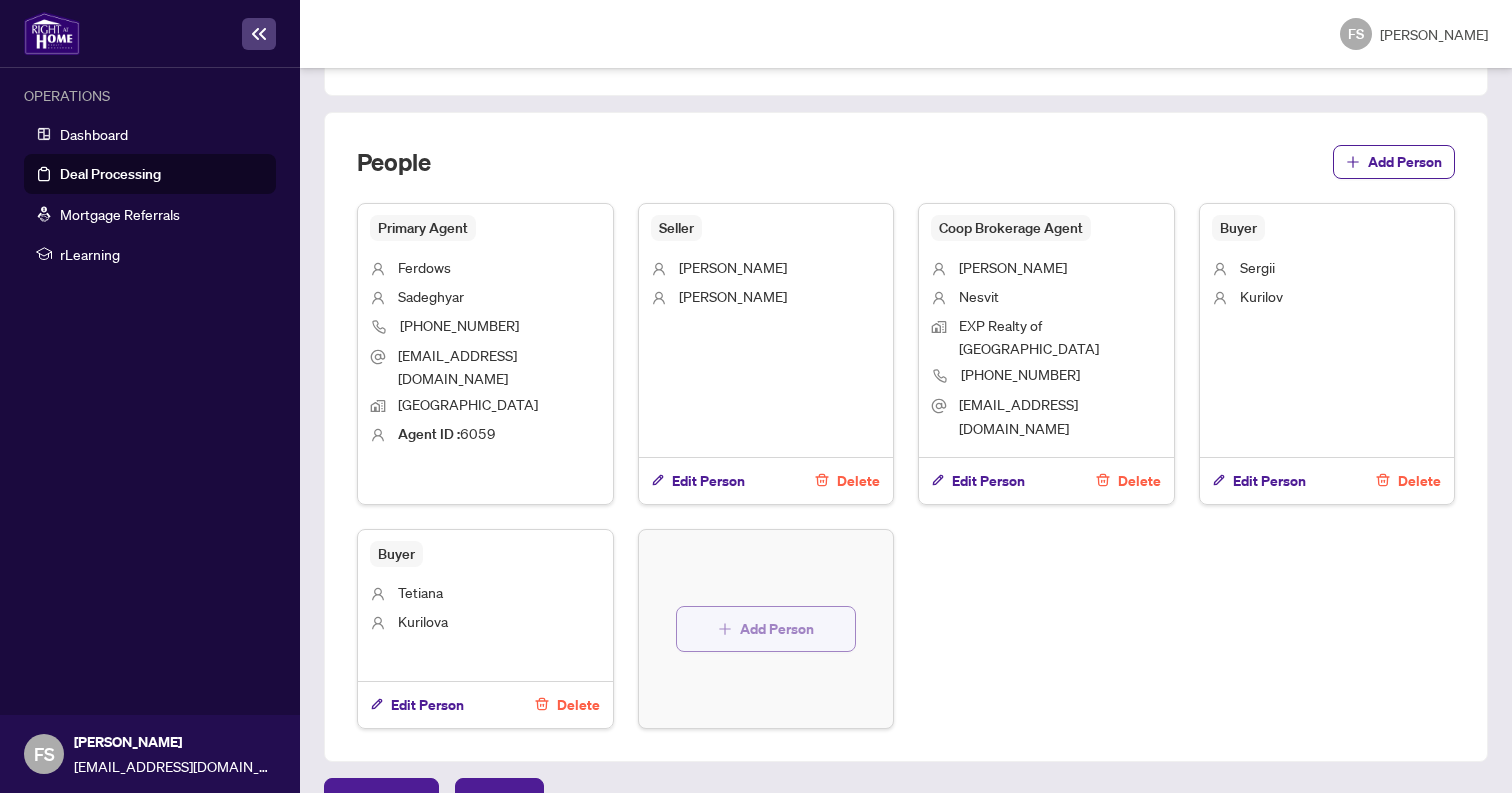 click on "Add Person" at bounding box center [777, 629] 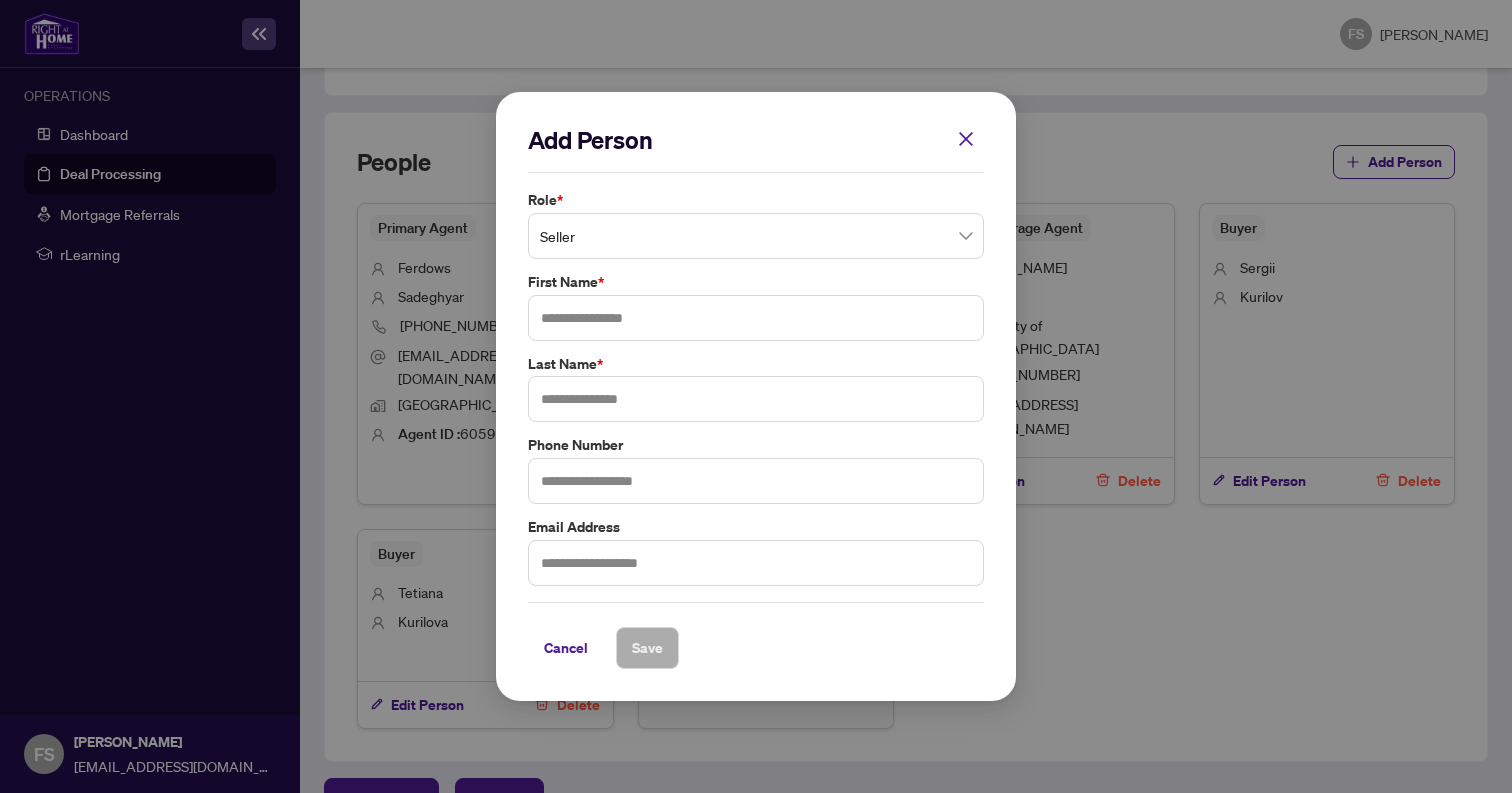 click on "Seller" at bounding box center [756, 236] 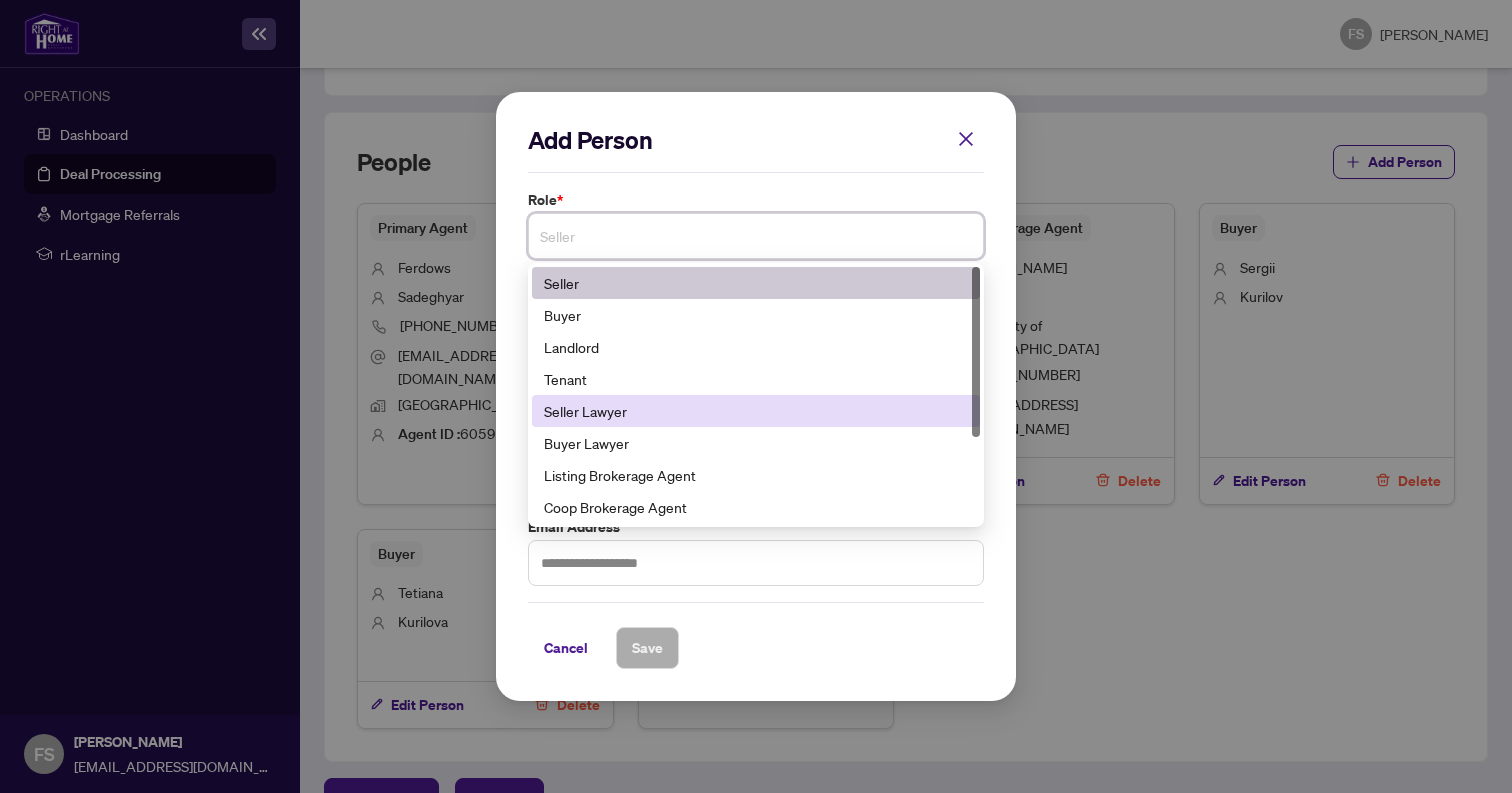 click on "Seller Lawyer" at bounding box center [756, 411] 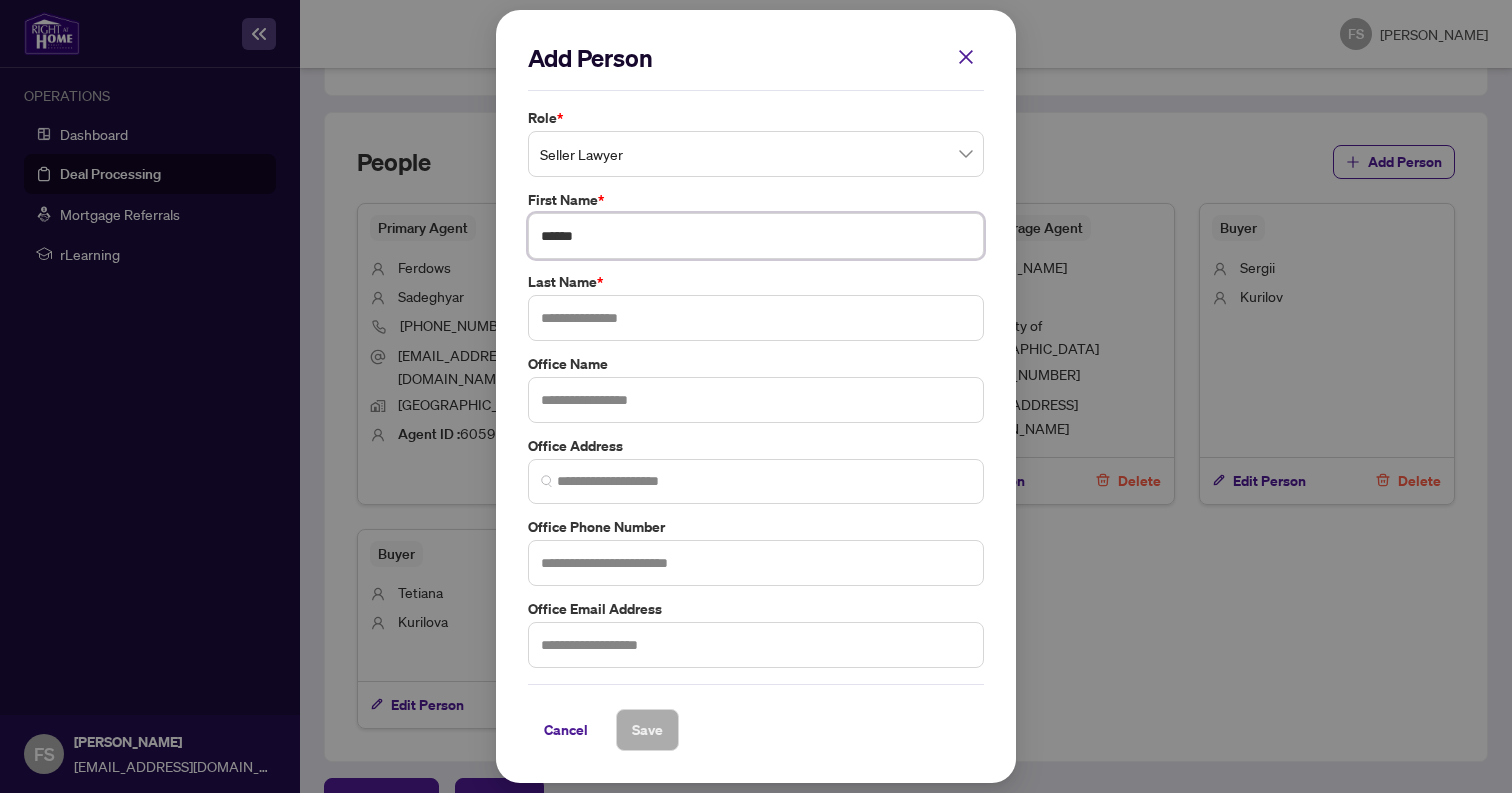 type on "******" 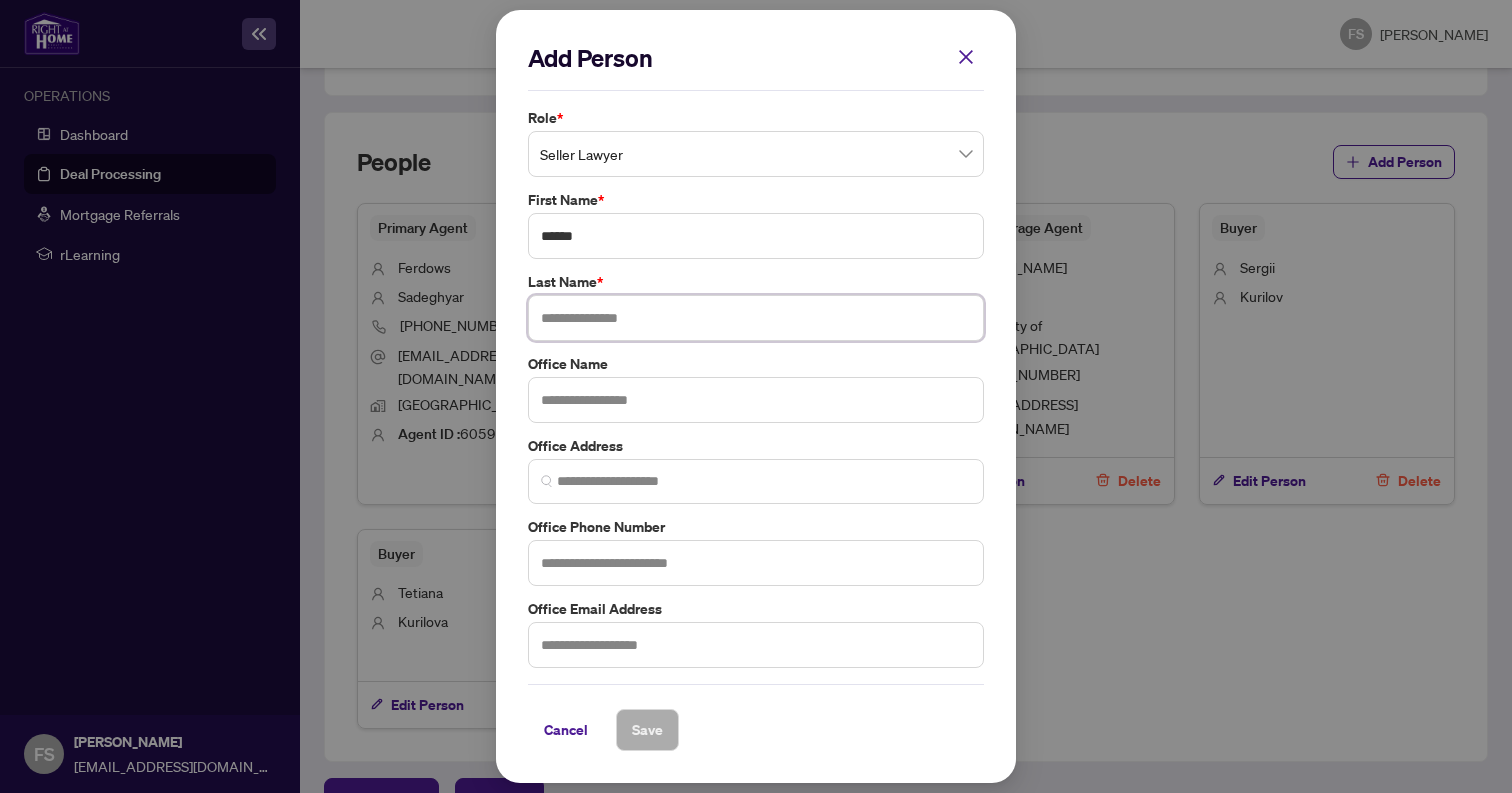 paste on "**********" 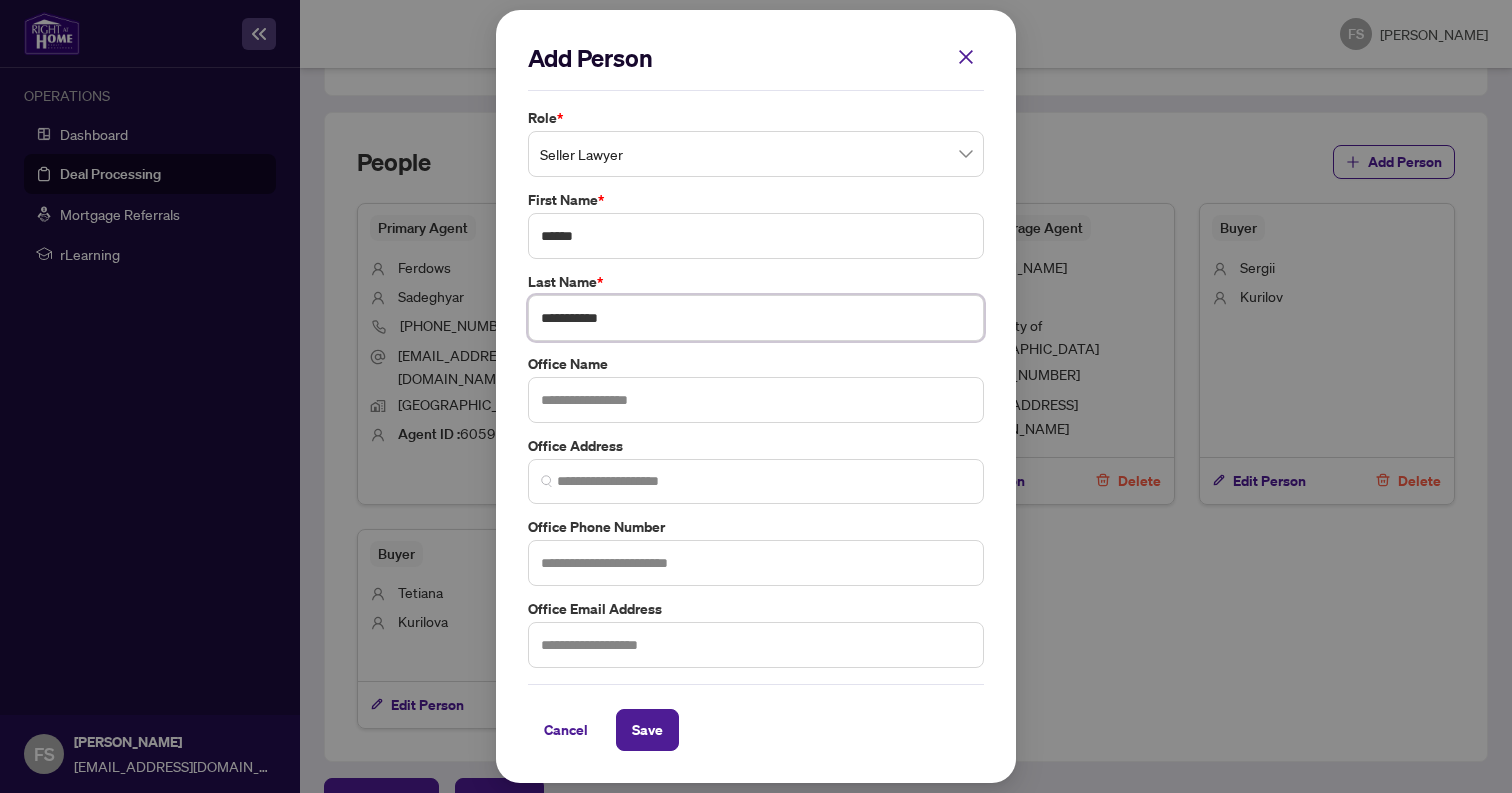 click on "**********" at bounding box center (756, 318) 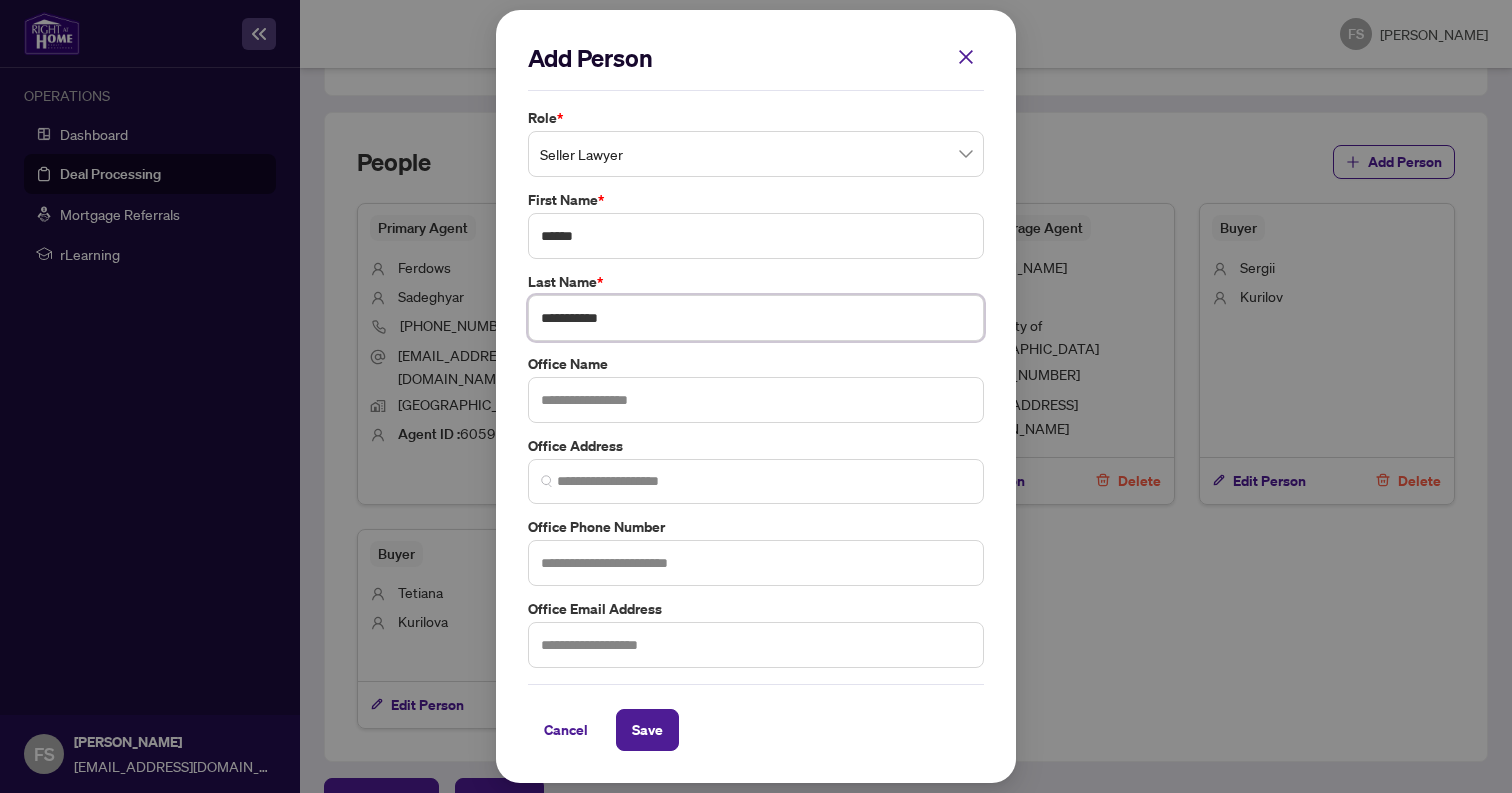 type on "**********" 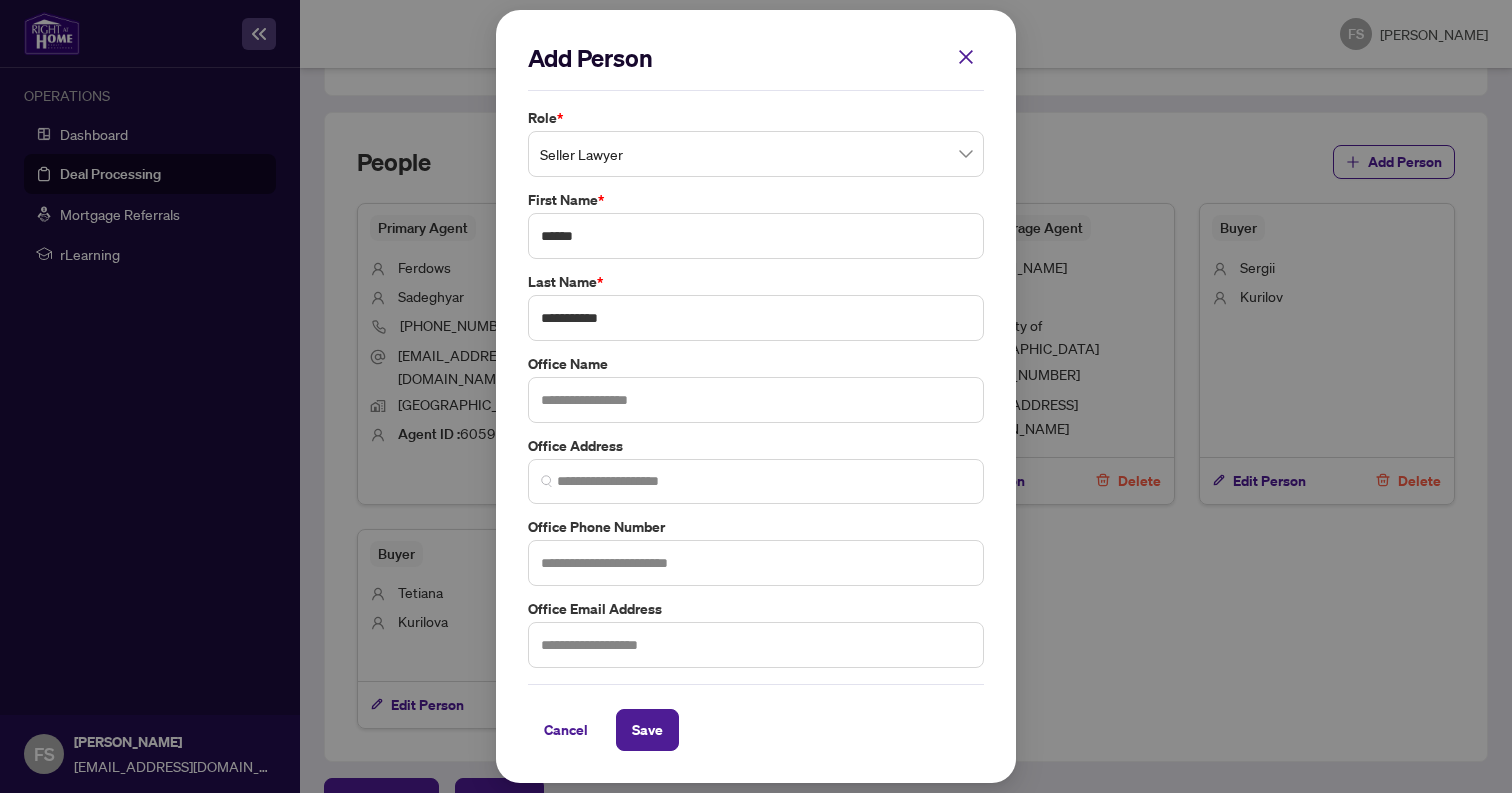 click on "Office Name" at bounding box center [756, 364] 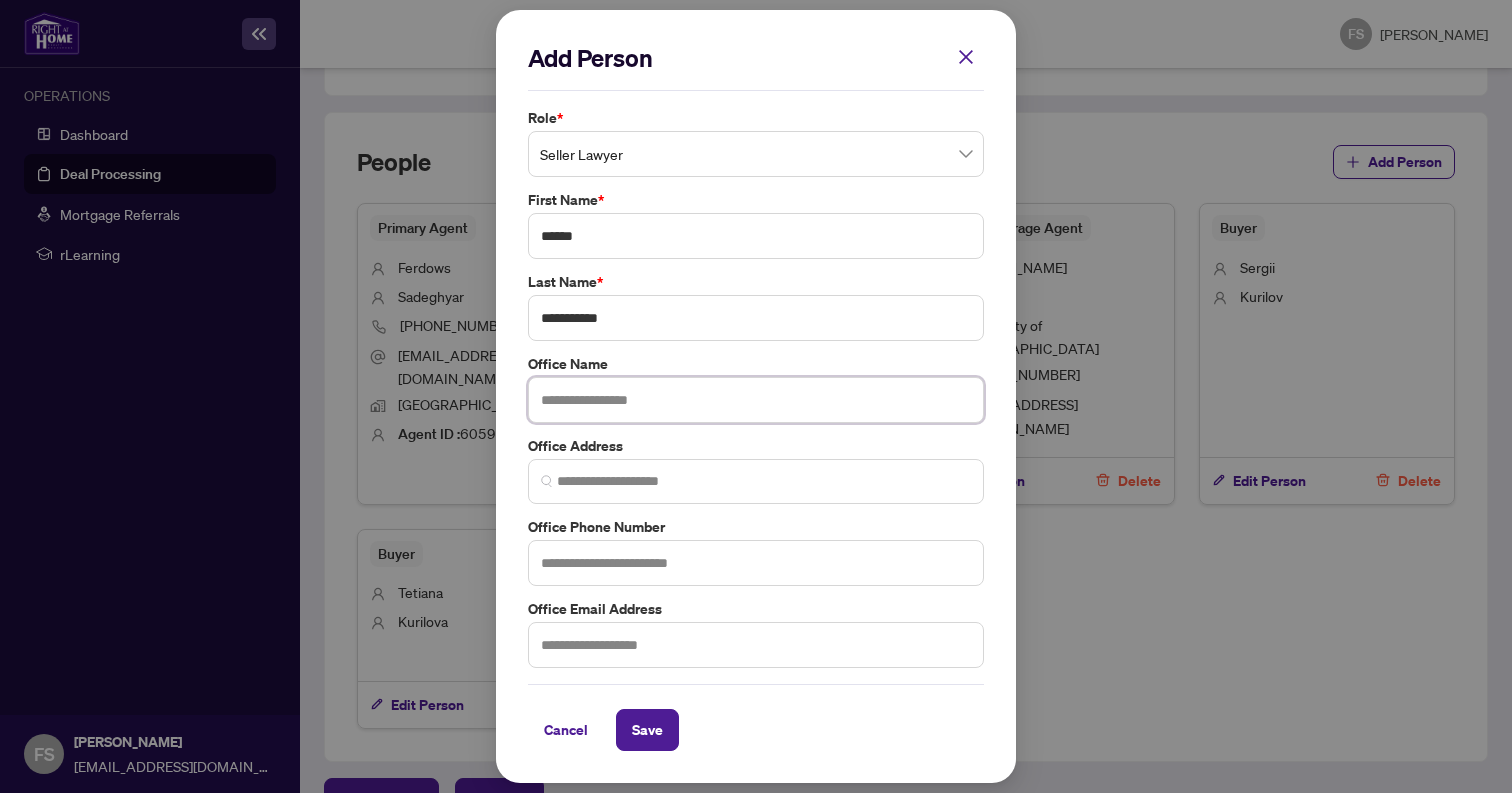 paste on "**********" 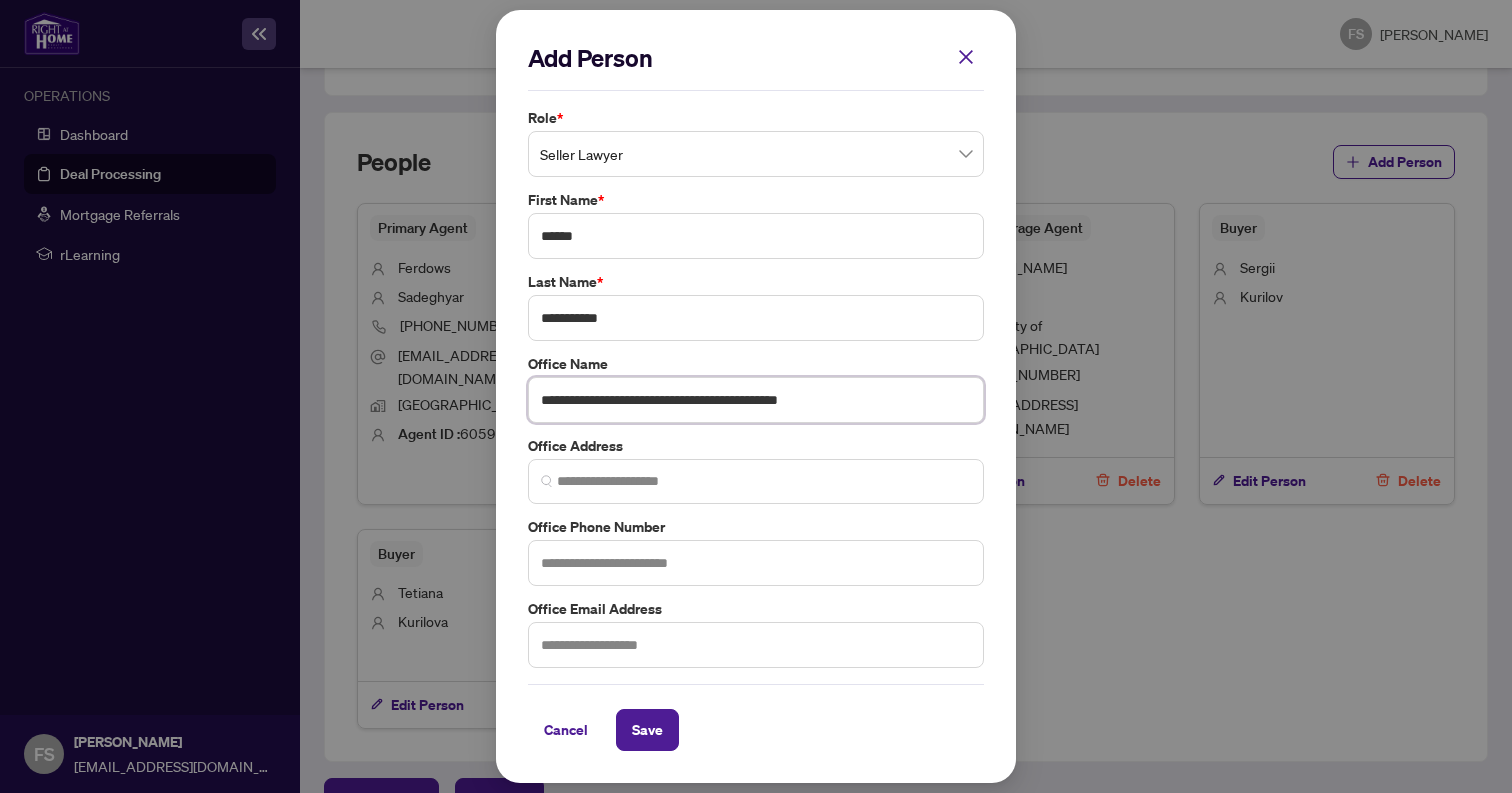 type on "**********" 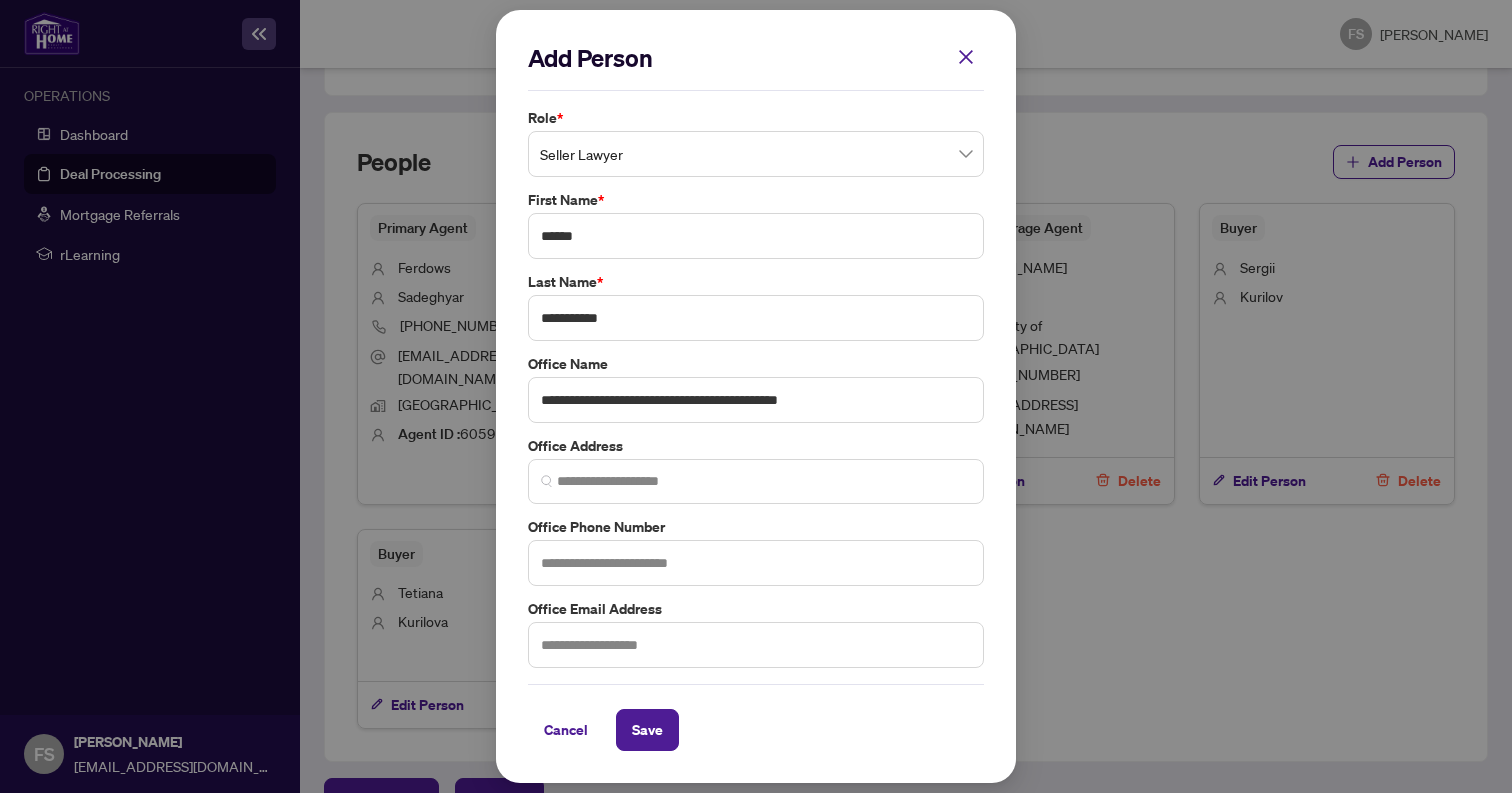 click on "Office Address" at bounding box center (756, 446) 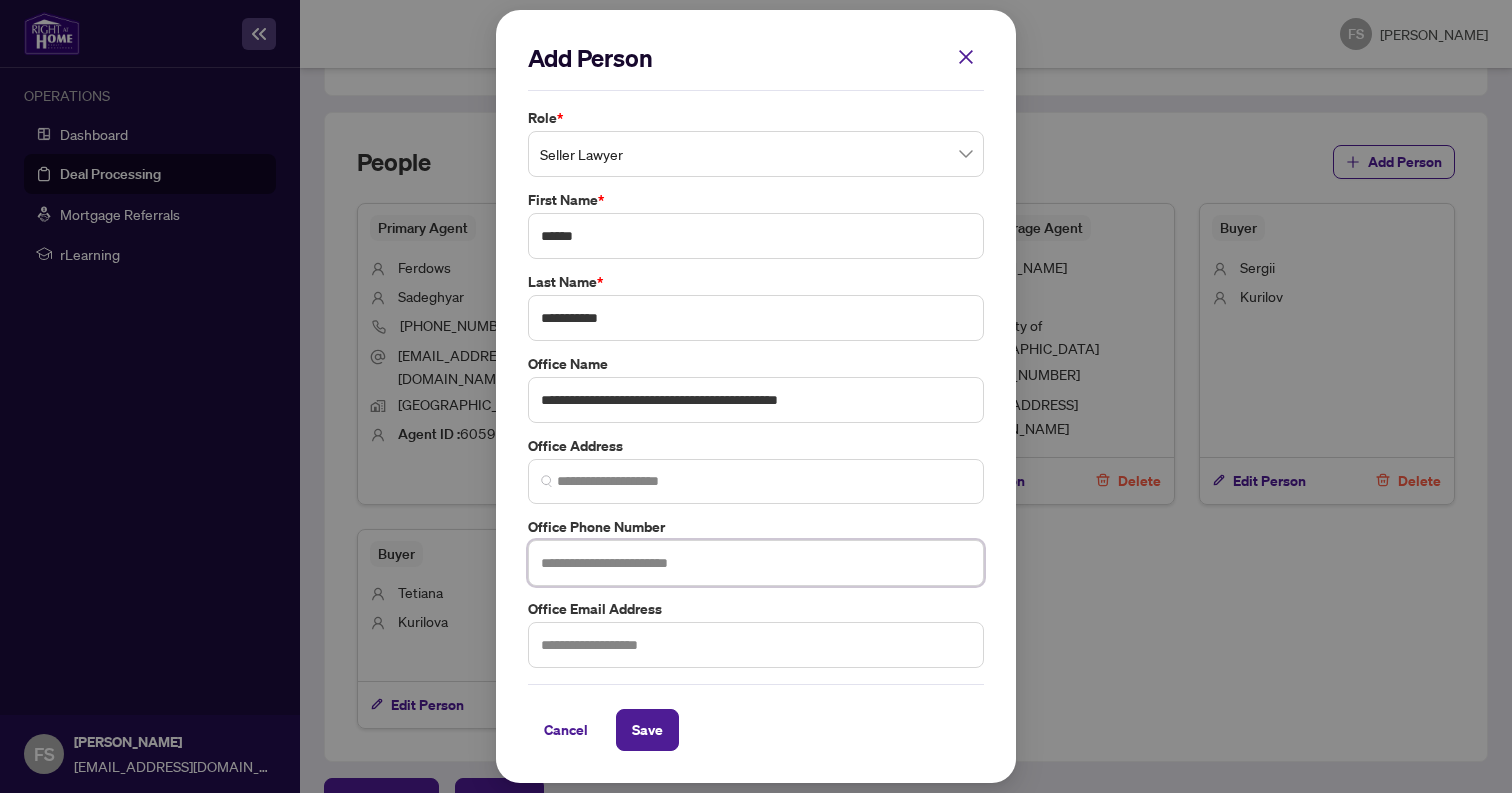 paste on "**********" 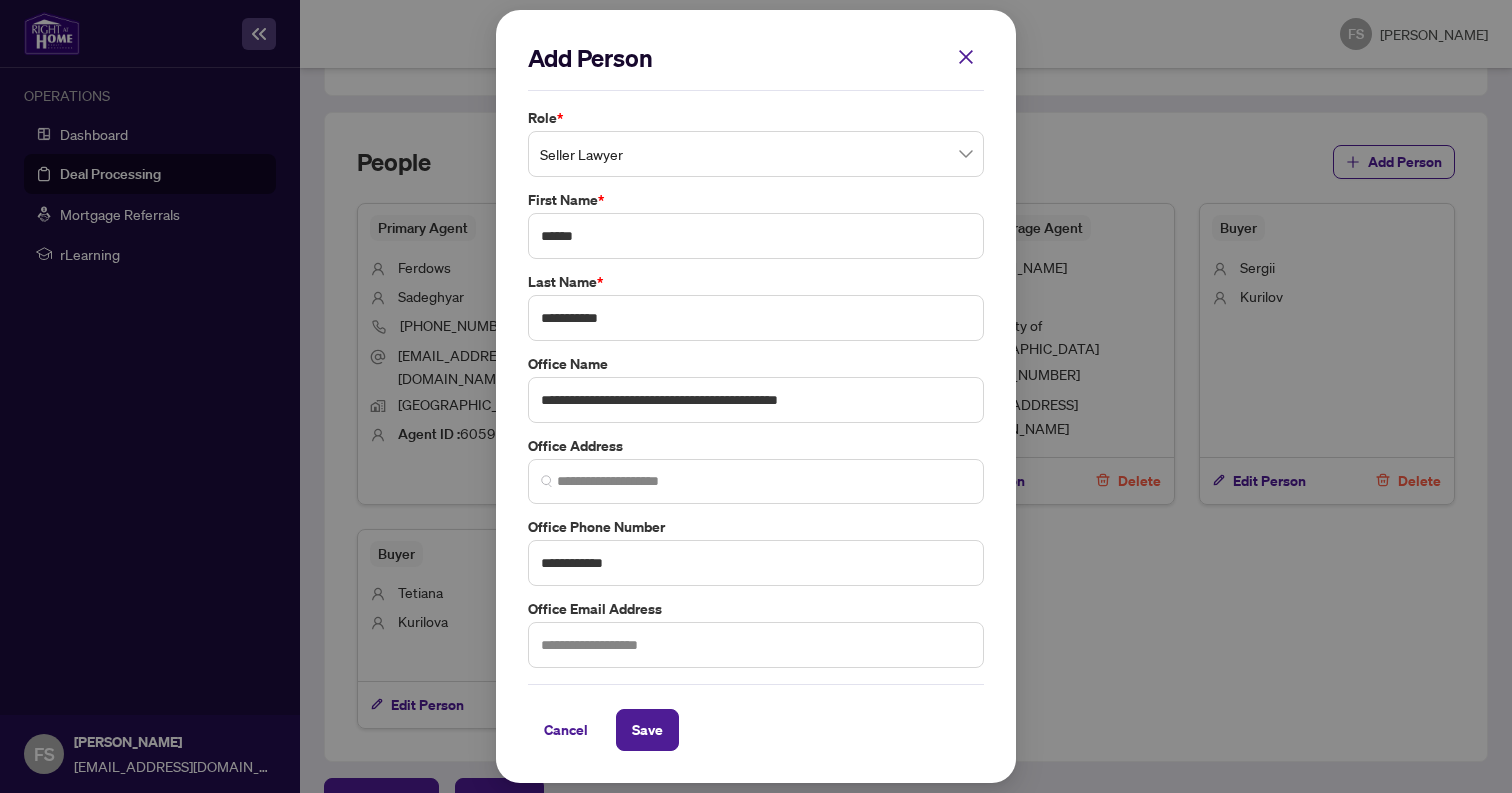 click on "Cancel Save" at bounding box center (756, 730) 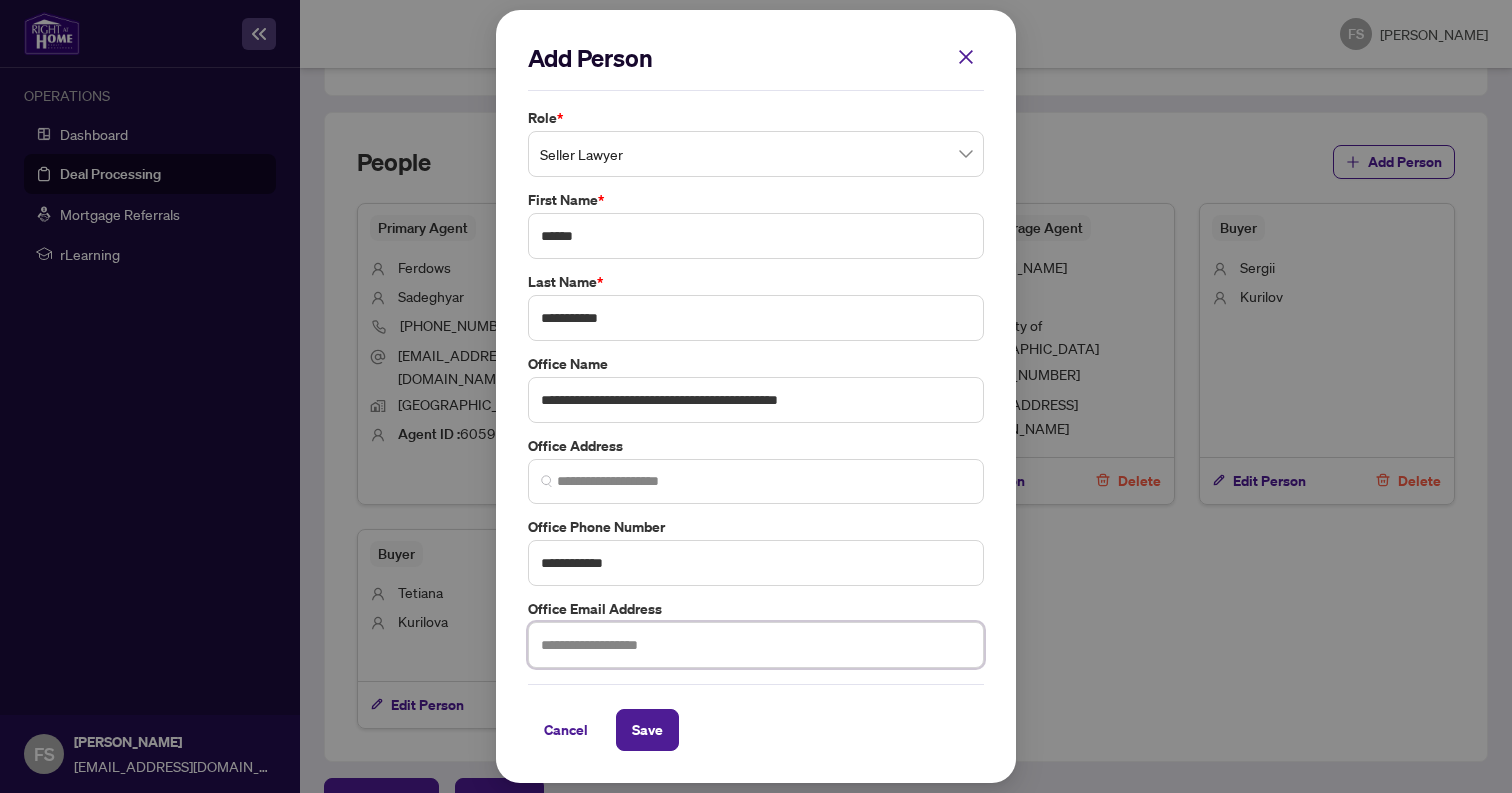 click at bounding box center [756, 645] 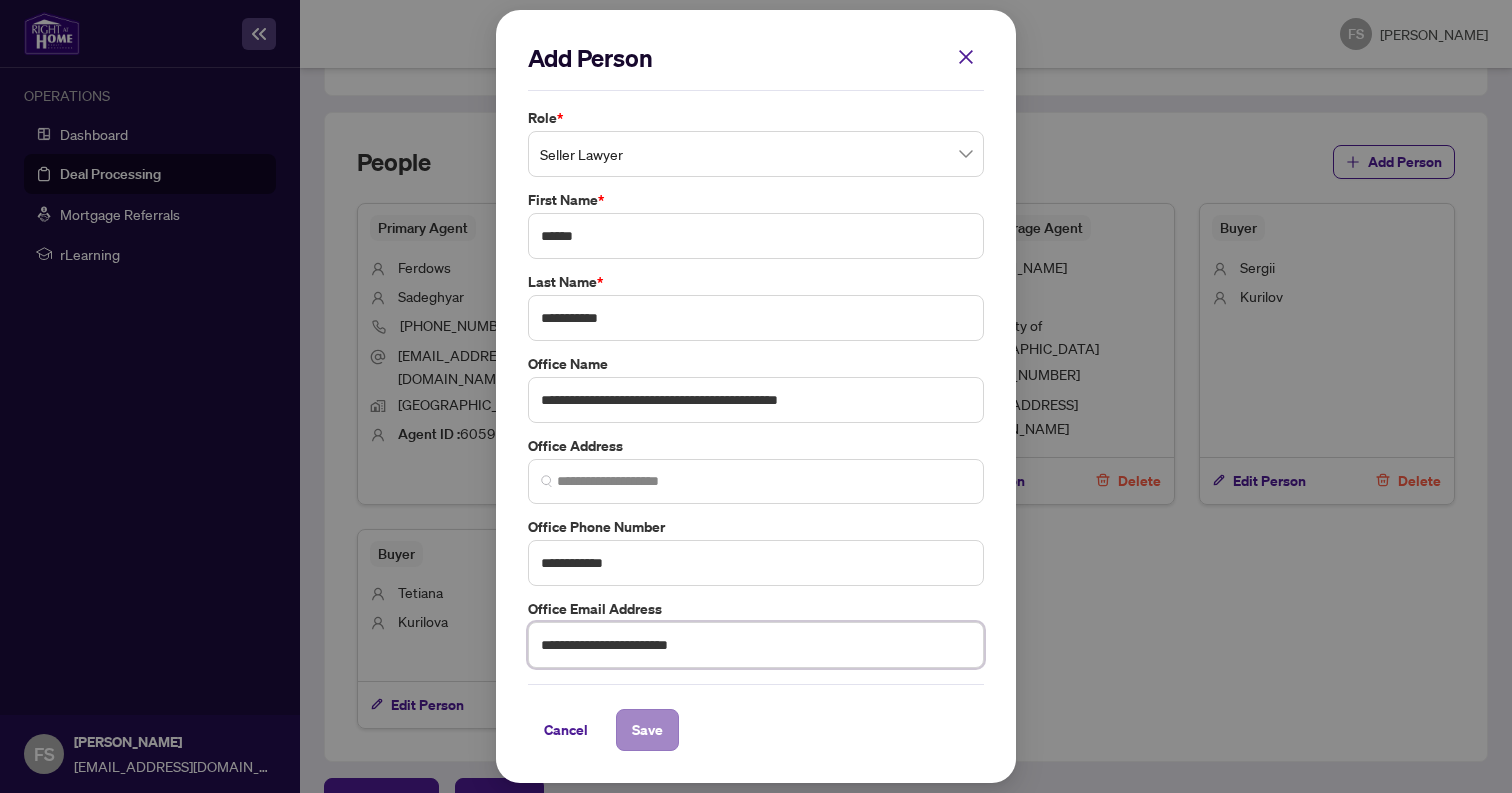 type on "**********" 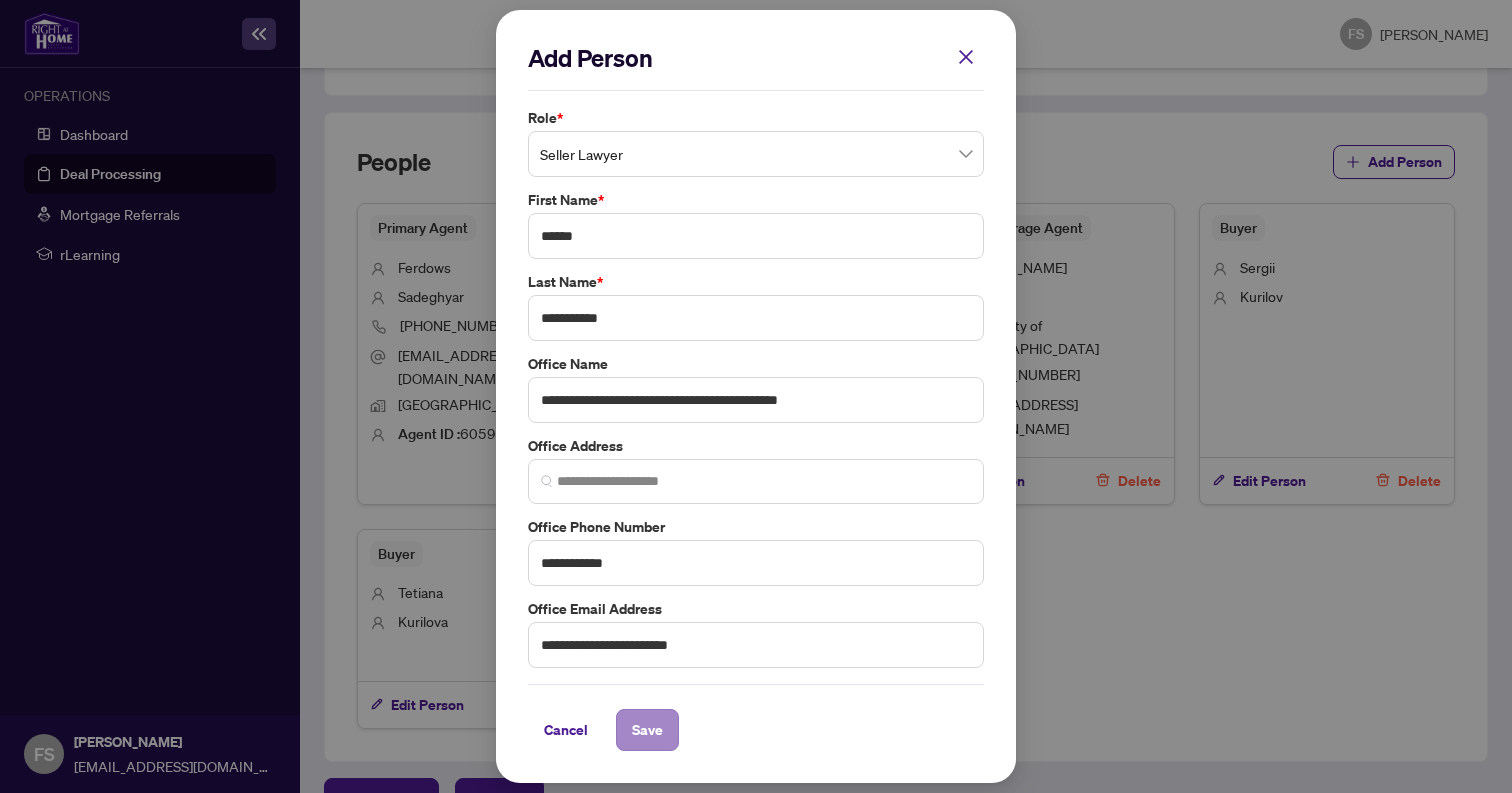 click on "Save" at bounding box center (647, 730) 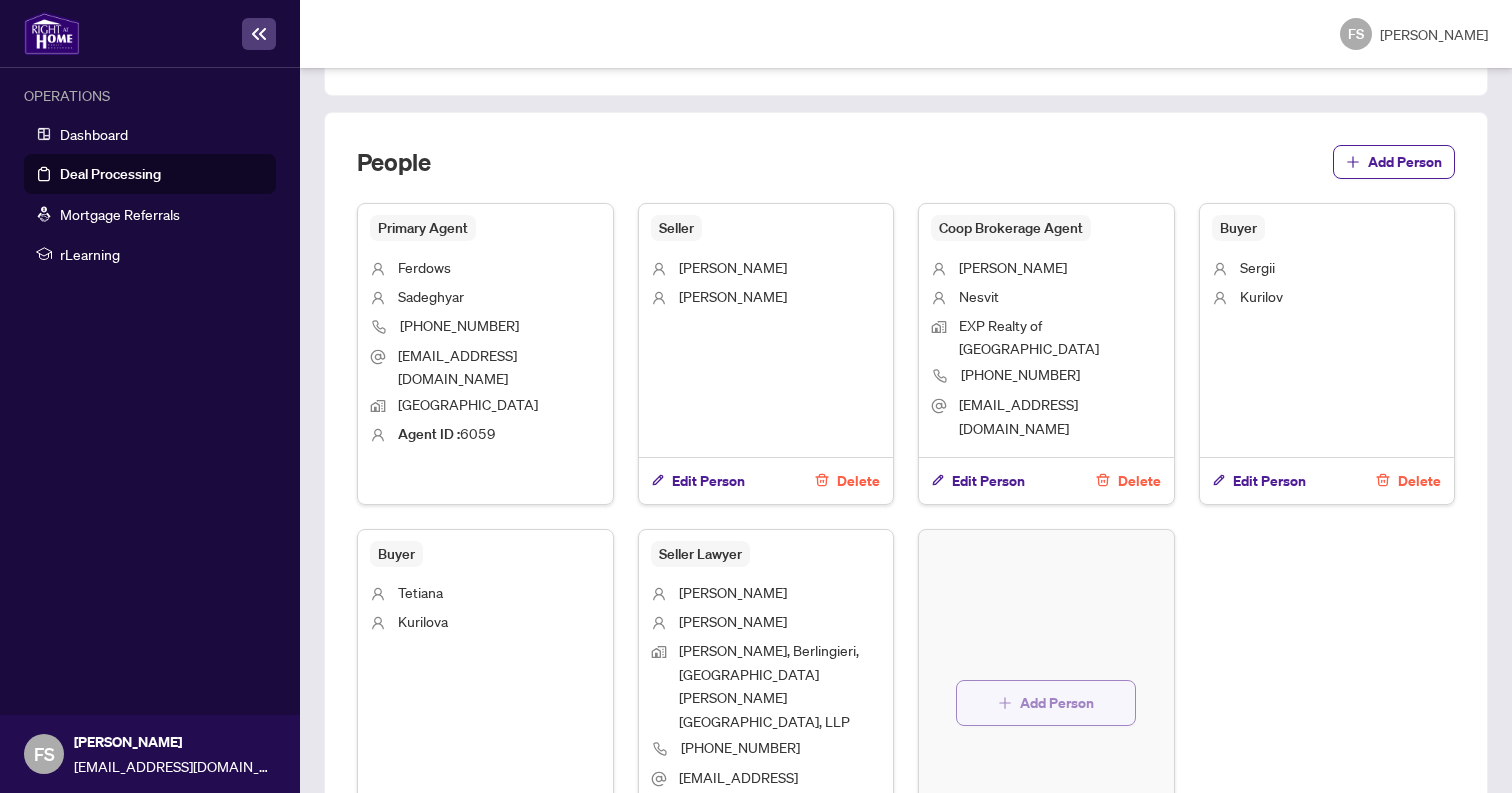click on "Add Person" at bounding box center [1057, 703] 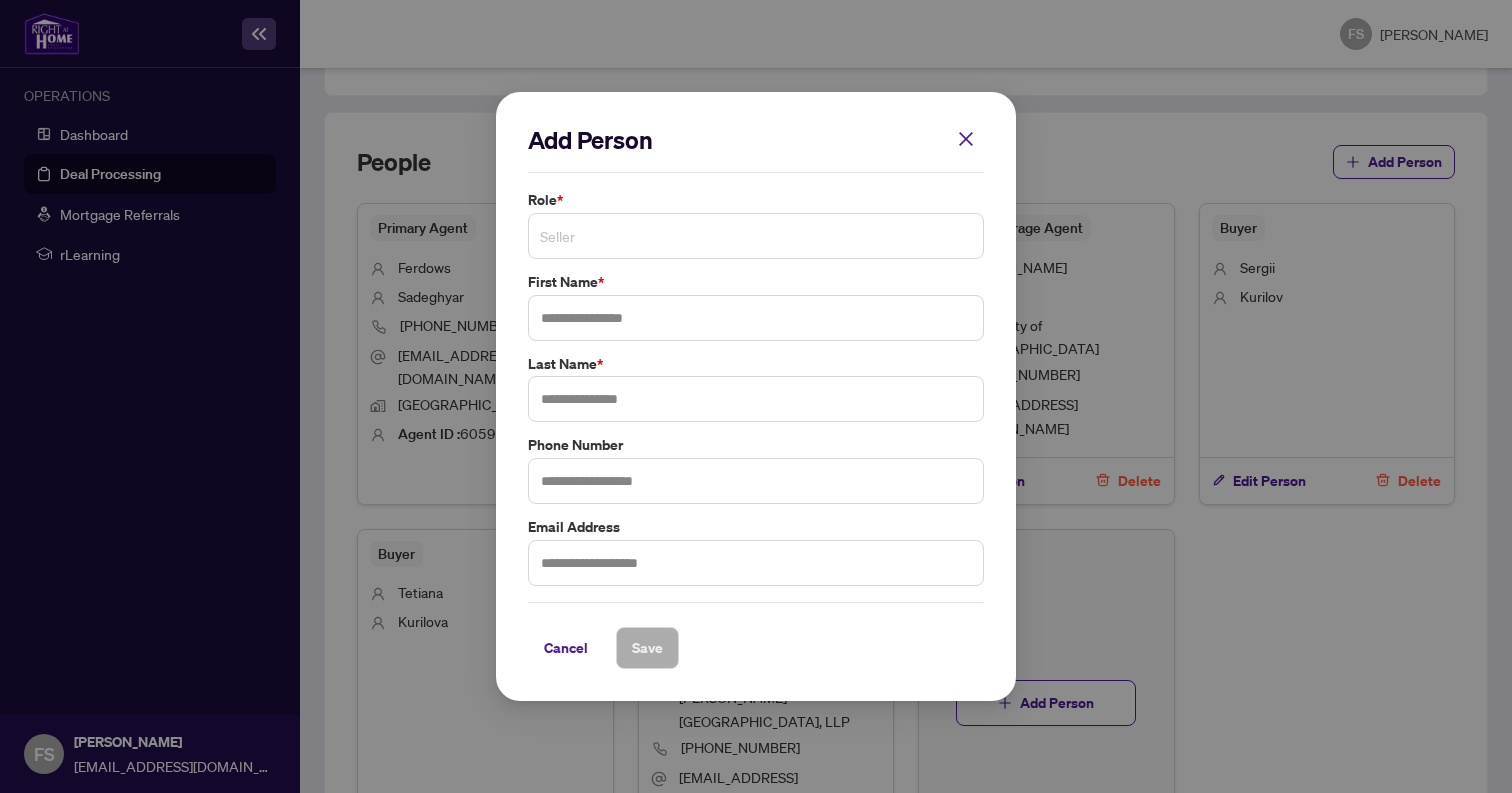 click on "Seller" at bounding box center [756, 236] 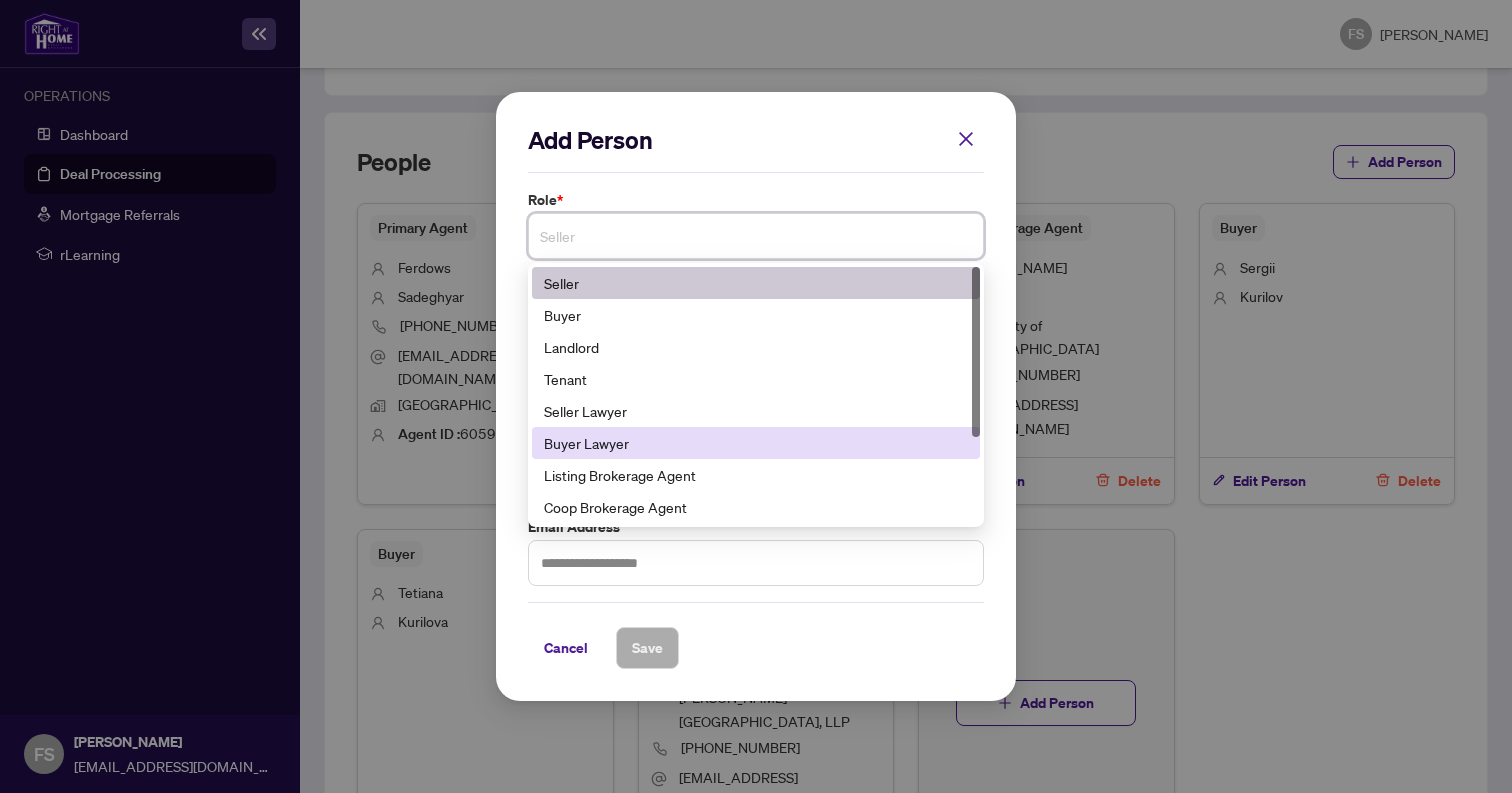 click on "Buyer Lawyer" at bounding box center [756, 443] 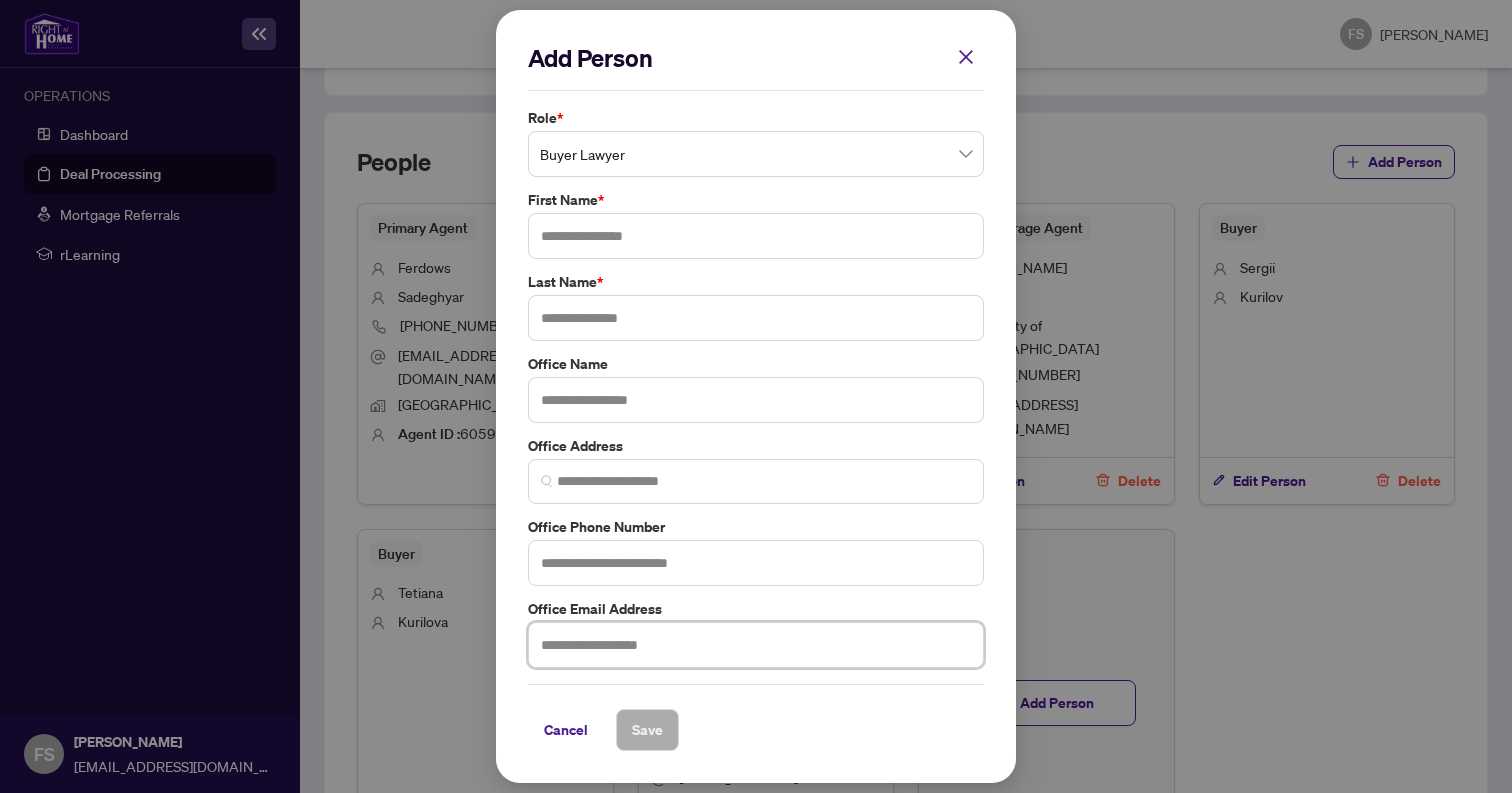 paste on "**********" 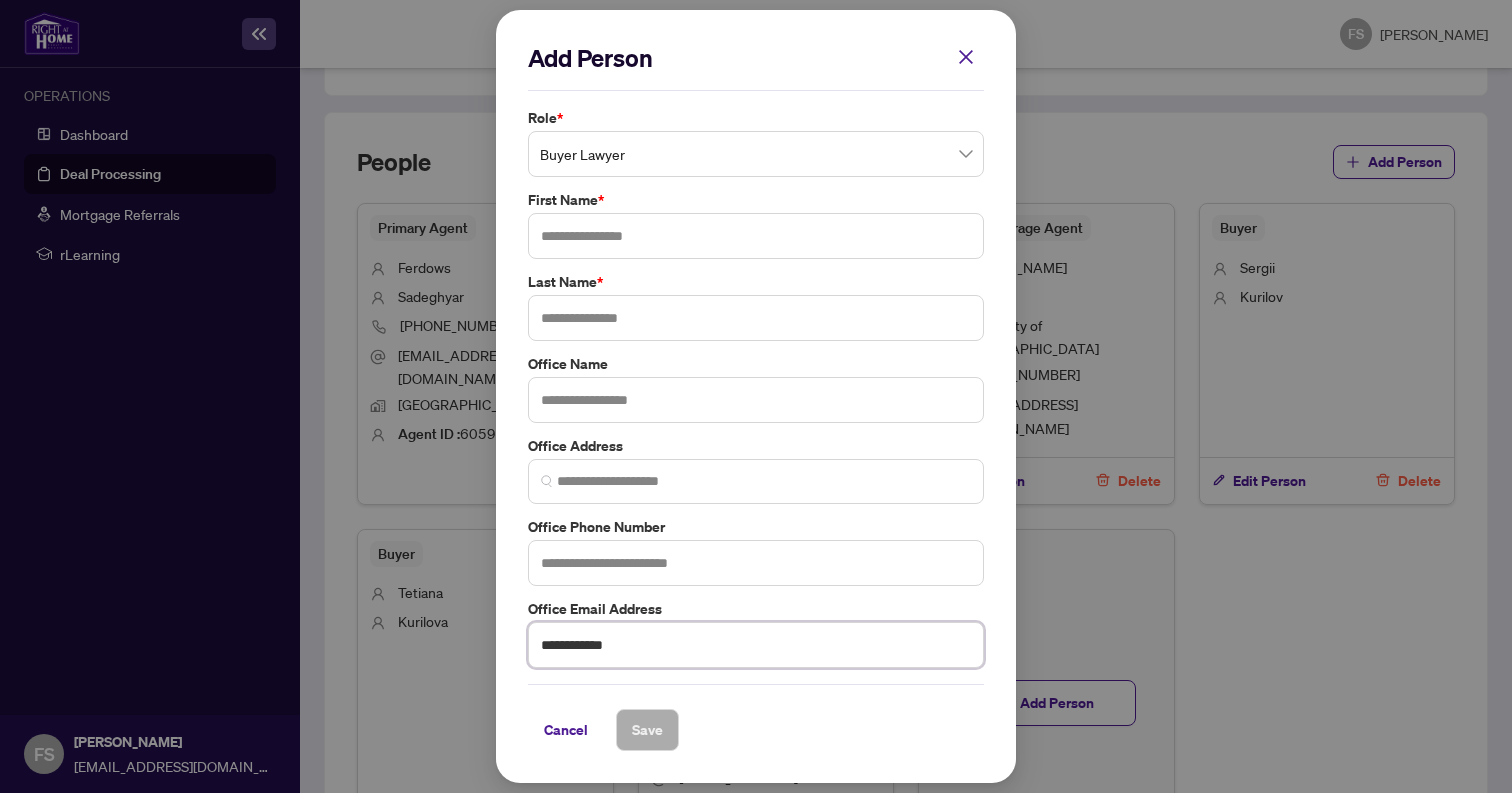 type 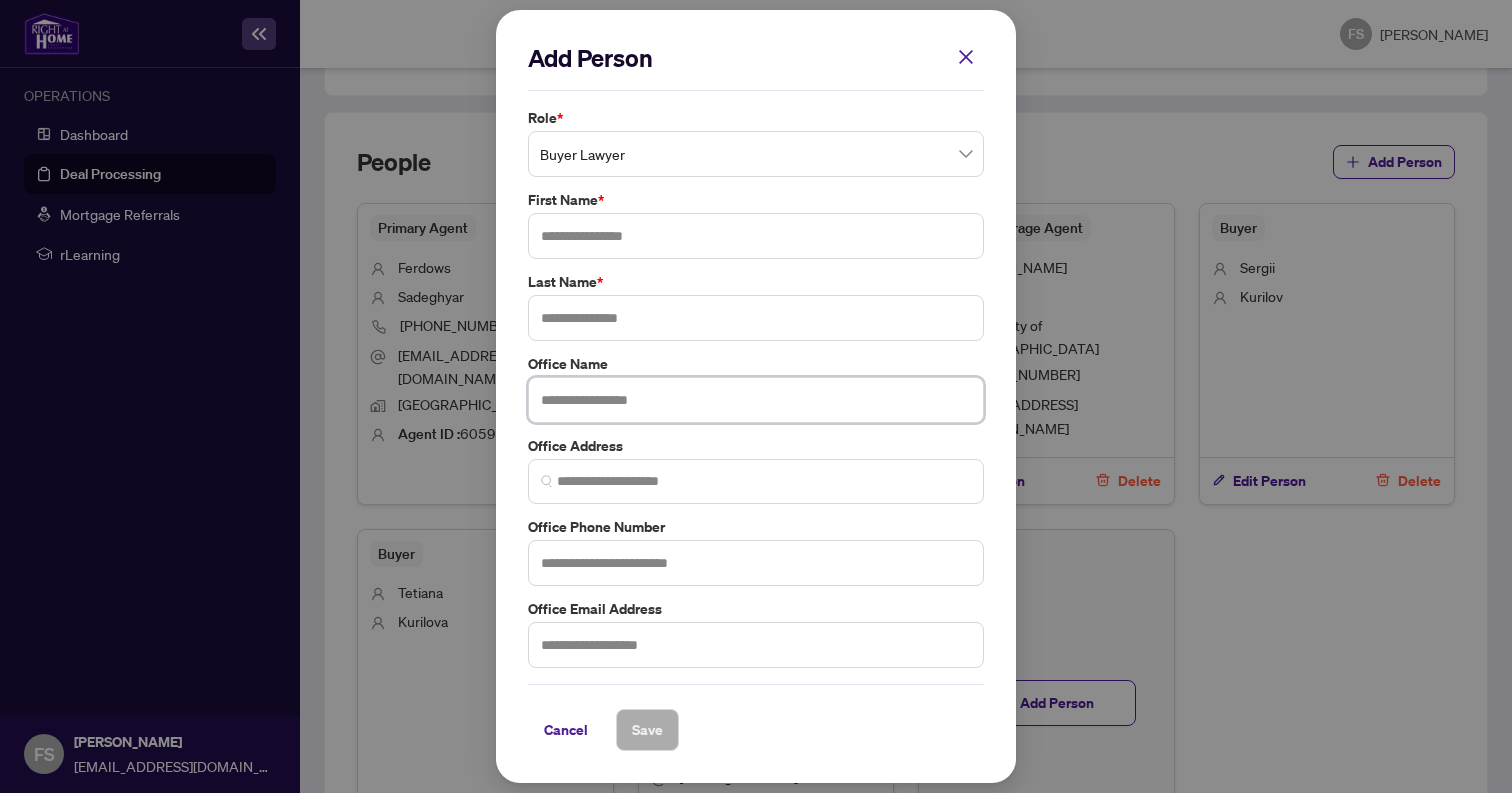 paste on "**********" 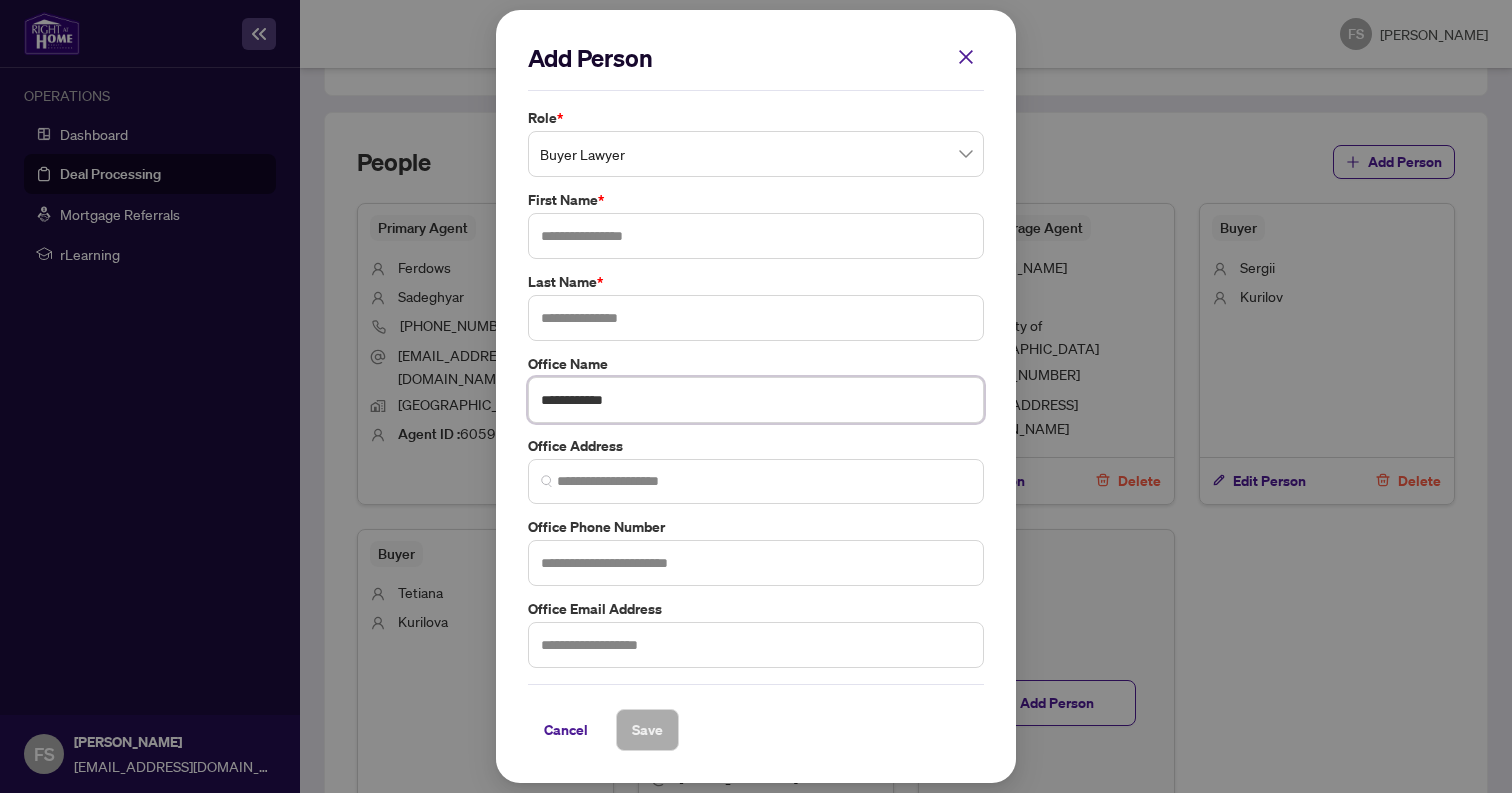 type on "**********" 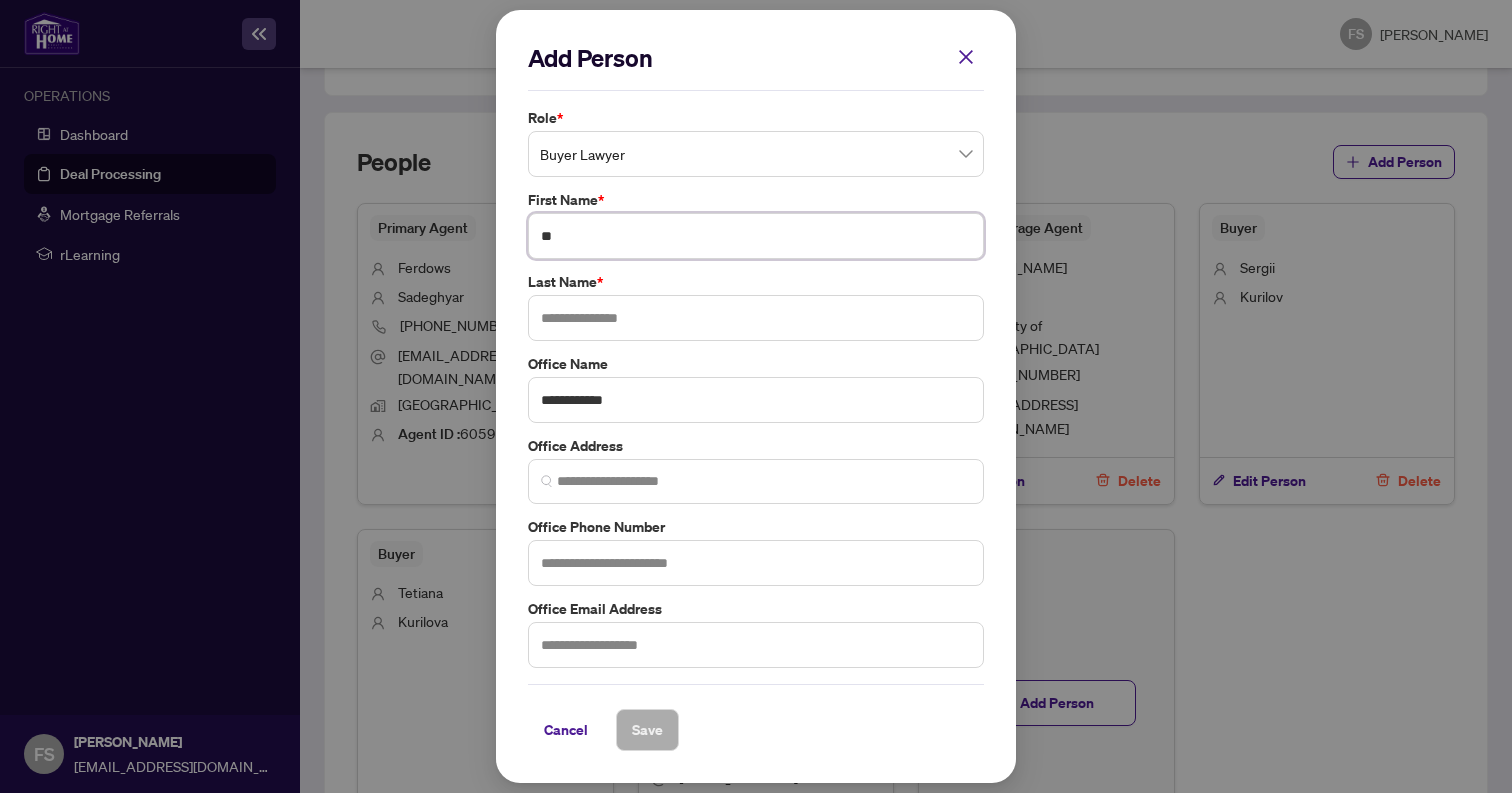 type on "**" 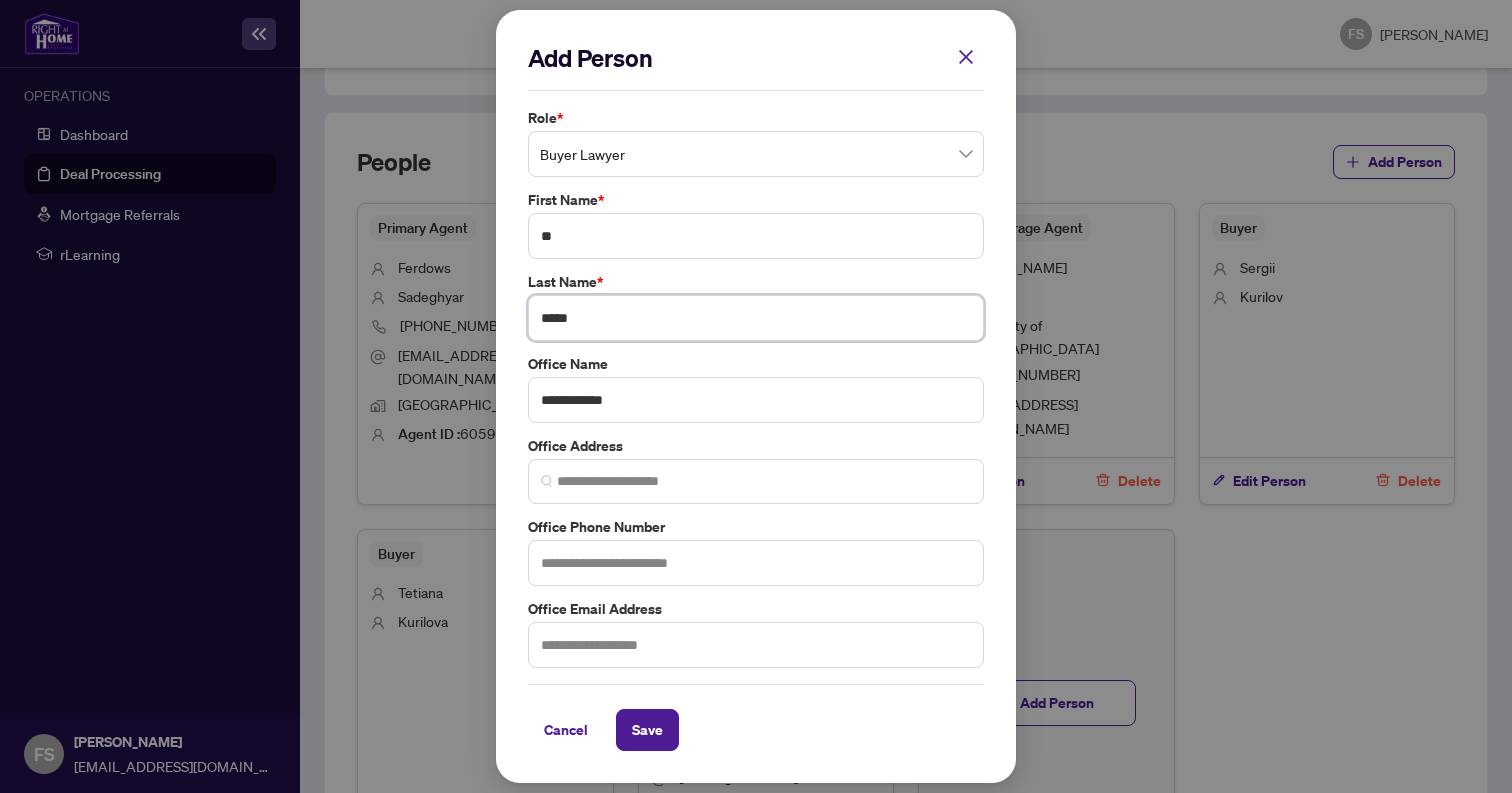 type on "*****" 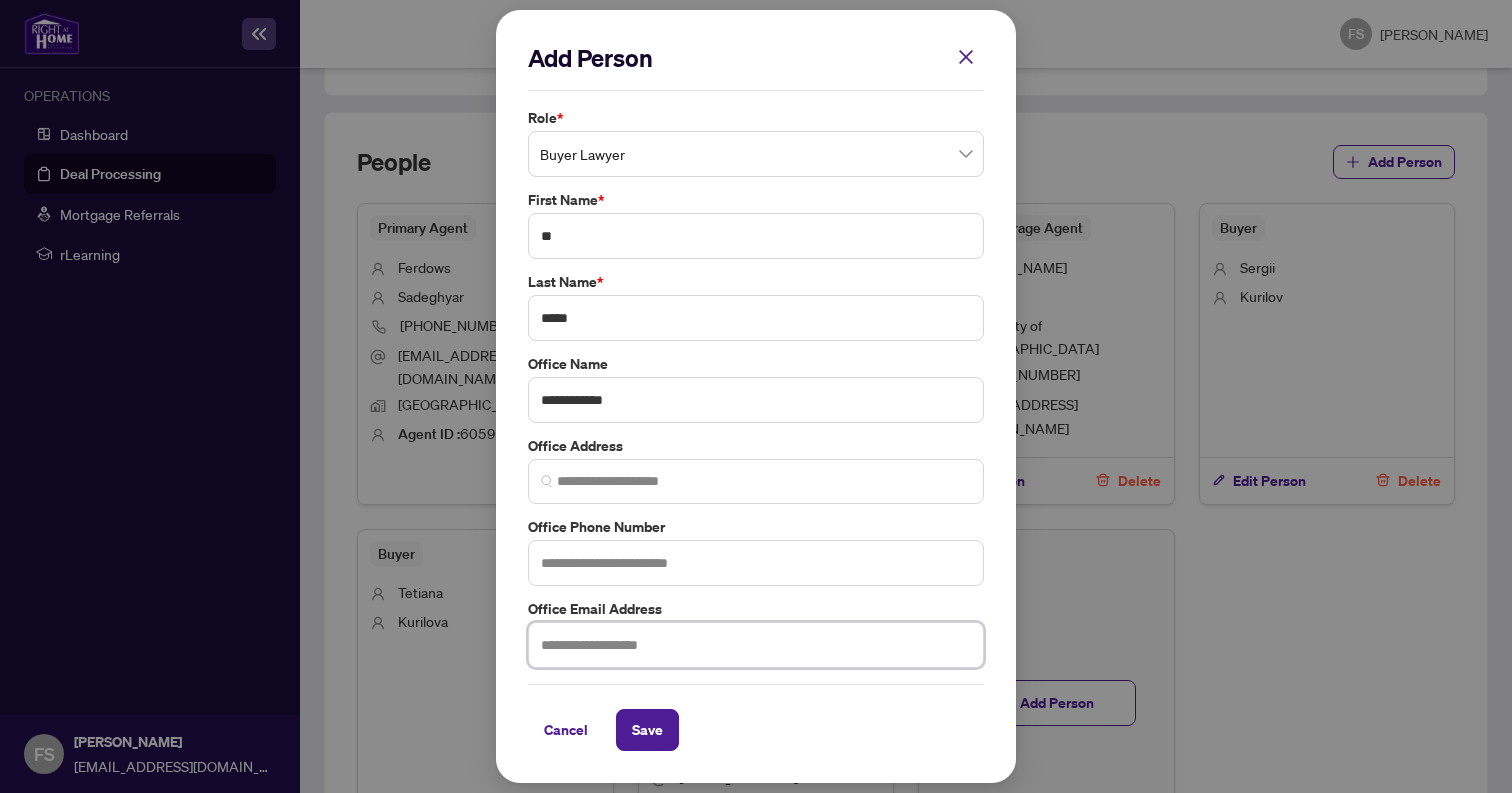 click at bounding box center [756, 645] 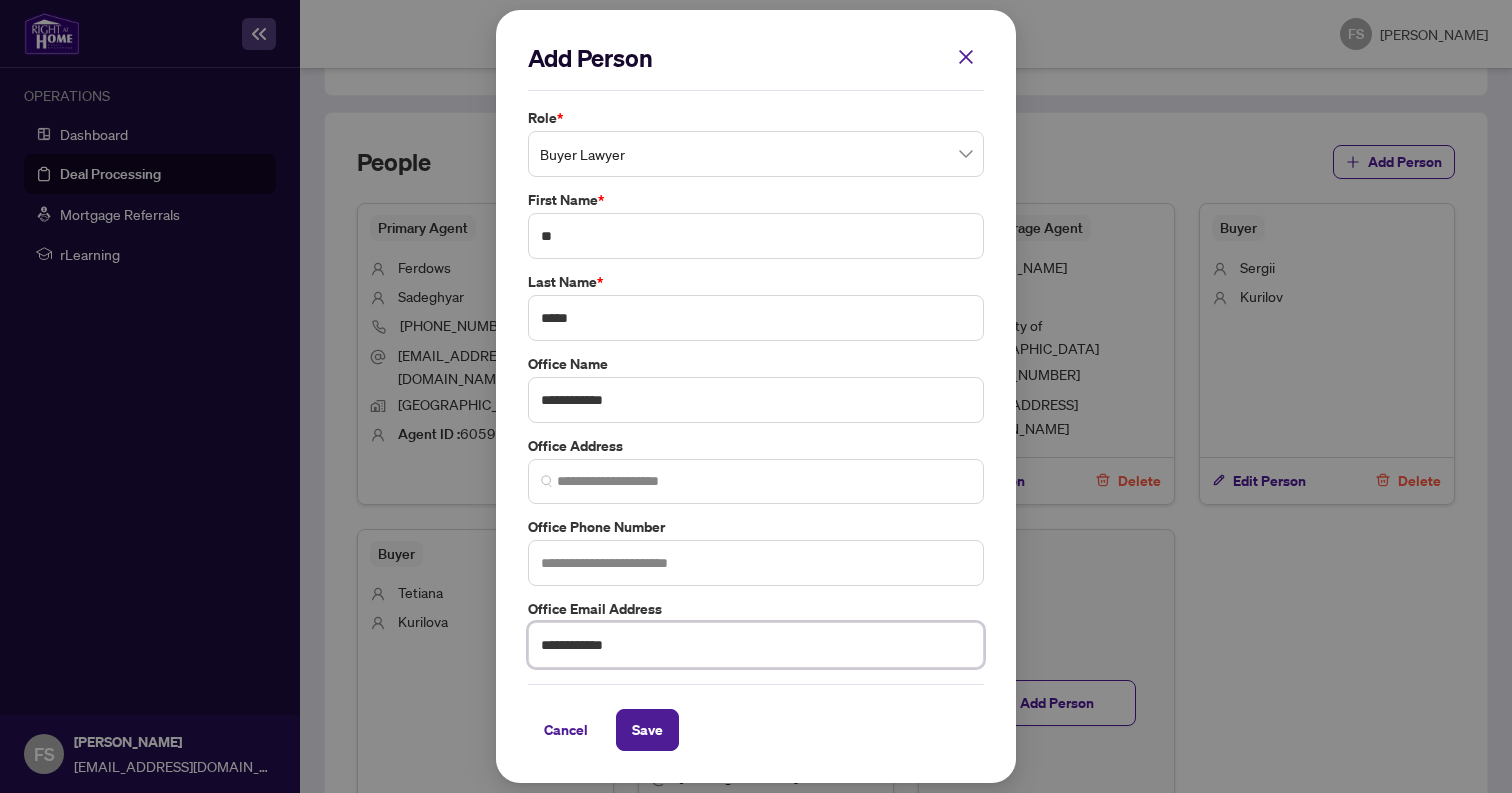 type on "**********" 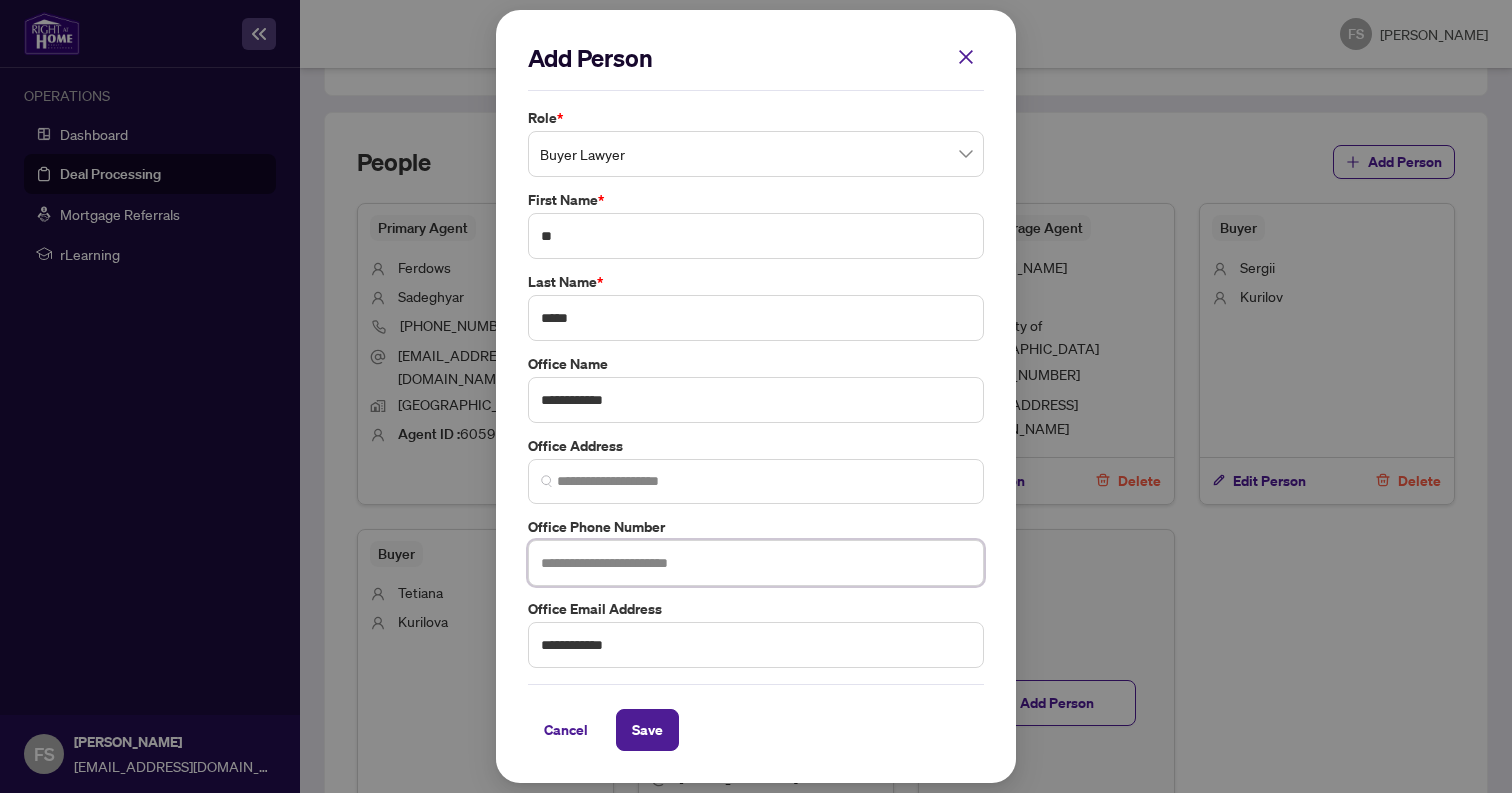 click at bounding box center [756, 563] 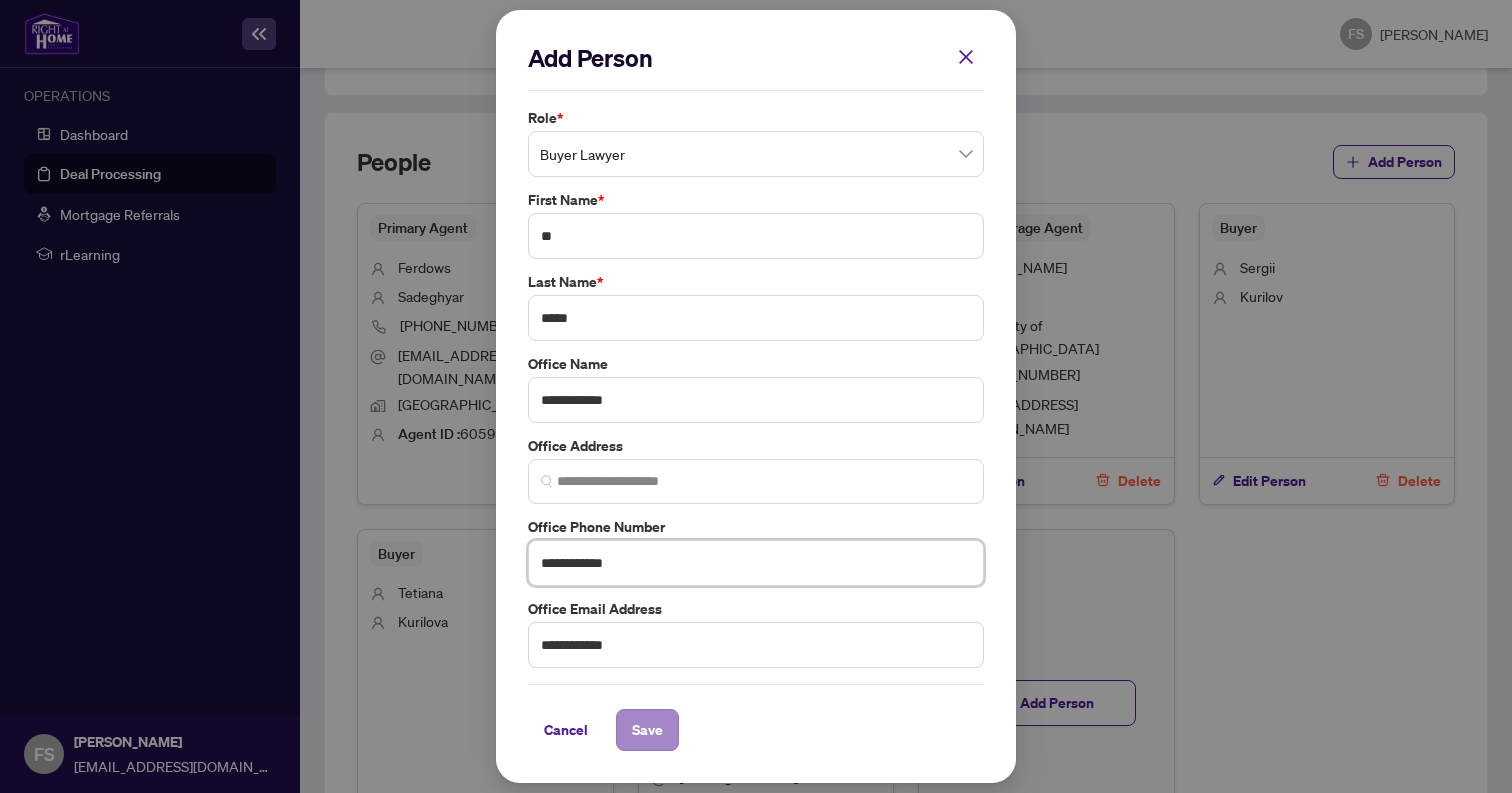 type on "**********" 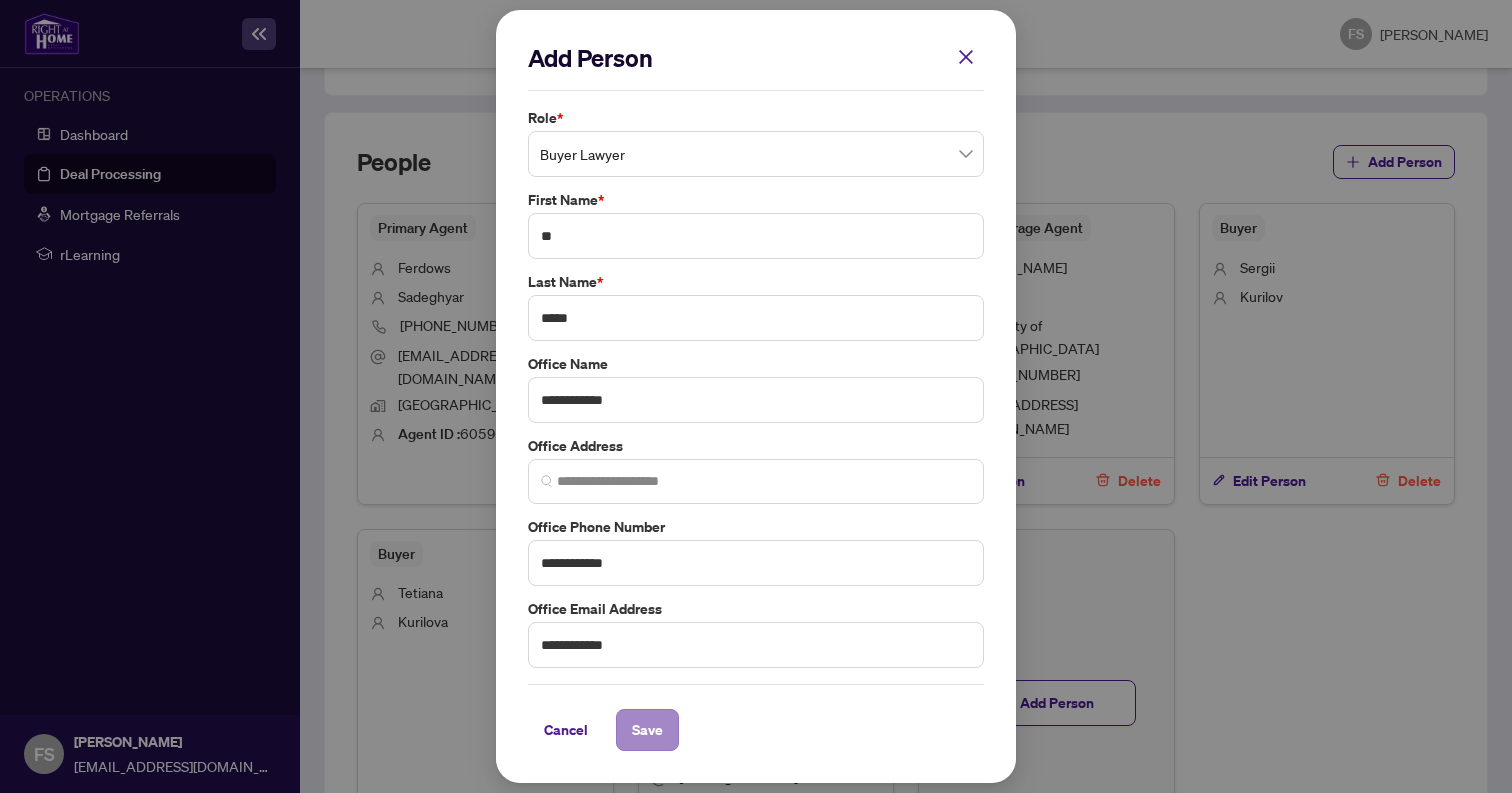 click on "Save" at bounding box center [647, 730] 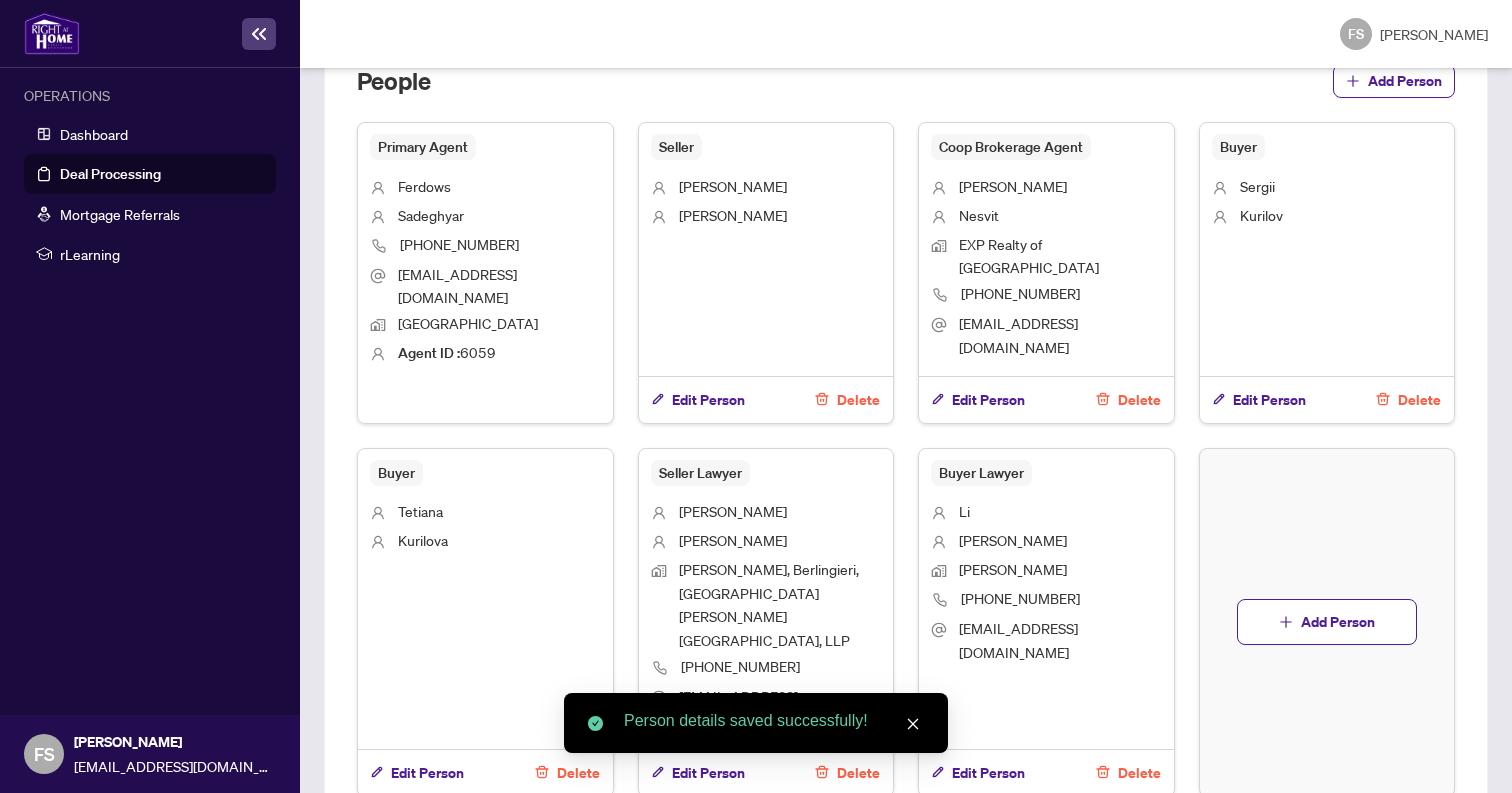 scroll, scrollTop: 1392, scrollLeft: 0, axis: vertical 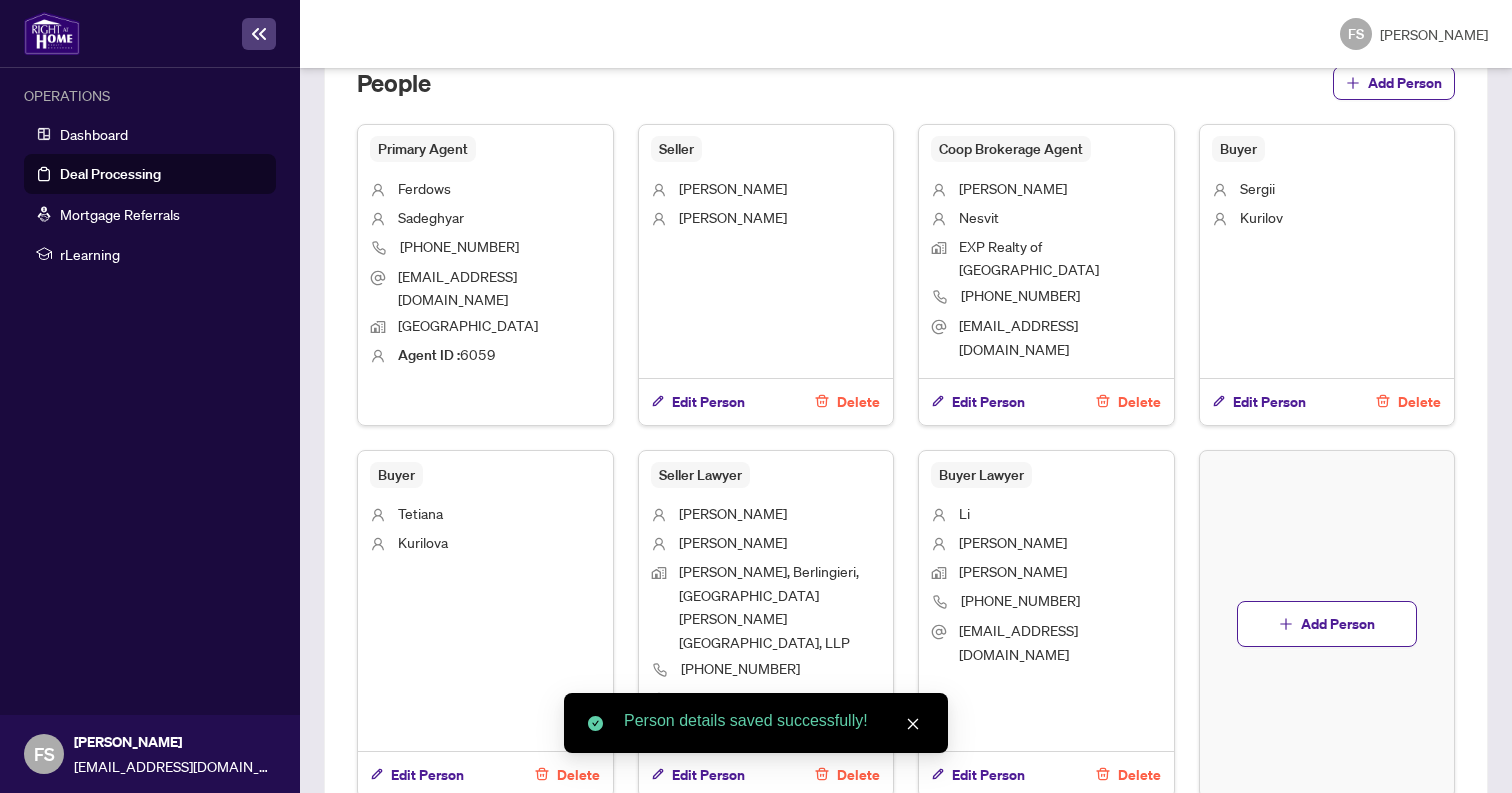 click on "Next Tab" at bounding box center [499, 869] 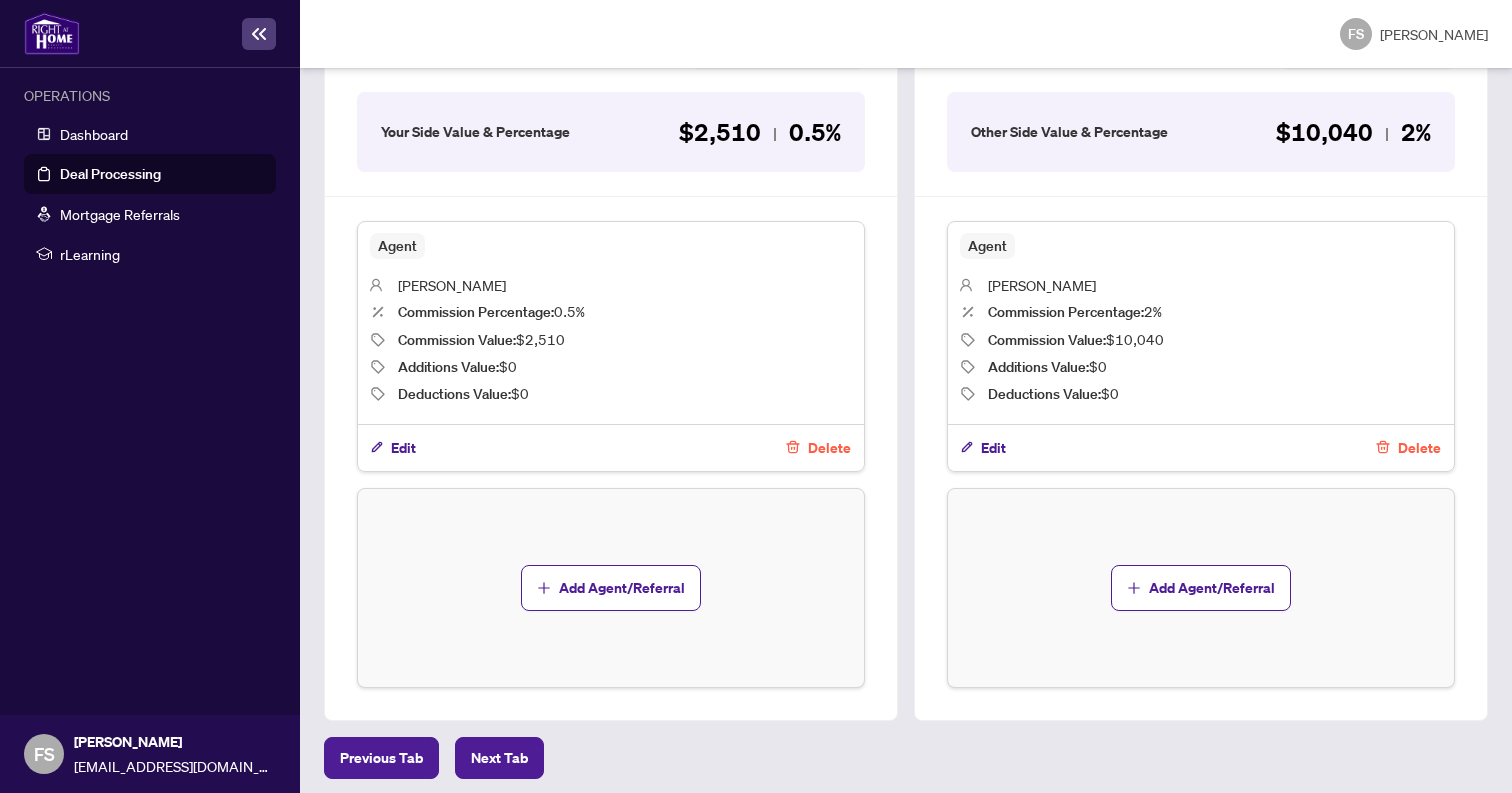 scroll, scrollTop: 726, scrollLeft: 0, axis: vertical 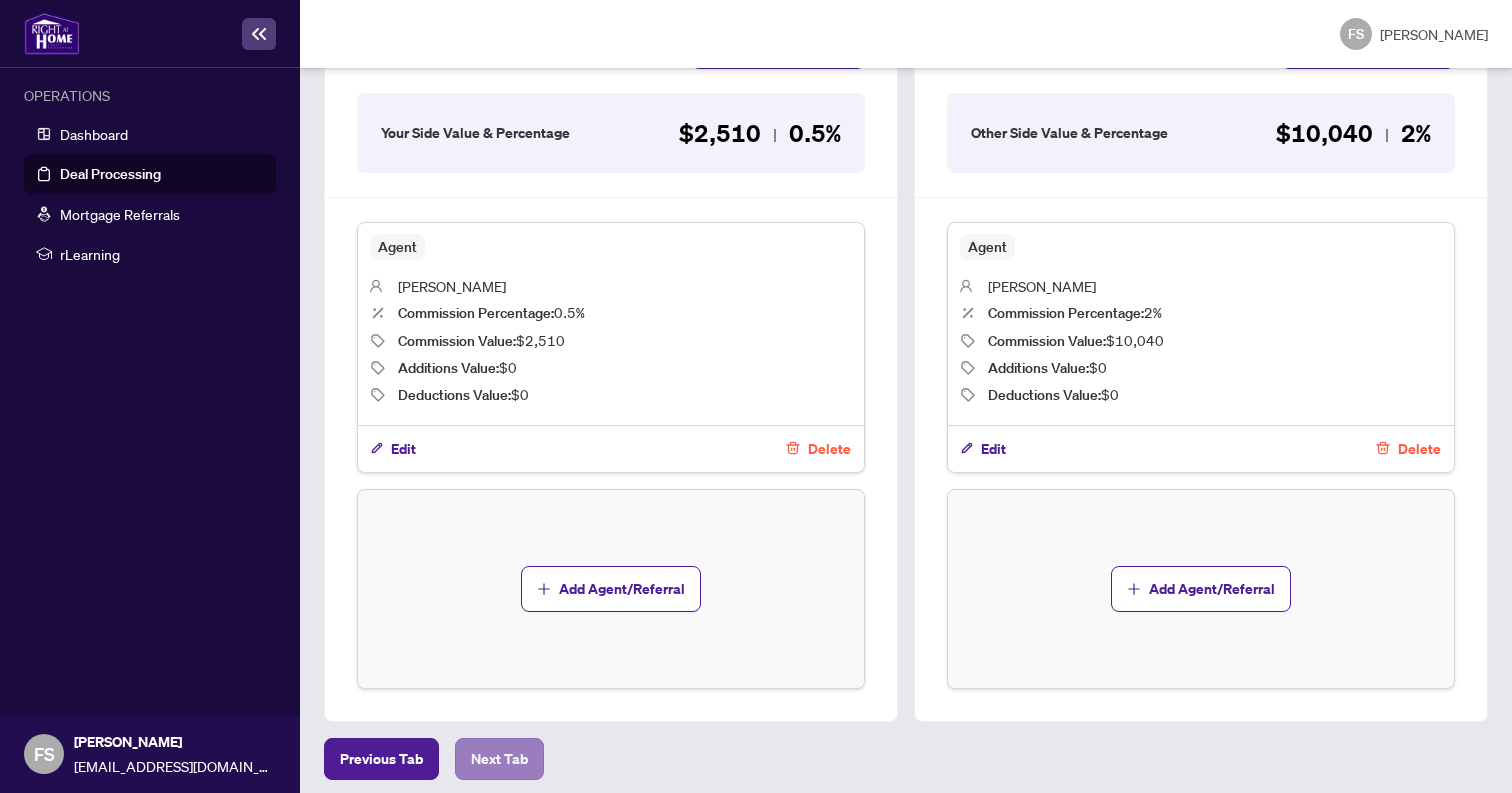 click on "Next Tab" at bounding box center [499, 759] 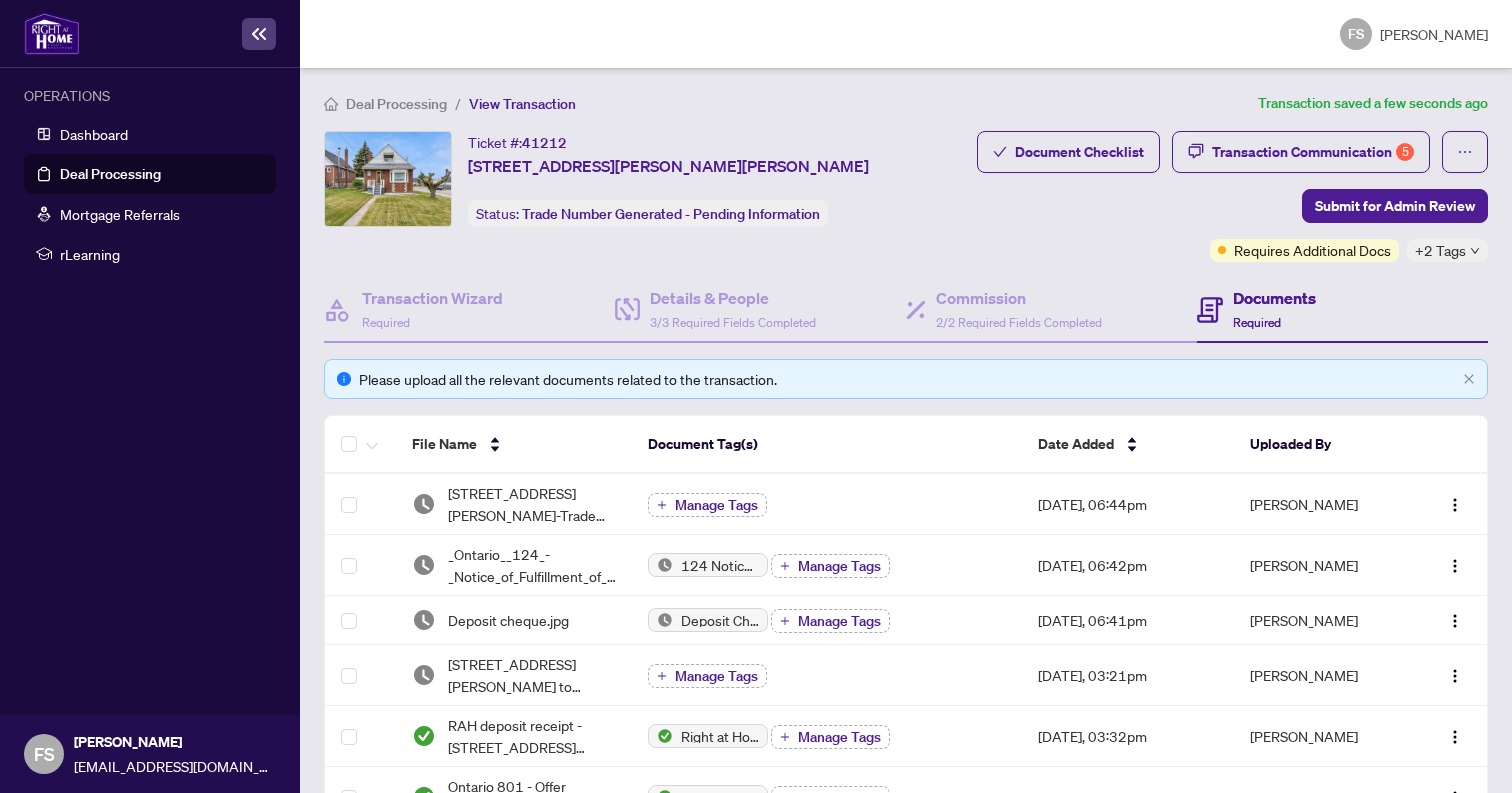 scroll, scrollTop: 0, scrollLeft: 0, axis: both 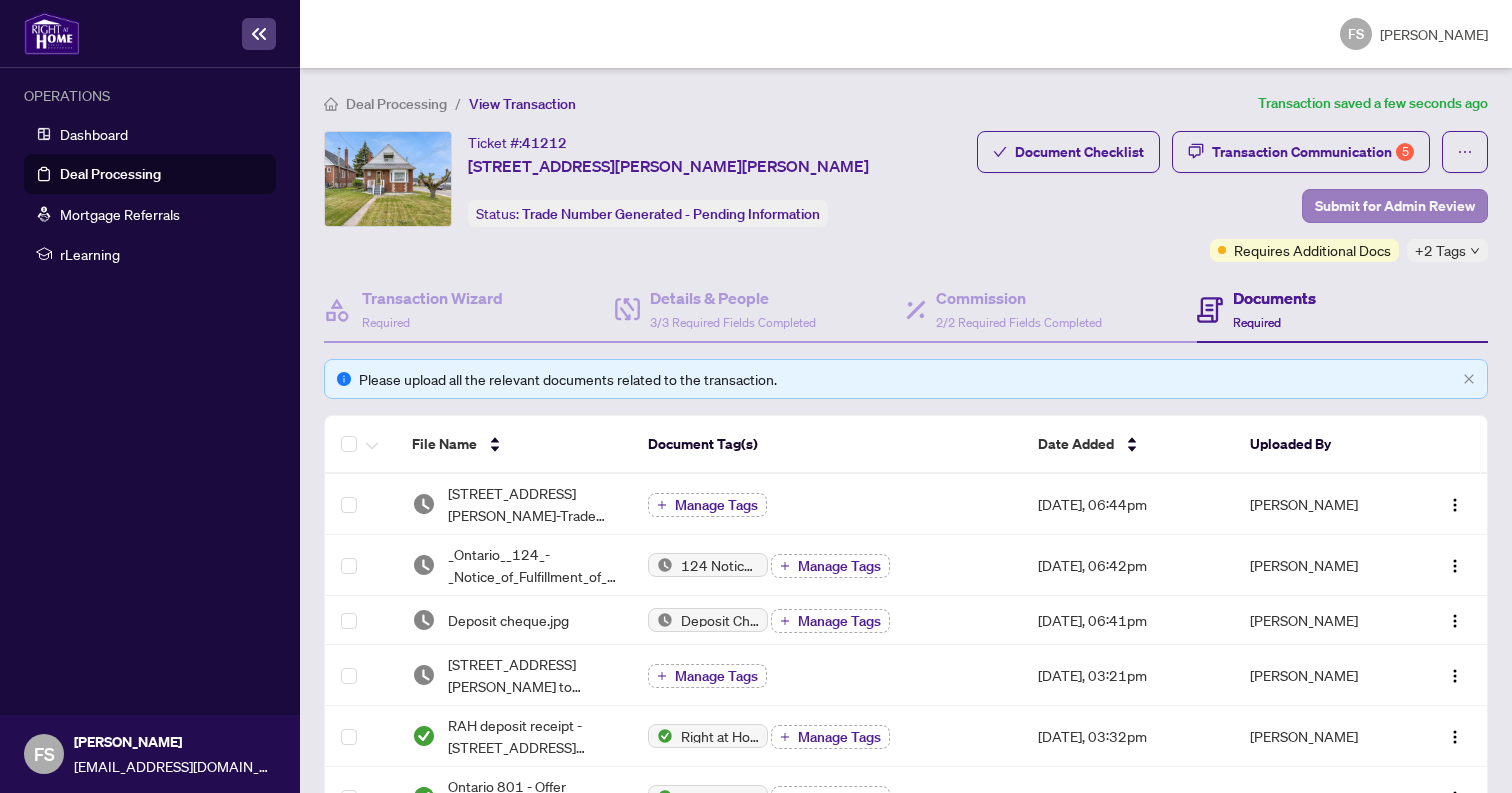 click on "Submit for Admin Review" at bounding box center (1395, 206) 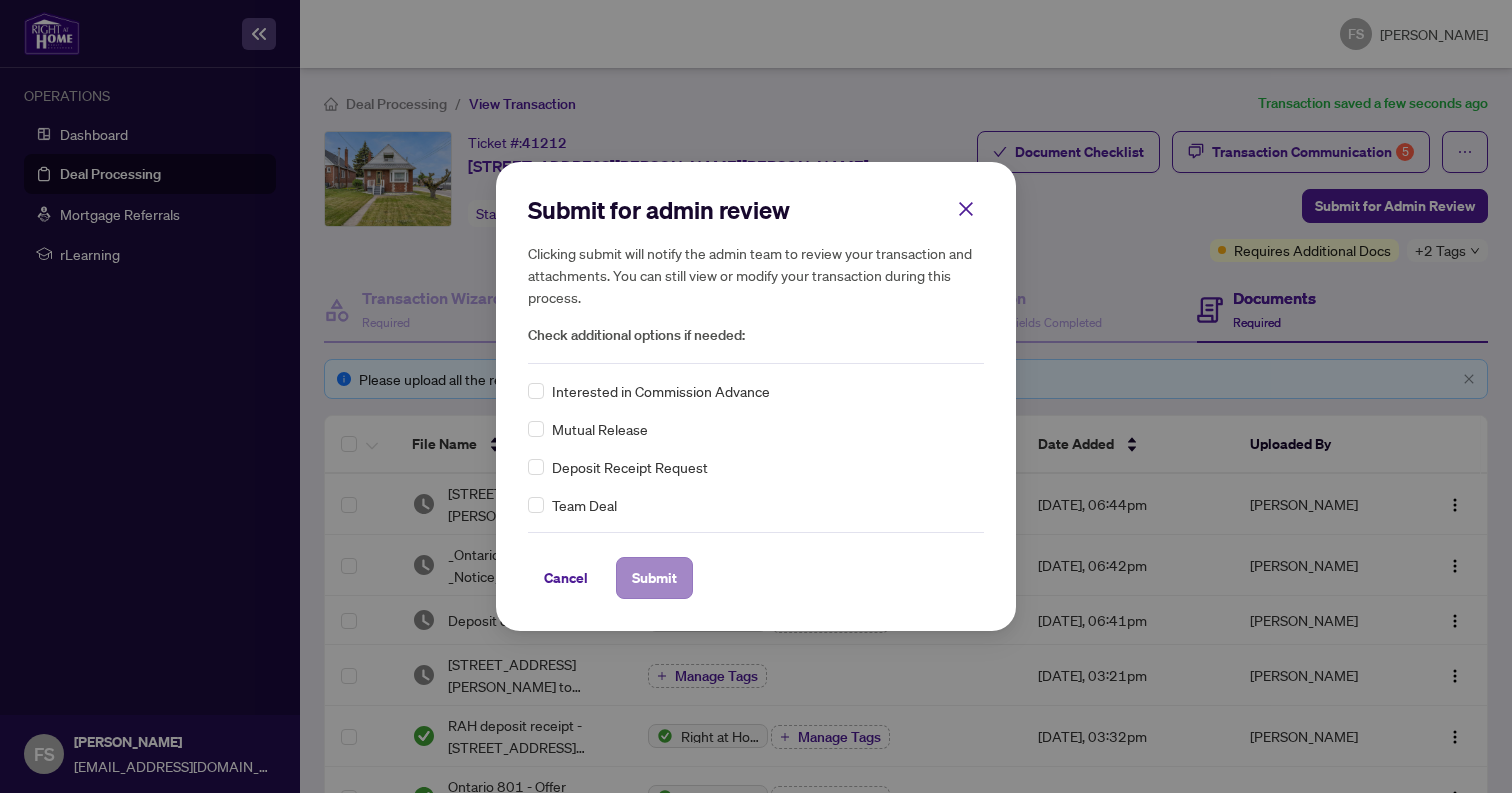 click on "Submit" at bounding box center (654, 578) 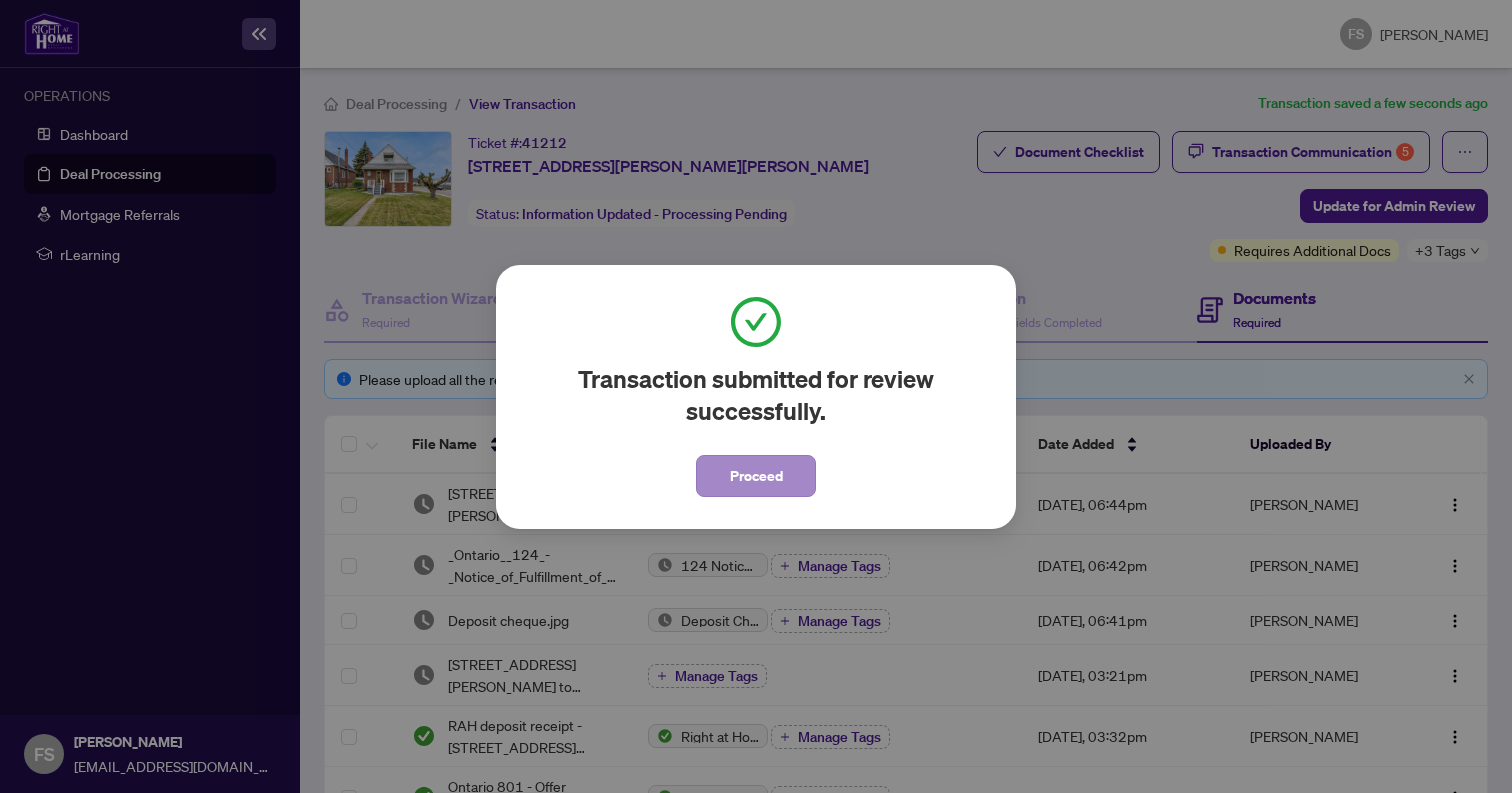 click on "Proceed" at bounding box center (756, 476) 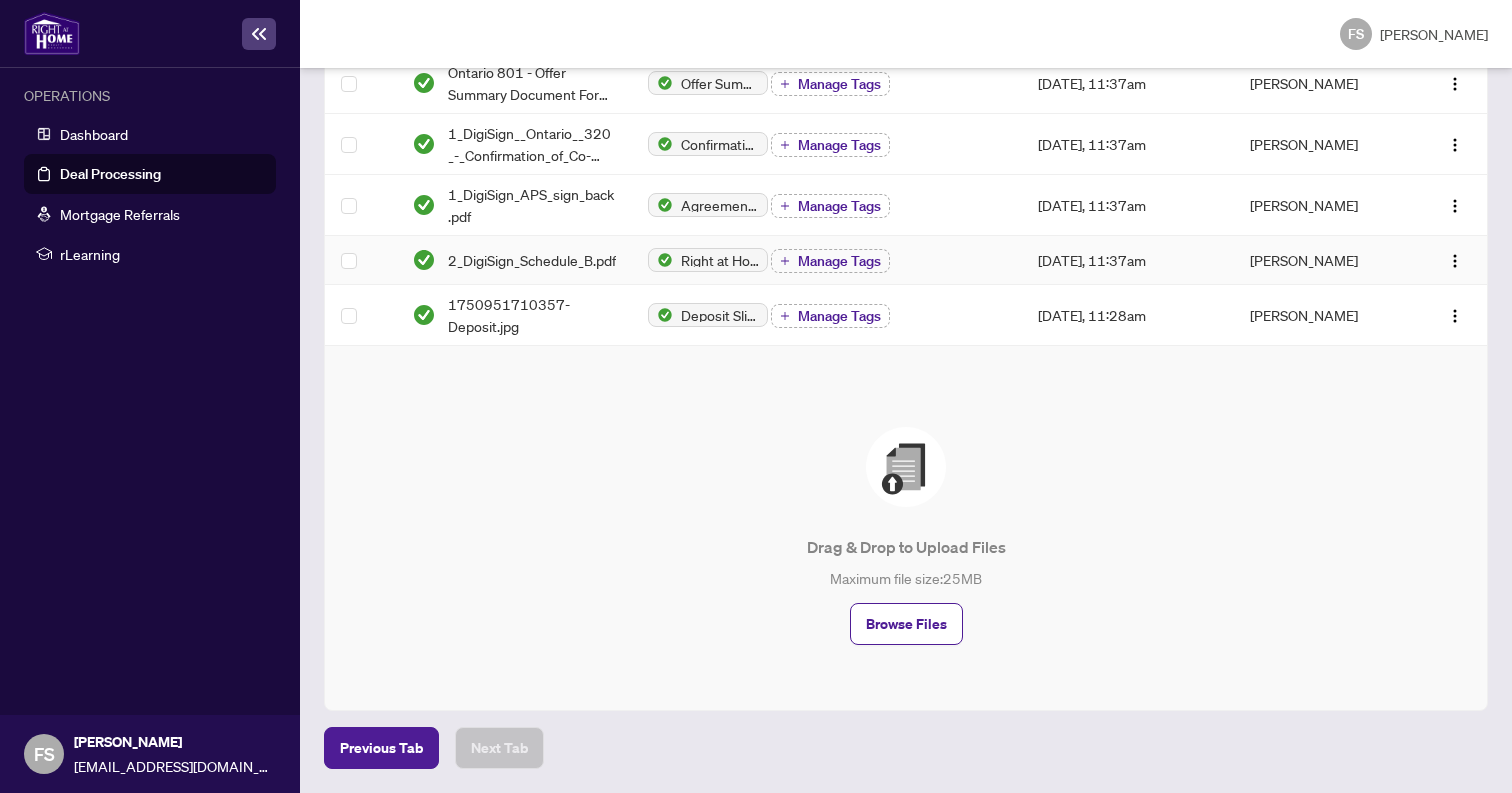scroll, scrollTop: 725, scrollLeft: 0, axis: vertical 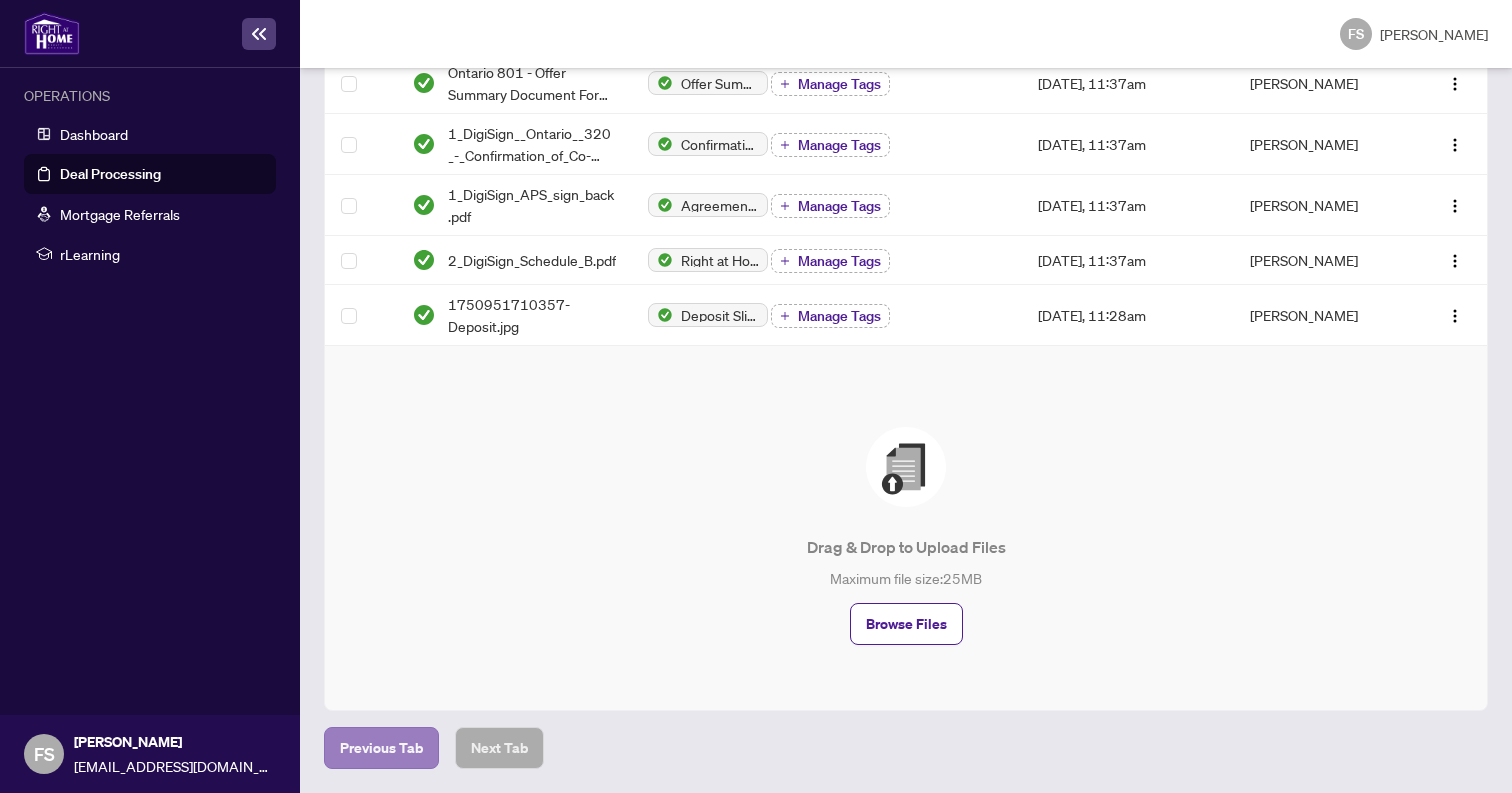 click on "Previous Tab" at bounding box center (381, 748) 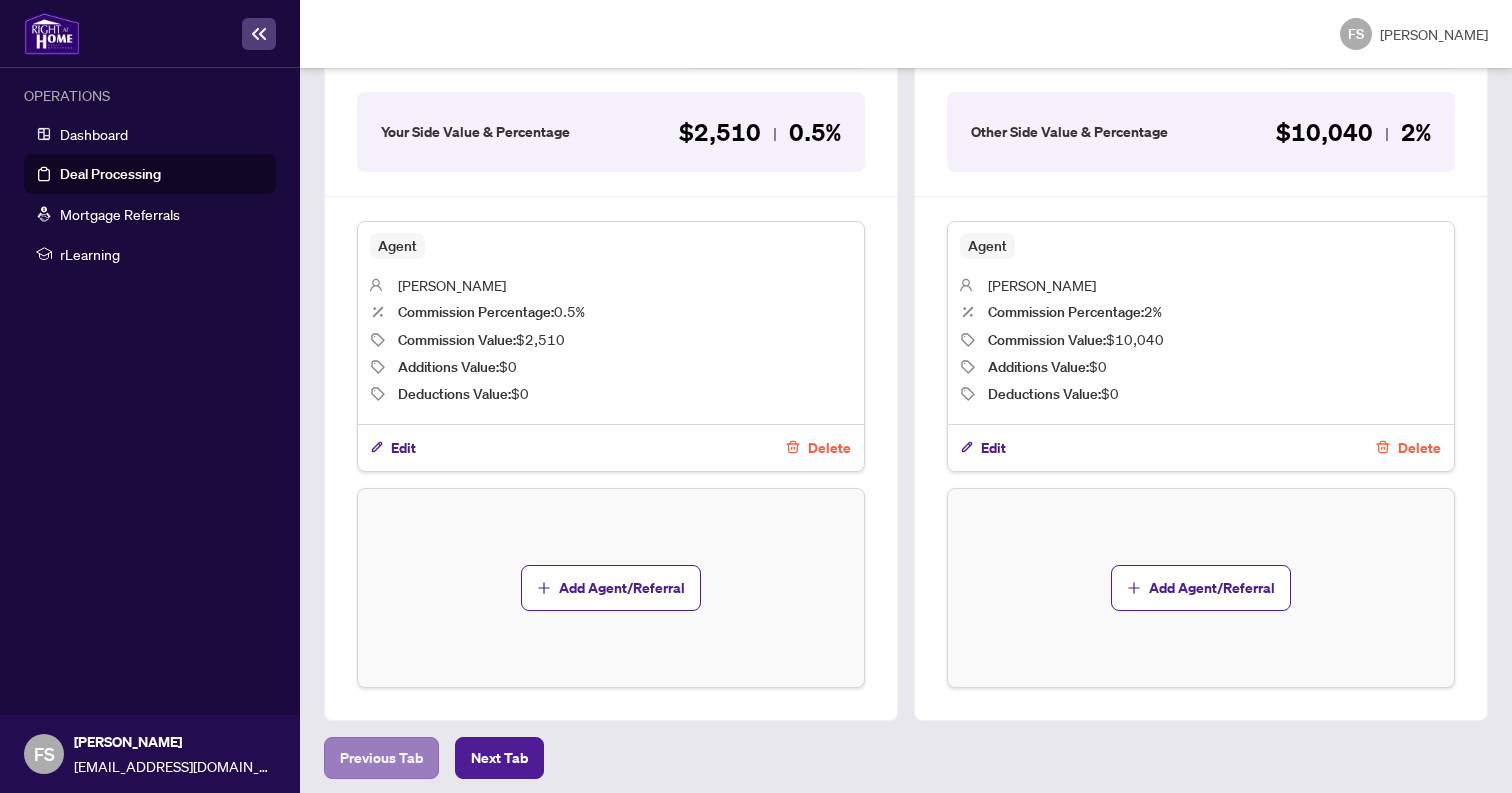 scroll, scrollTop: 726, scrollLeft: 0, axis: vertical 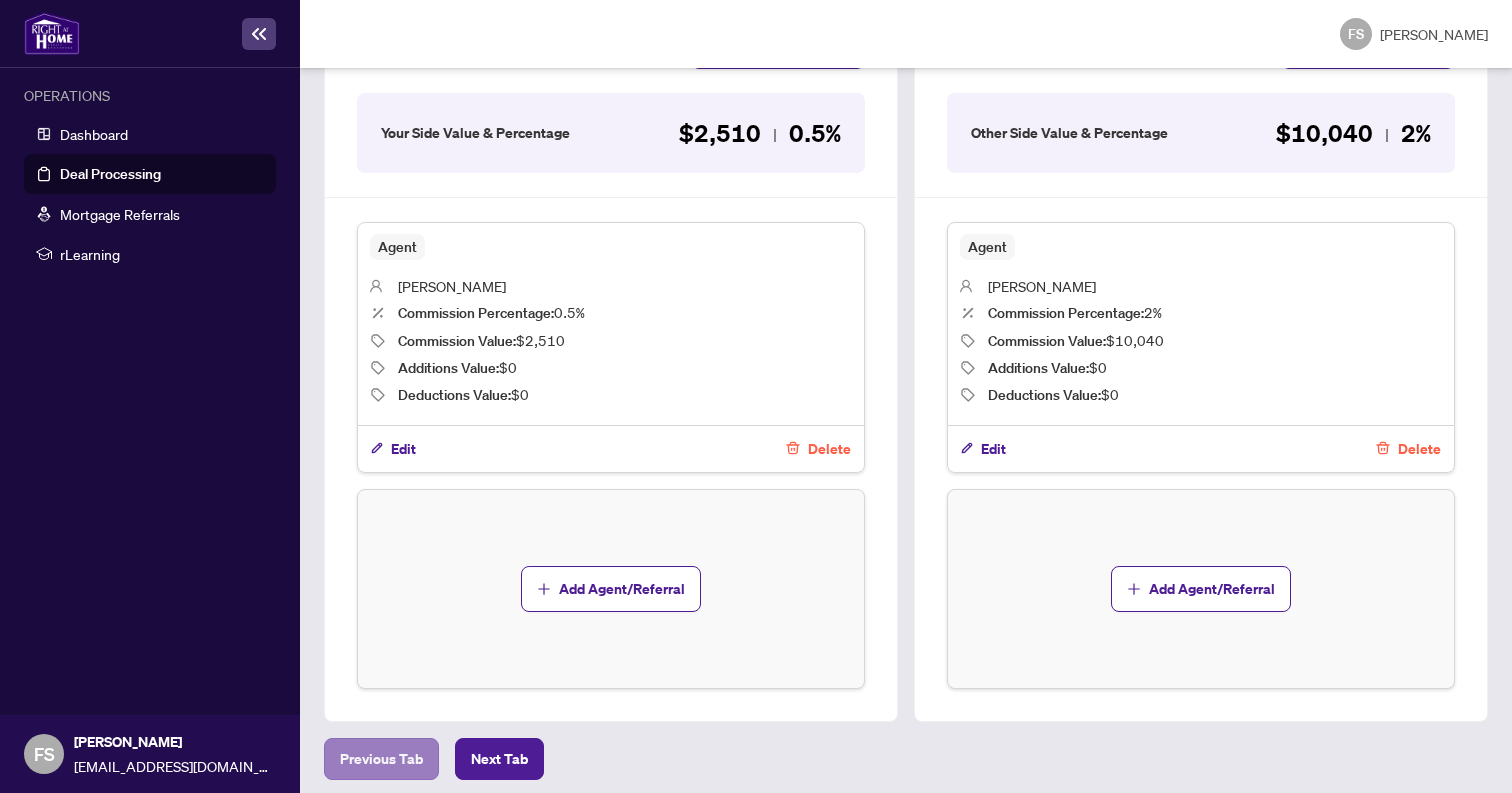click on "Previous Tab" at bounding box center (381, 759) 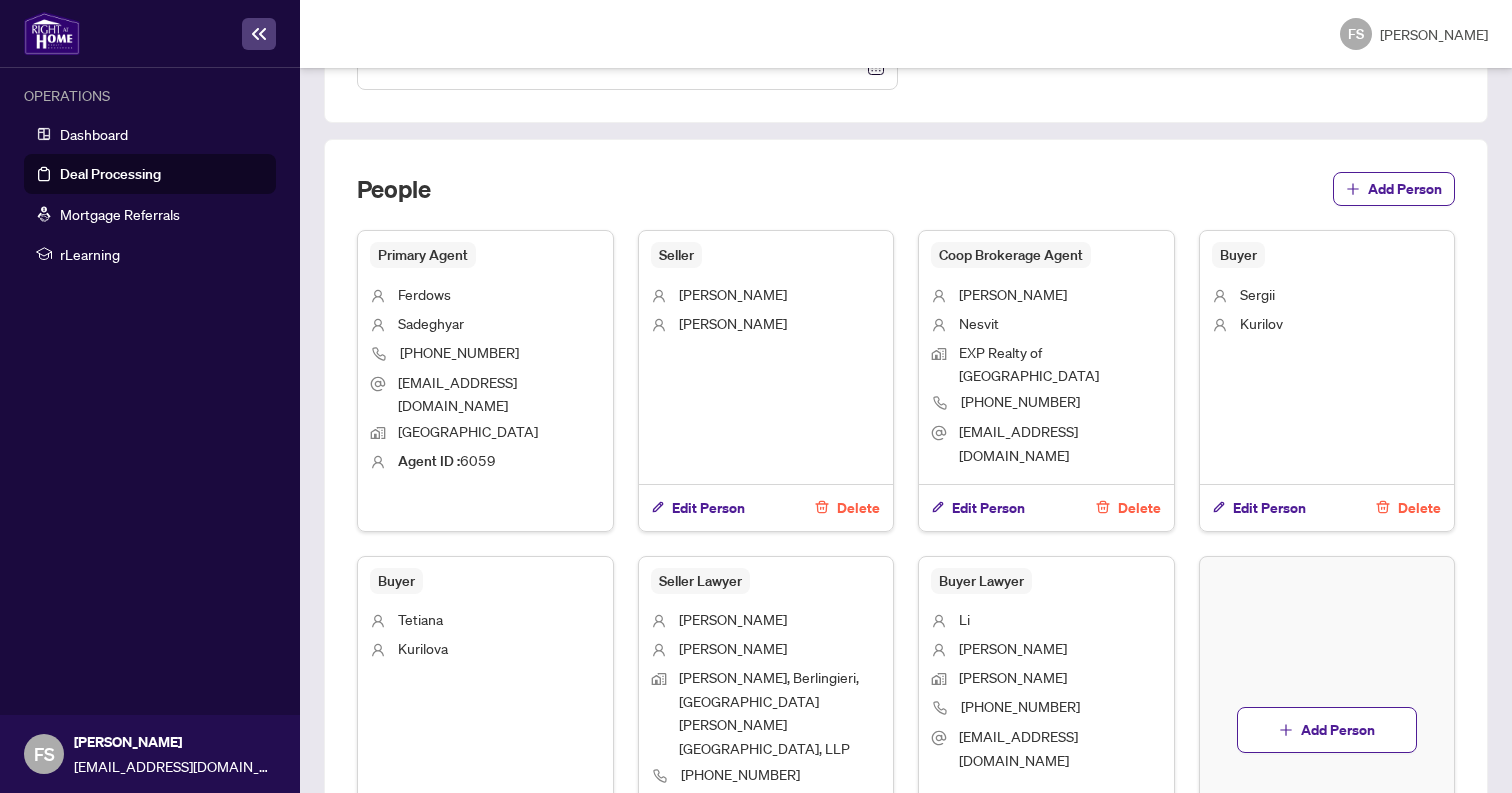 scroll, scrollTop: 1304, scrollLeft: 0, axis: vertical 